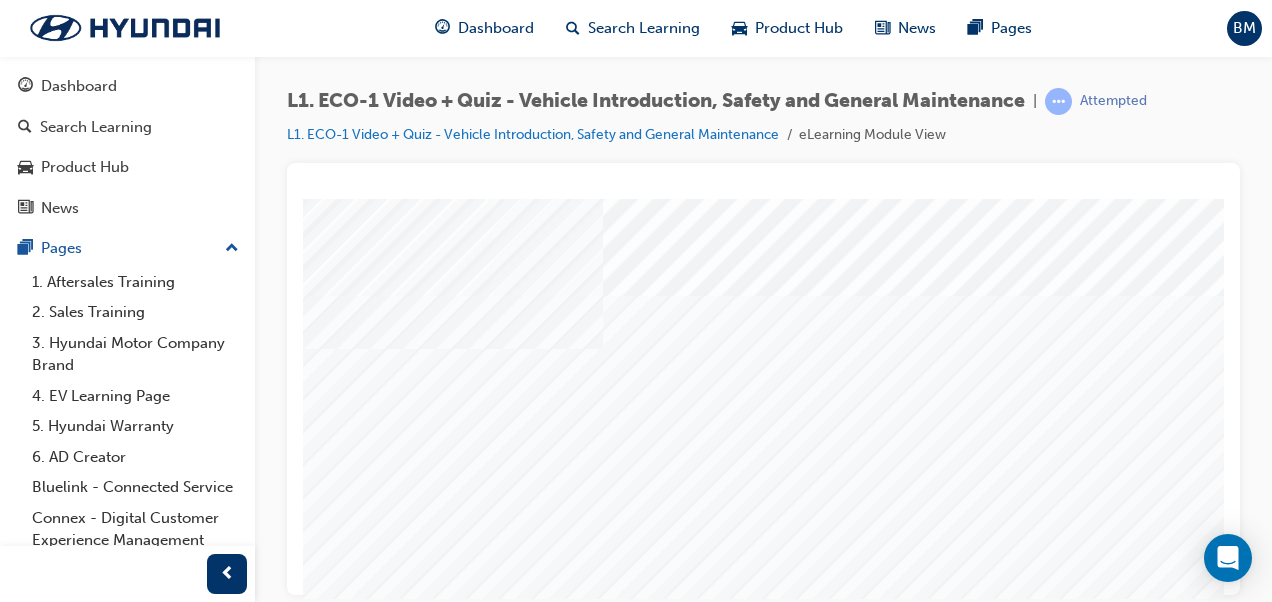 scroll, scrollTop: 0, scrollLeft: 0, axis: both 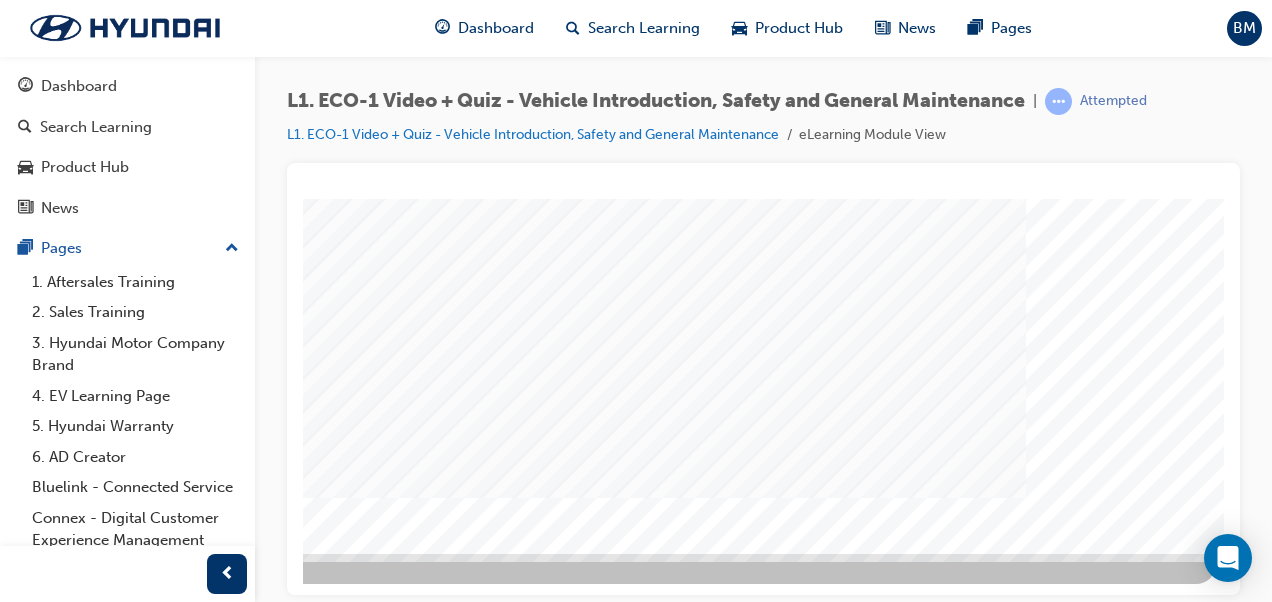 click at bounding box center (-74, 1390) 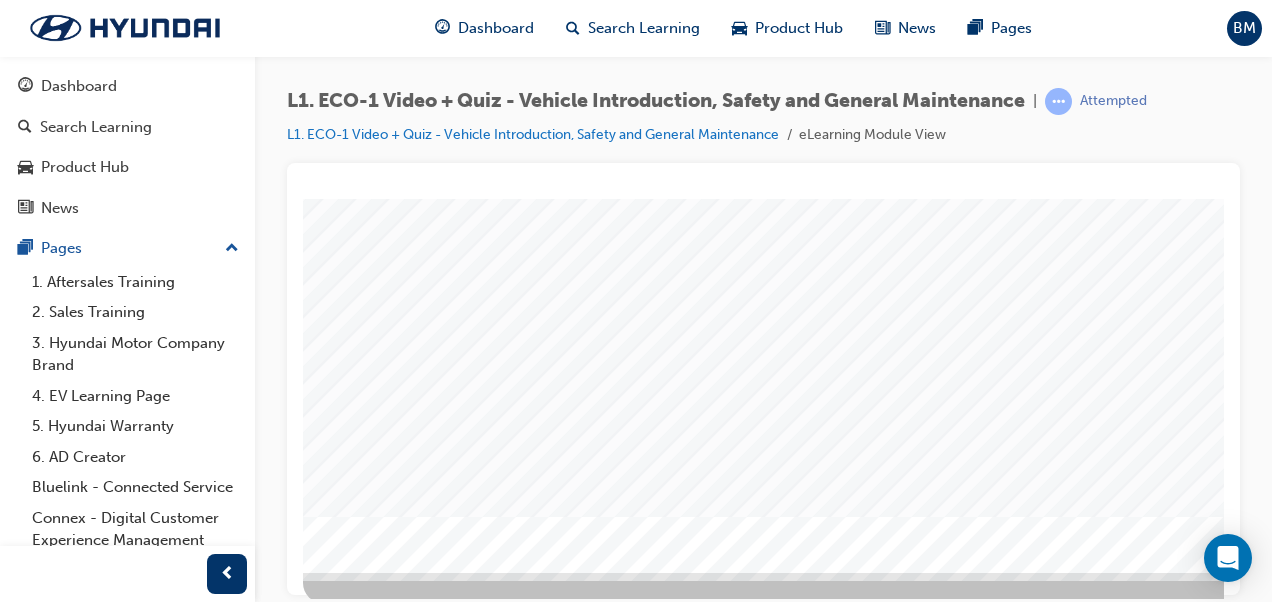 scroll, scrollTop: 365, scrollLeft: 0, axis: vertical 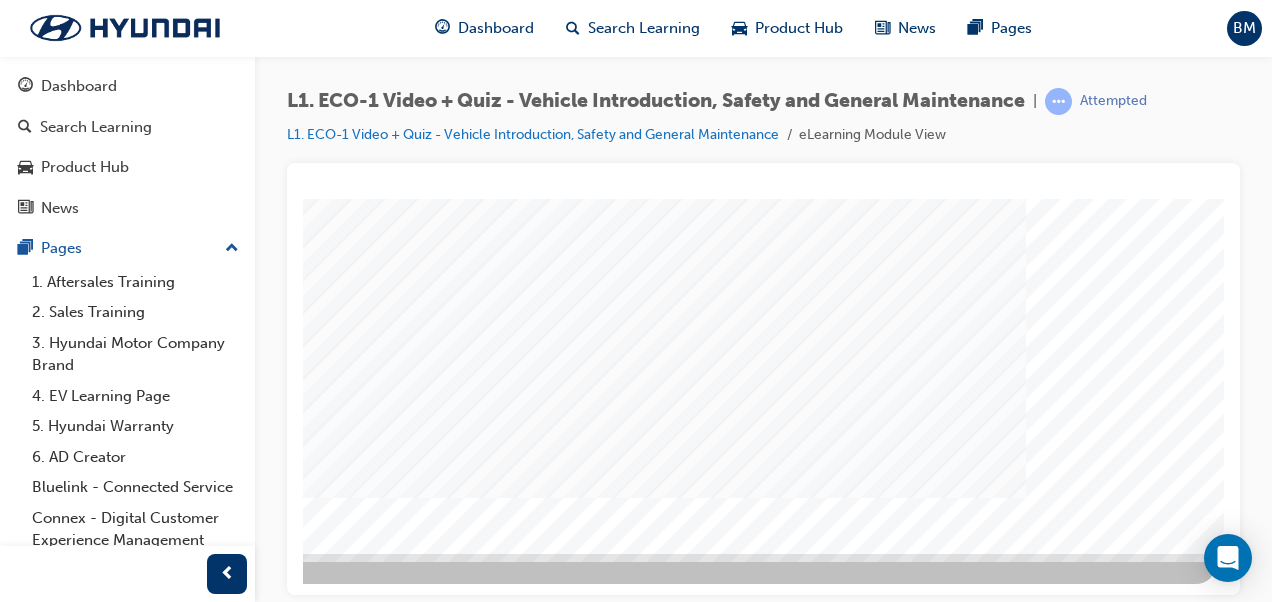 drag, startPoint x: 1000, startPoint y: 591, endPoint x: 1535, endPoint y: 725, distance: 551.52606 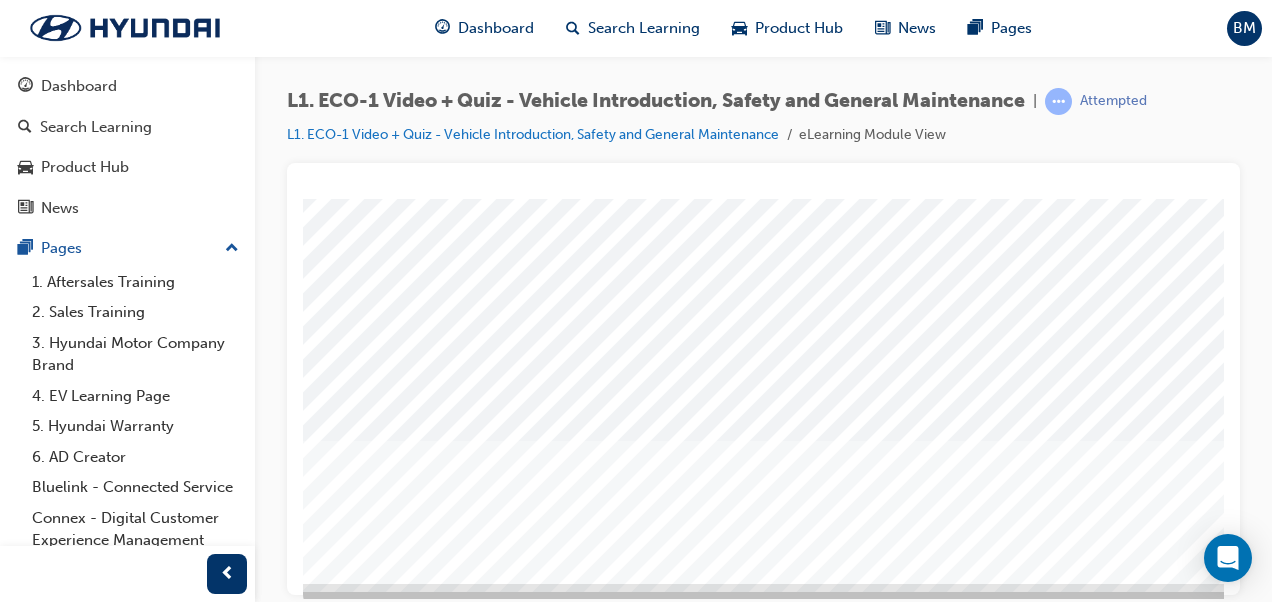 scroll, scrollTop: 365, scrollLeft: 0, axis: vertical 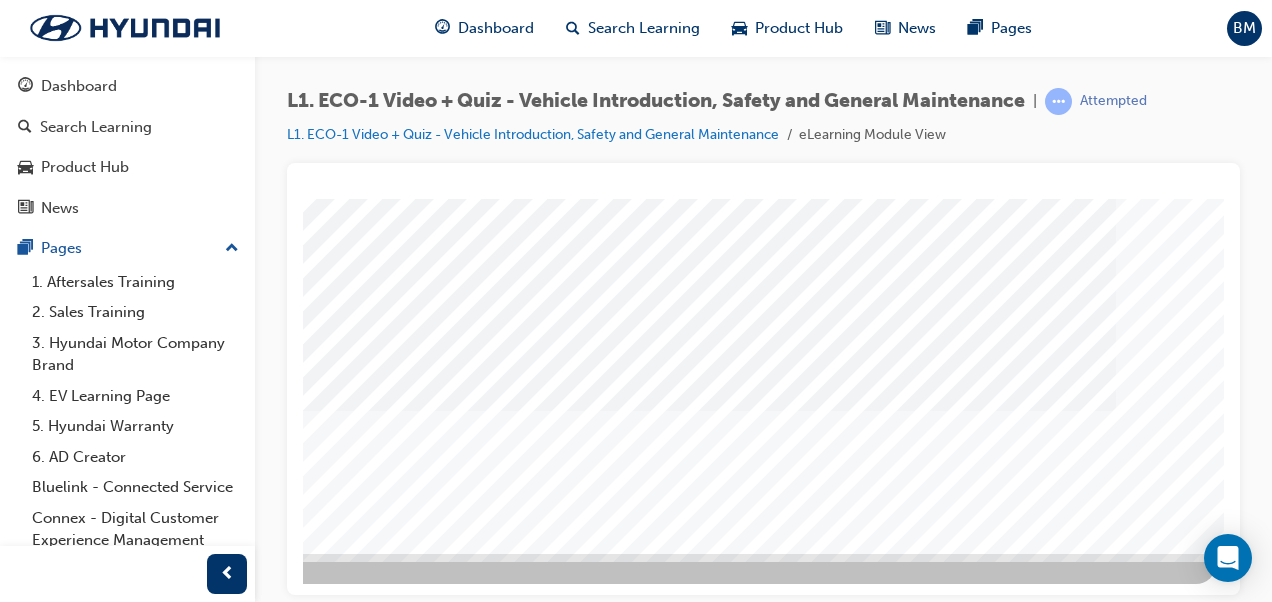click at bounding box center (-74, 2180) 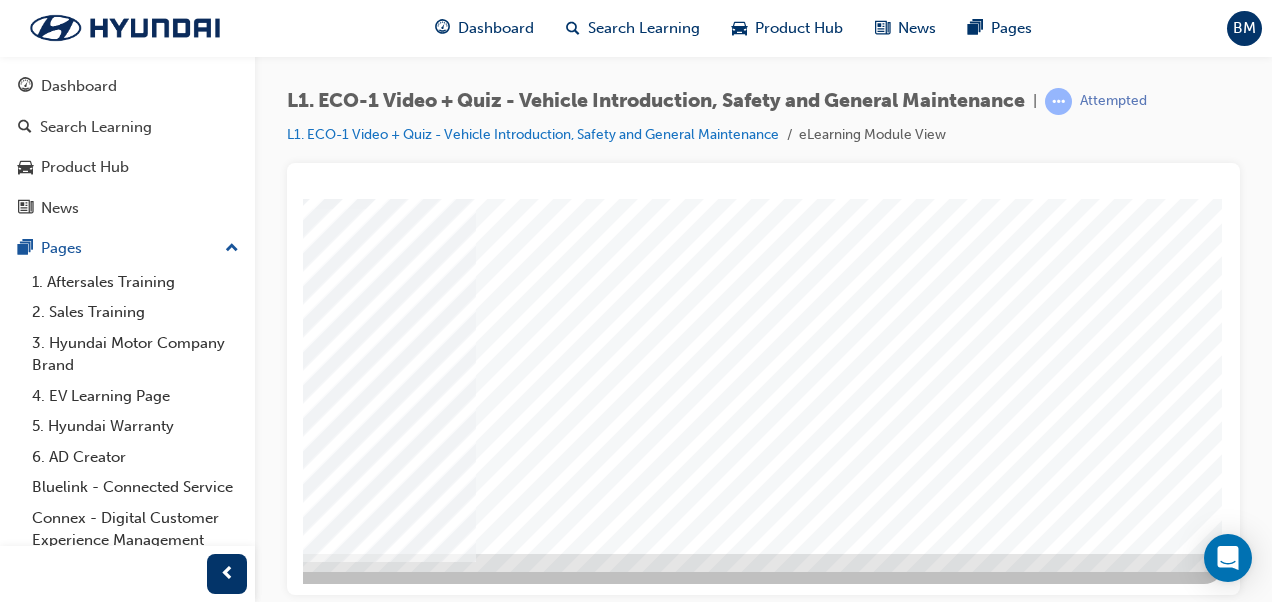 scroll, scrollTop: 0, scrollLeft: 0, axis: both 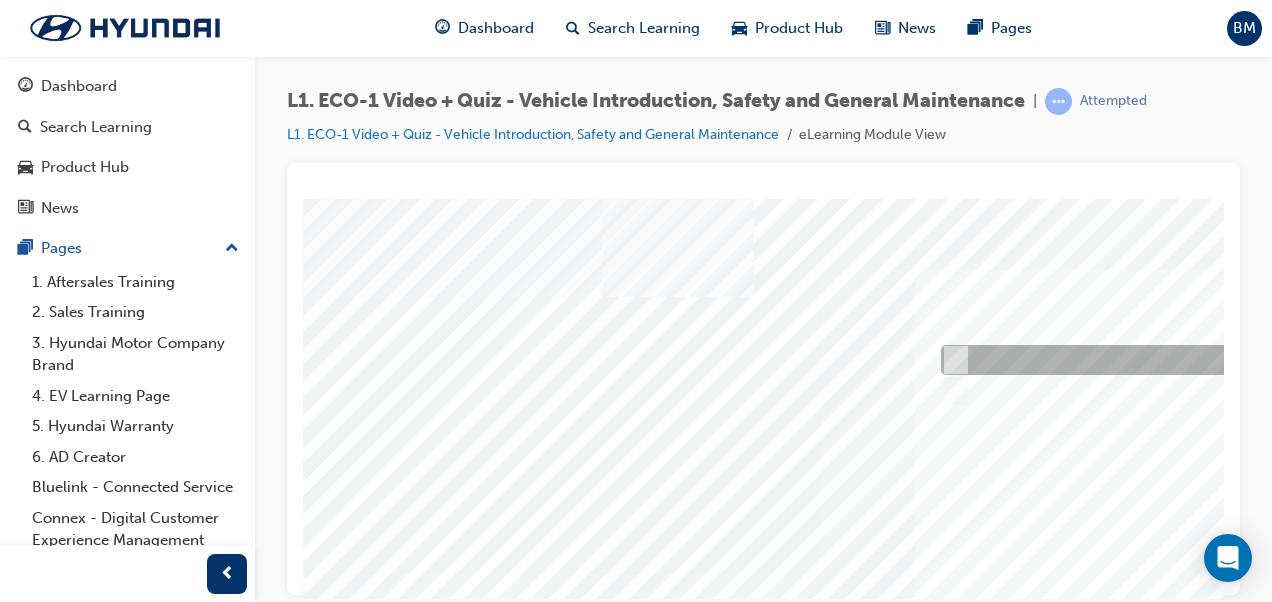 click at bounding box center [952, 360] 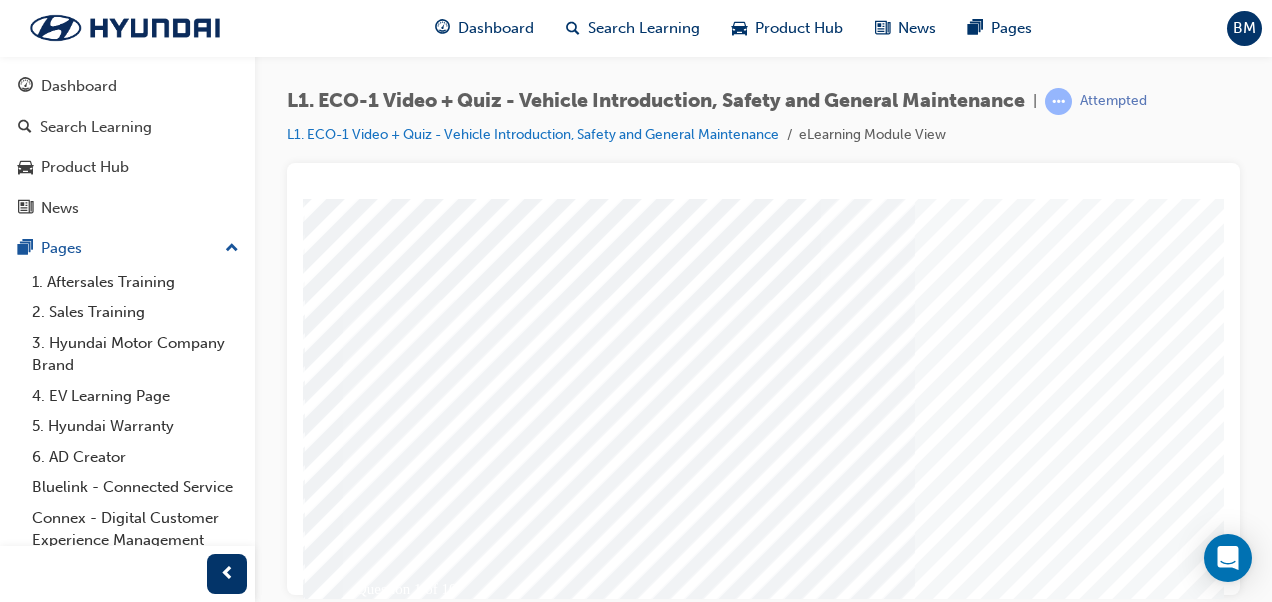 scroll, scrollTop: 300, scrollLeft: 0, axis: vertical 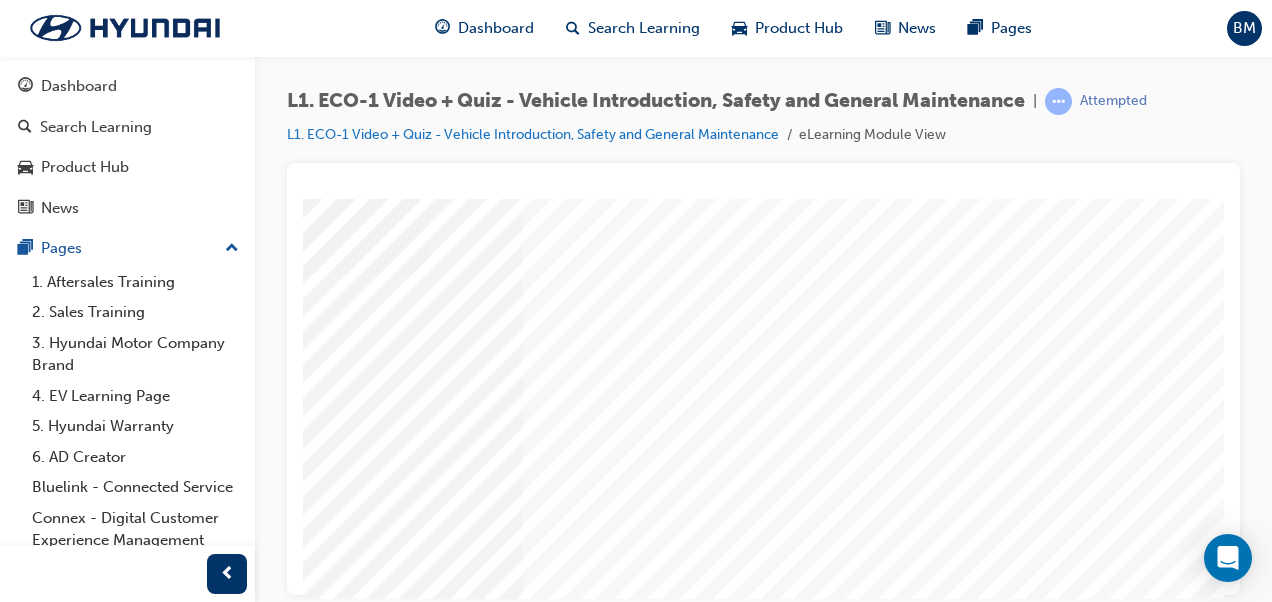 click at bounding box center (-19, 4792) 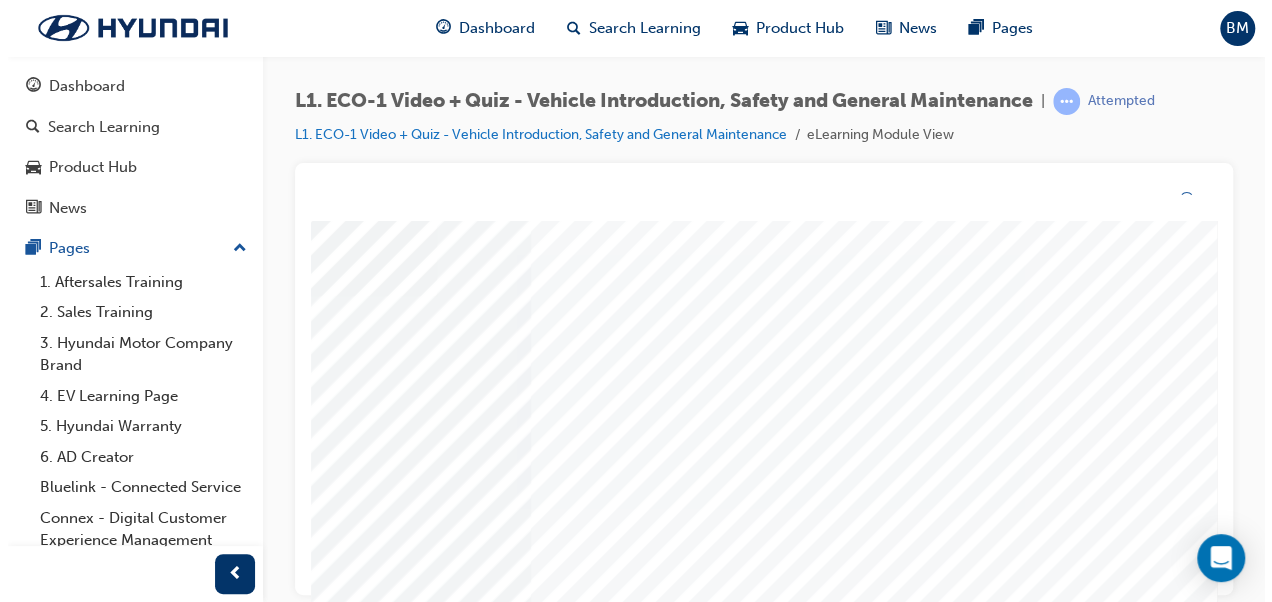 scroll, scrollTop: 0, scrollLeft: 0, axis: both 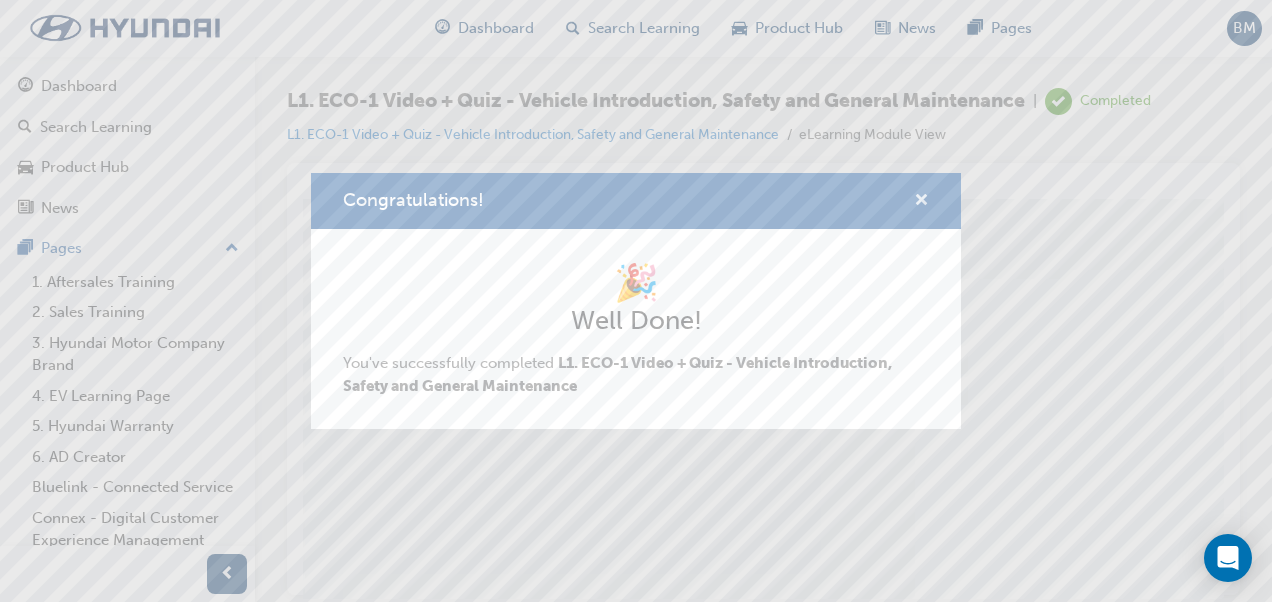 click at bounding box center [921, 202] 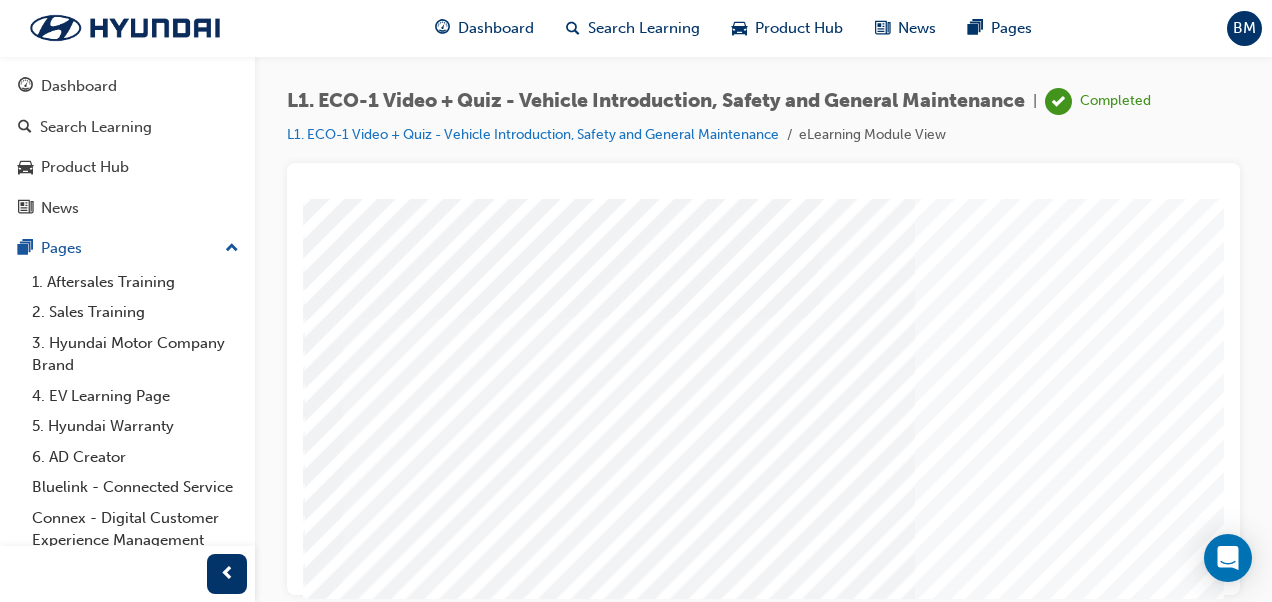 scroll, scrollTop: 365, scrollLeft: 0, axis: vertical 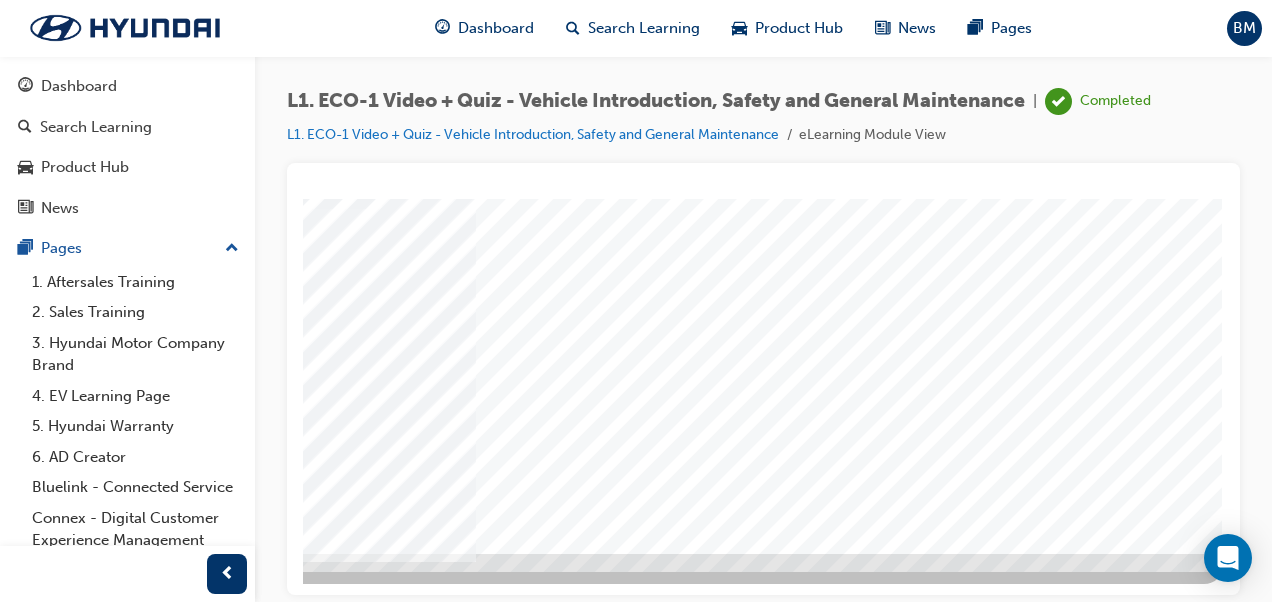 drag, startPoint x: 854, startPoint y: 590, endPoint x: 1530, endPoint y: 777, distance: 701.38794 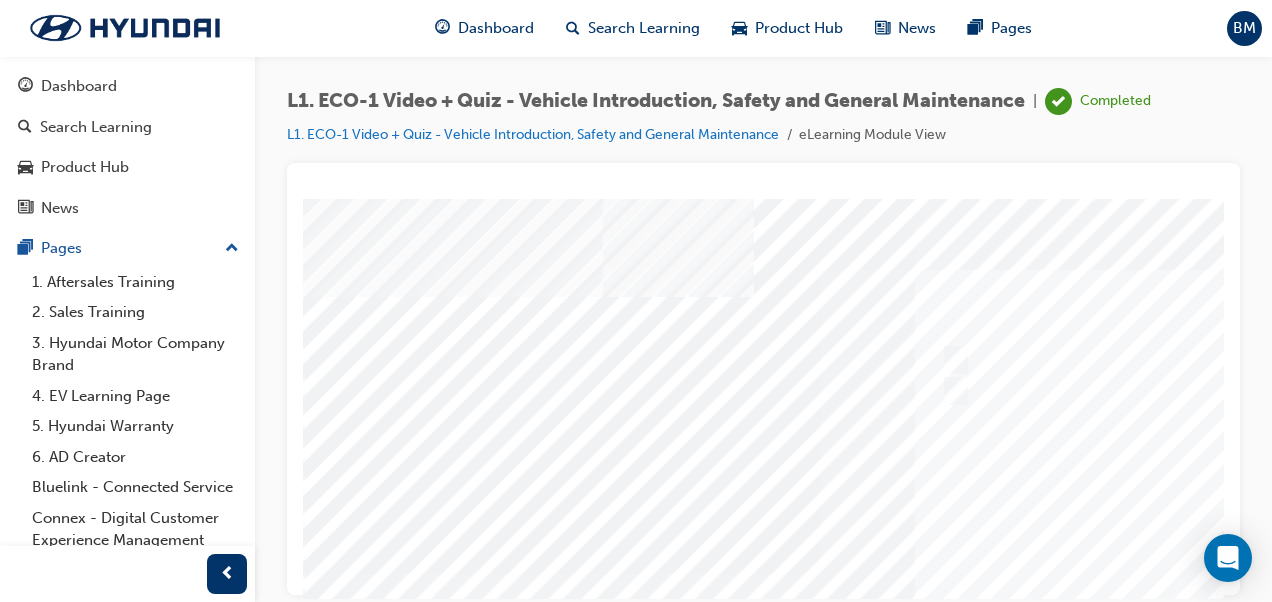 scroll, scrollTop: 0, scrollLeft: 28, axis: horizontal 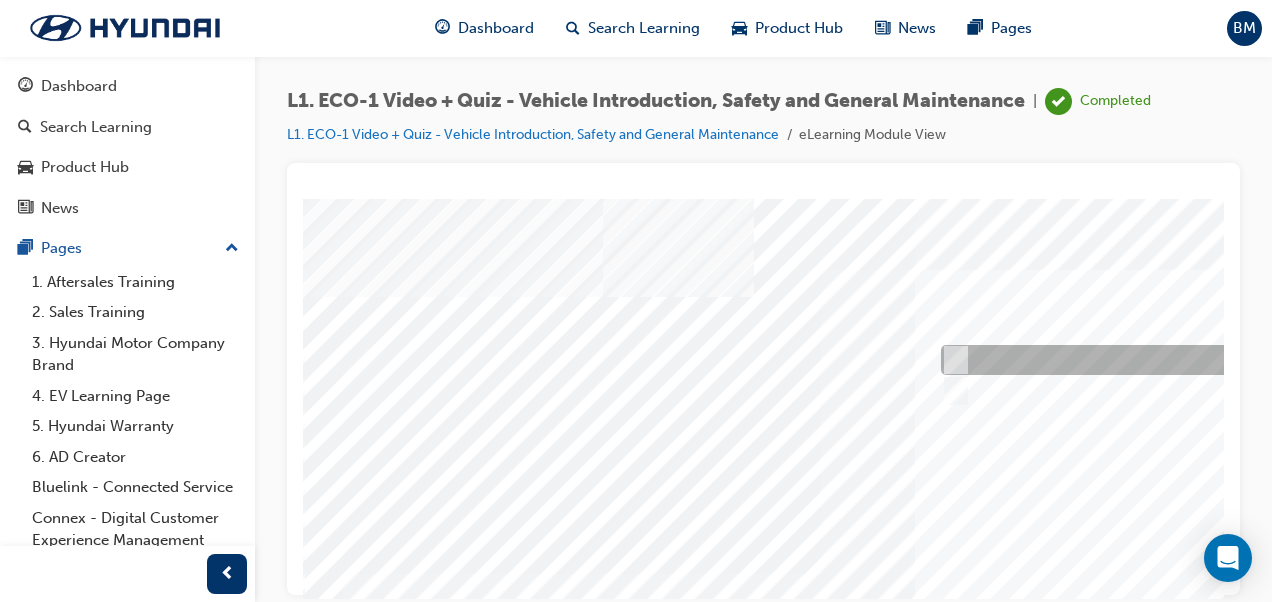 click at bounding box center (1268, 360) 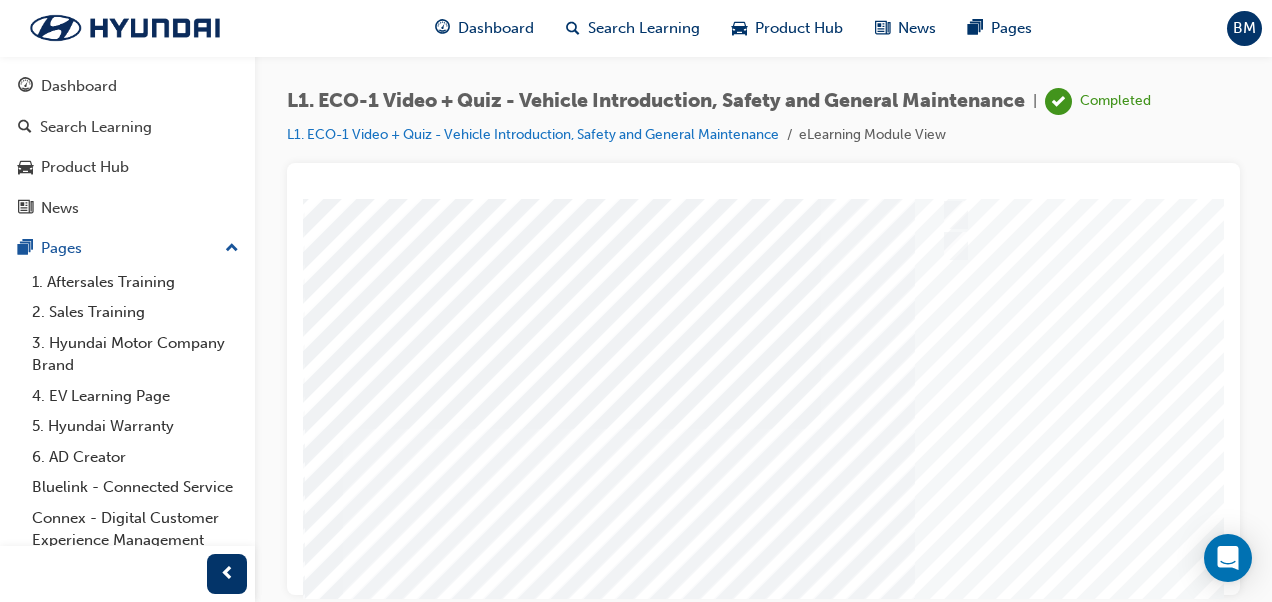 scroll, scrollTop: 300, scrollLeft: 0, axis: vertical 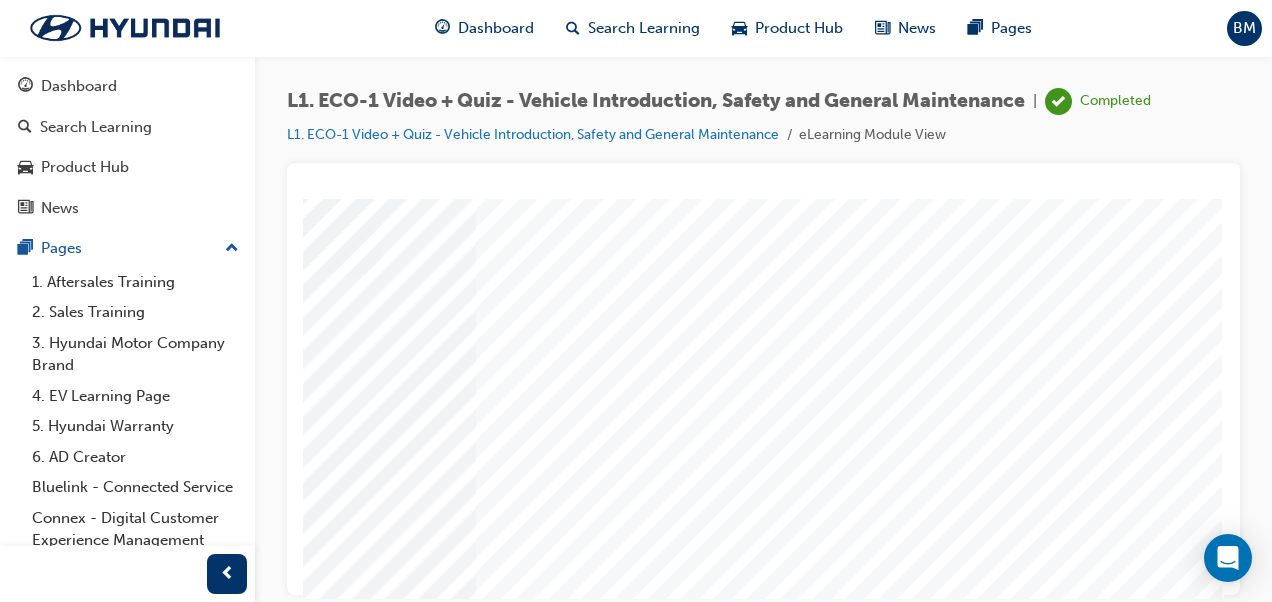 click at bounding box center [-66, 4792] 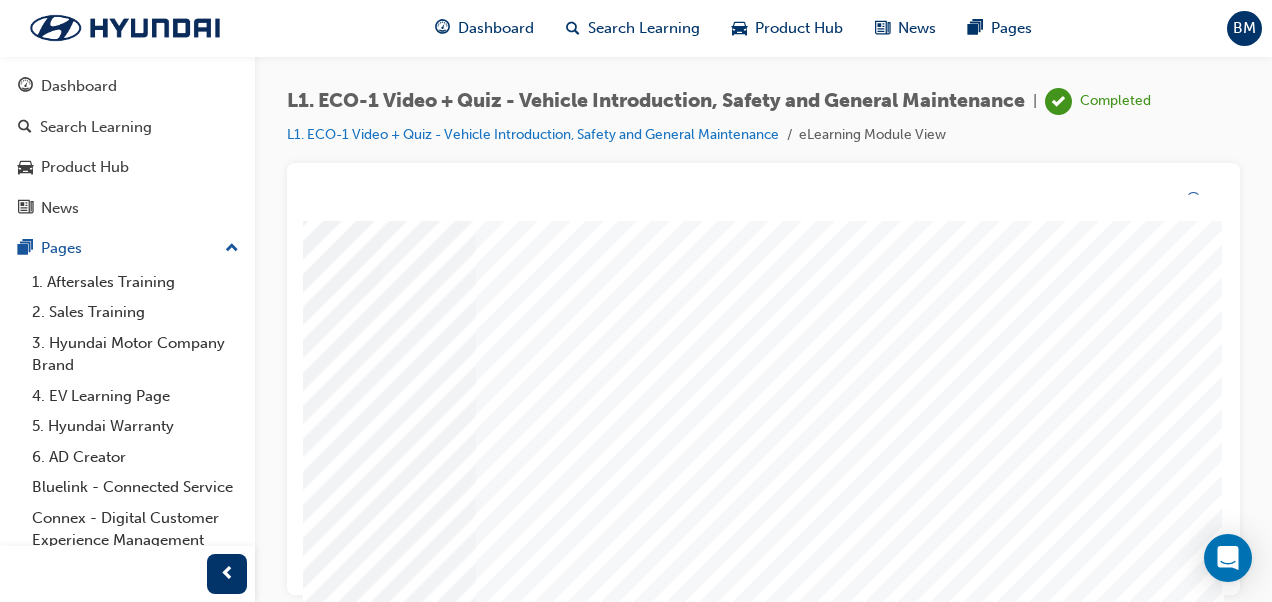 scroll, scrollTop: 0, scrollLeft: 0, axis: both 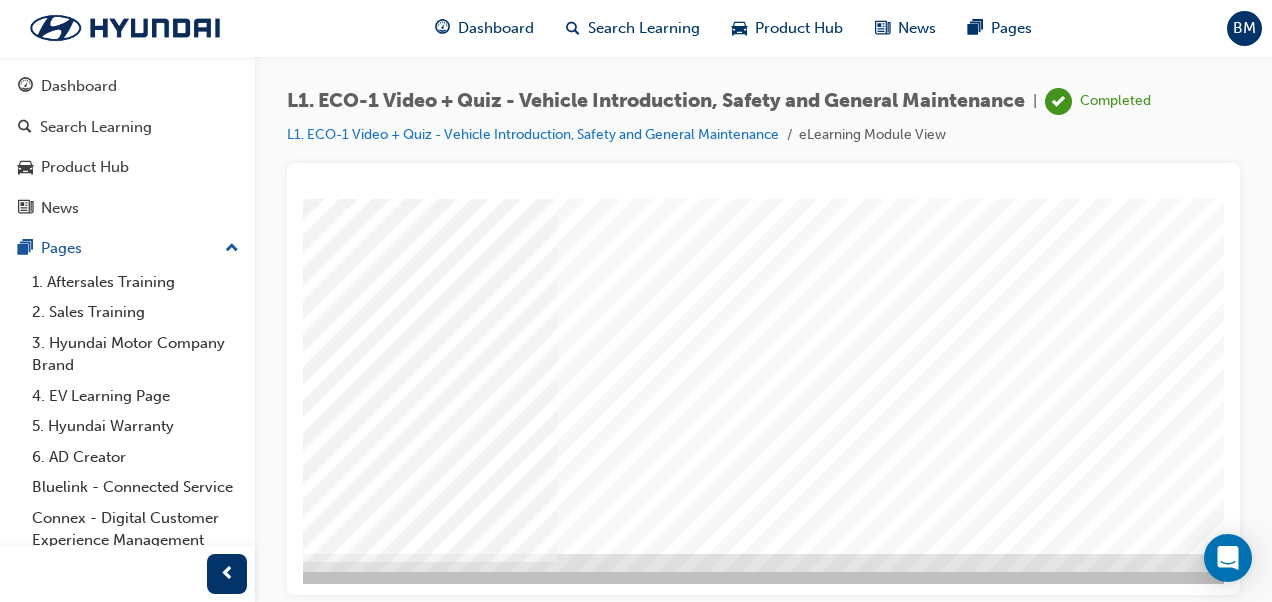 click at bounding box center [625, 193] 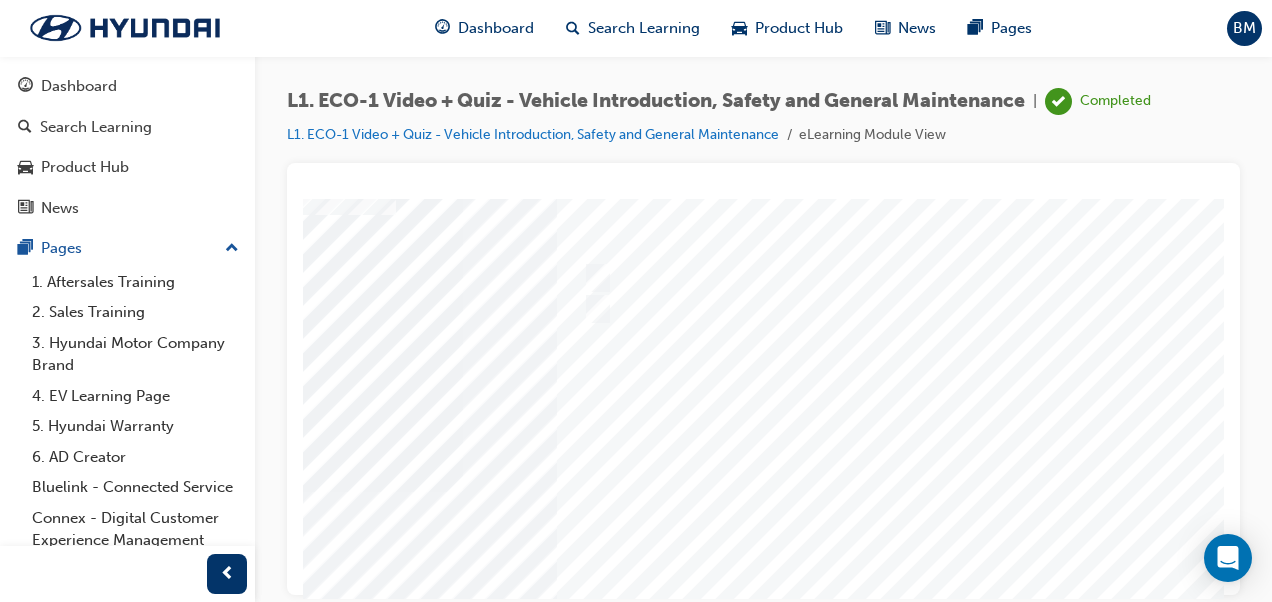 scroll, scrollTop: 65, scrollLeft: 358, axis: both 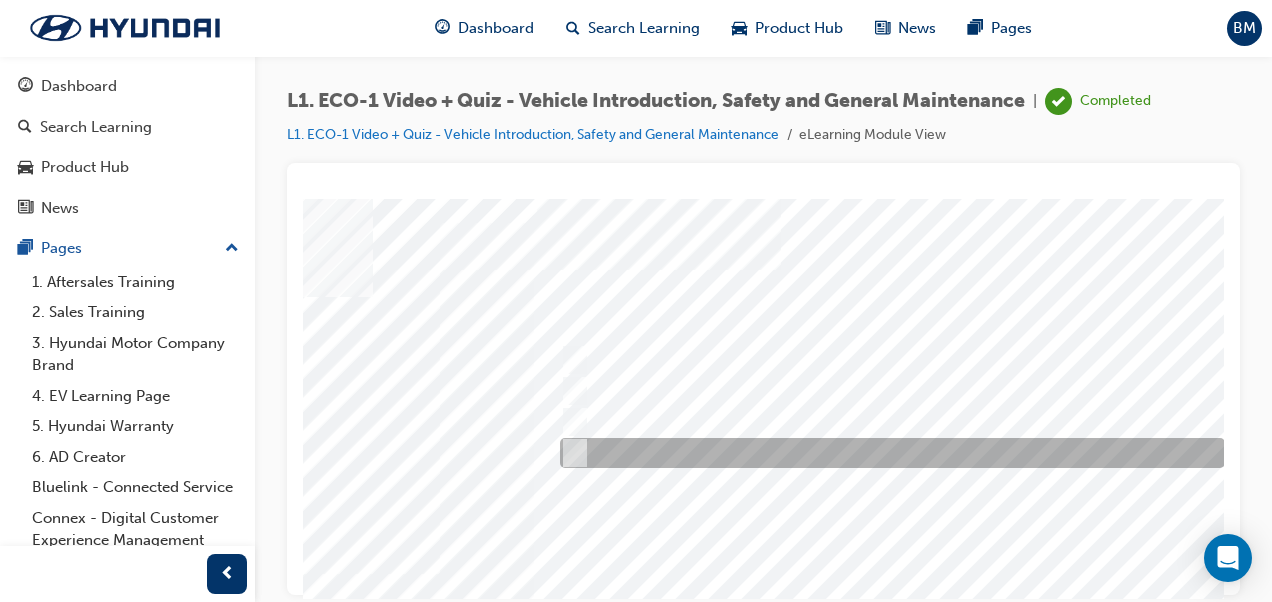 click at bounding box center [887, 453] 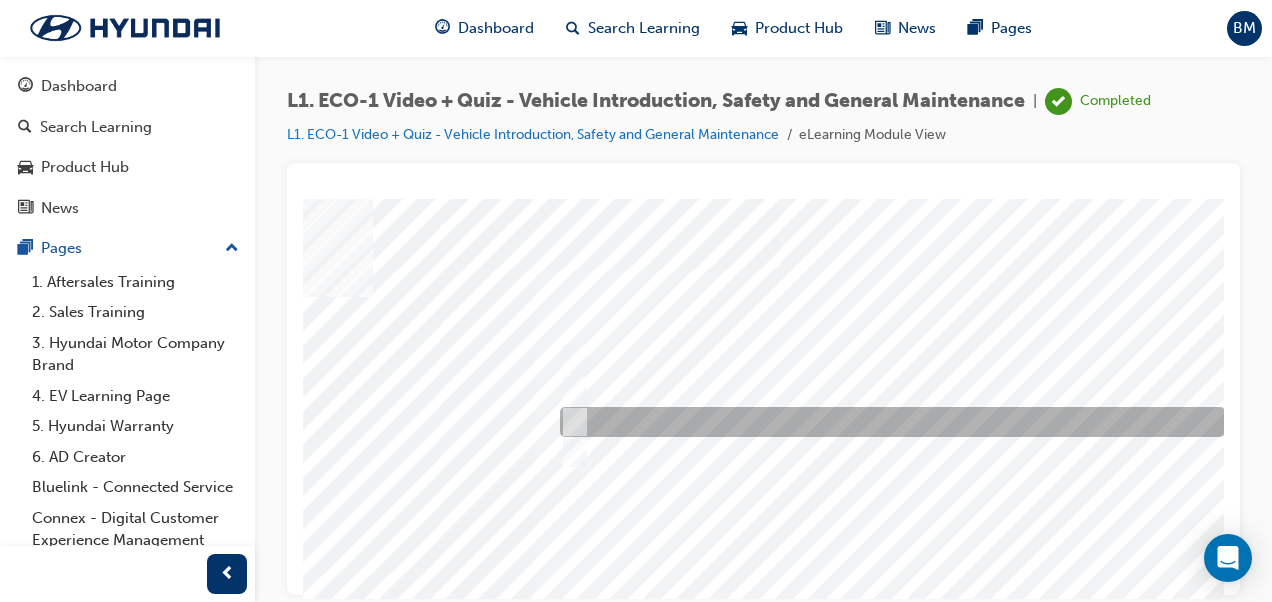 click at bounding box center (571, 422) 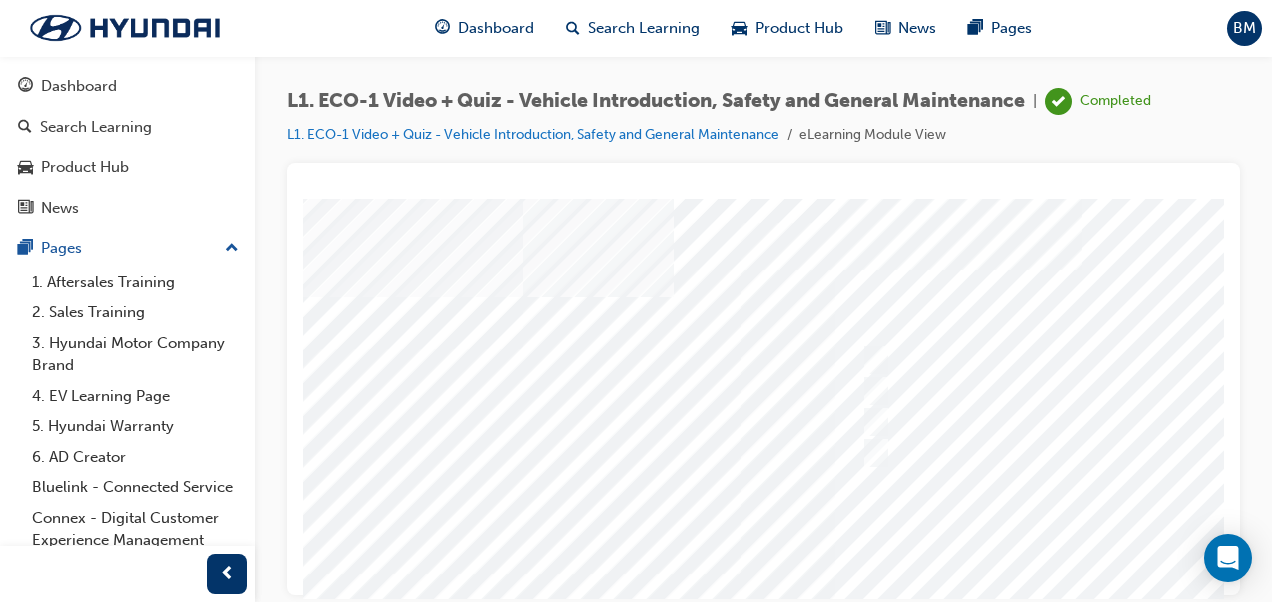 scroll, scrollTop: 0, scrollLeft: 0, axis: both 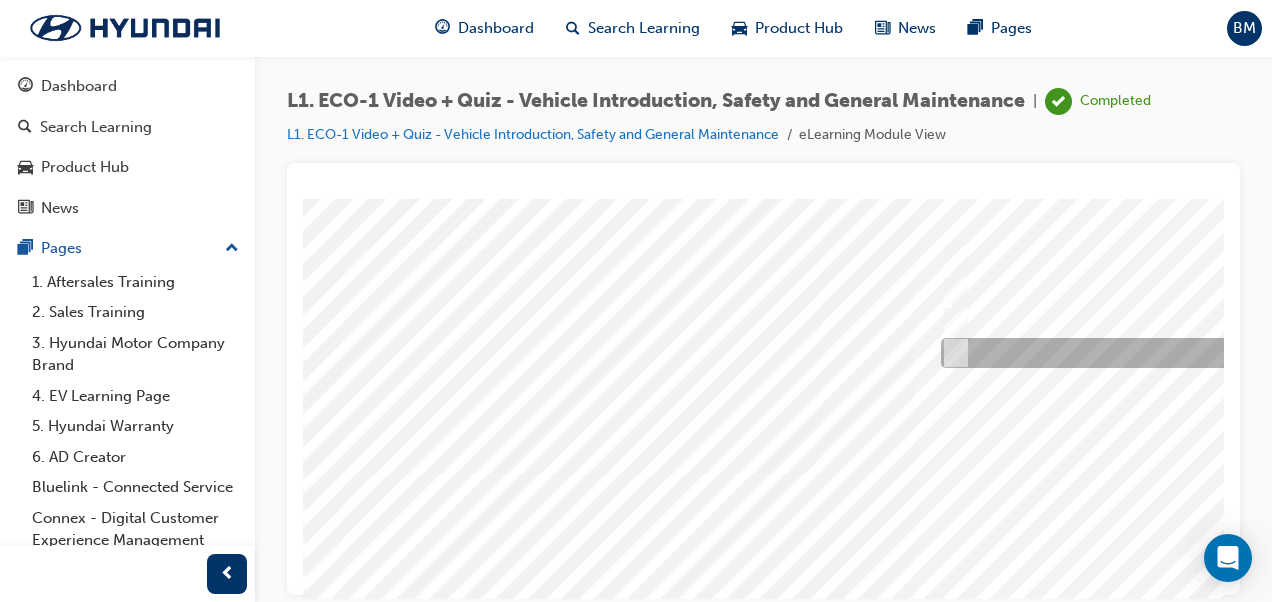 click at bounding box center [952, 353] 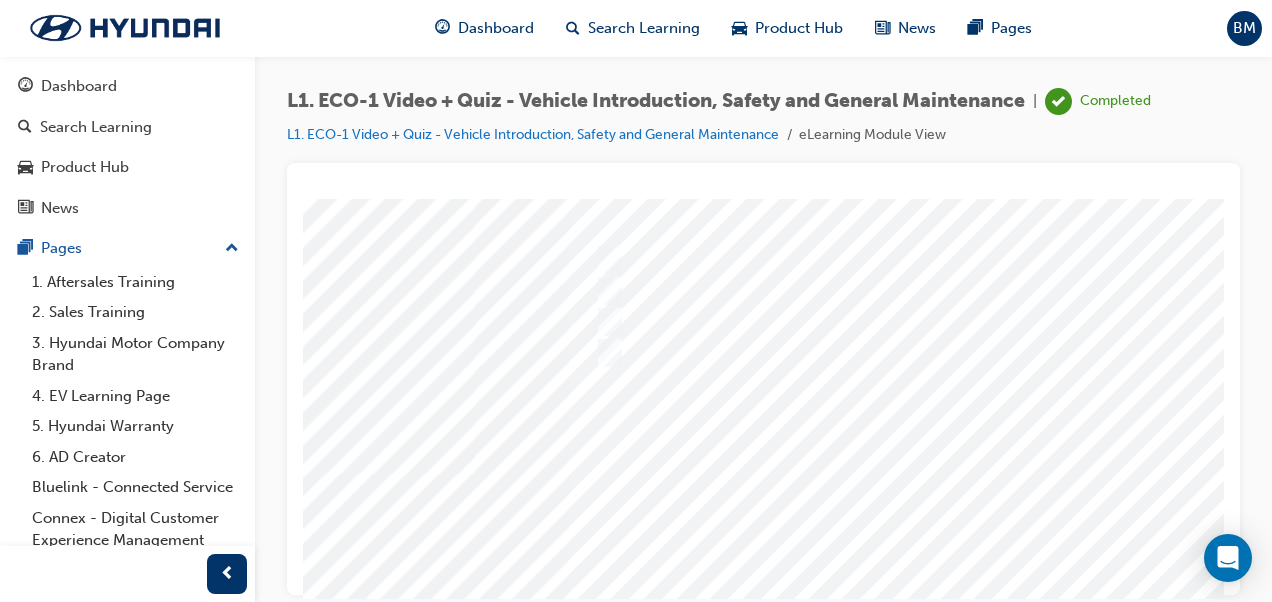 scroll, scrollTop: 100, scrollLeft: 366, axis: both 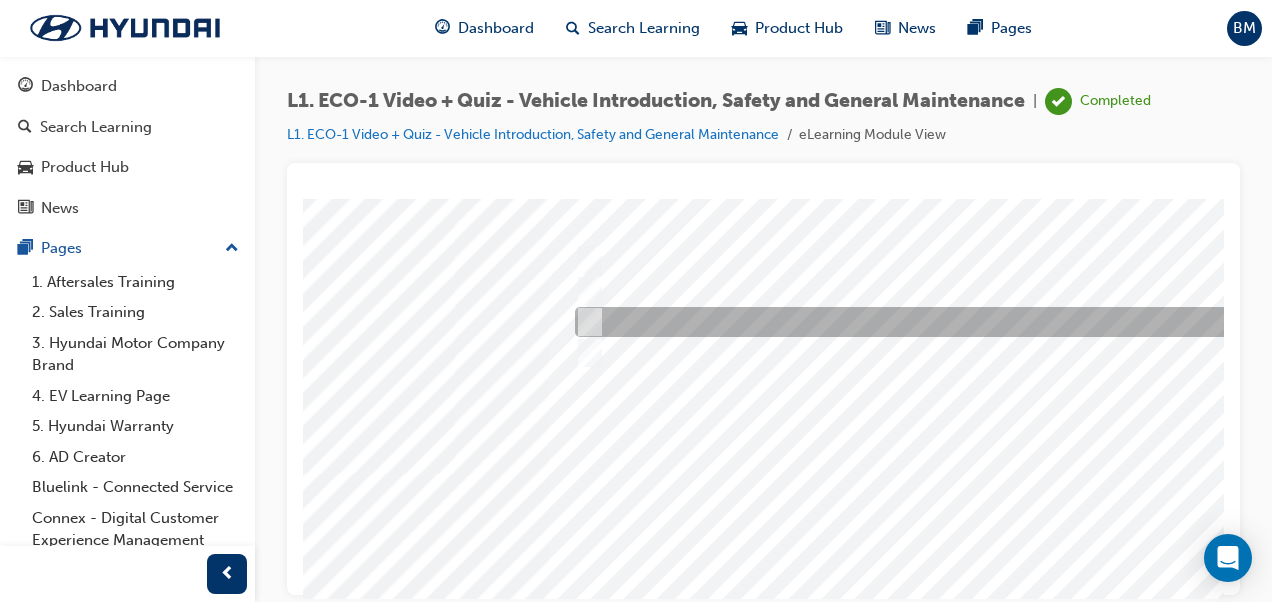click at bounding box center [902, 322] 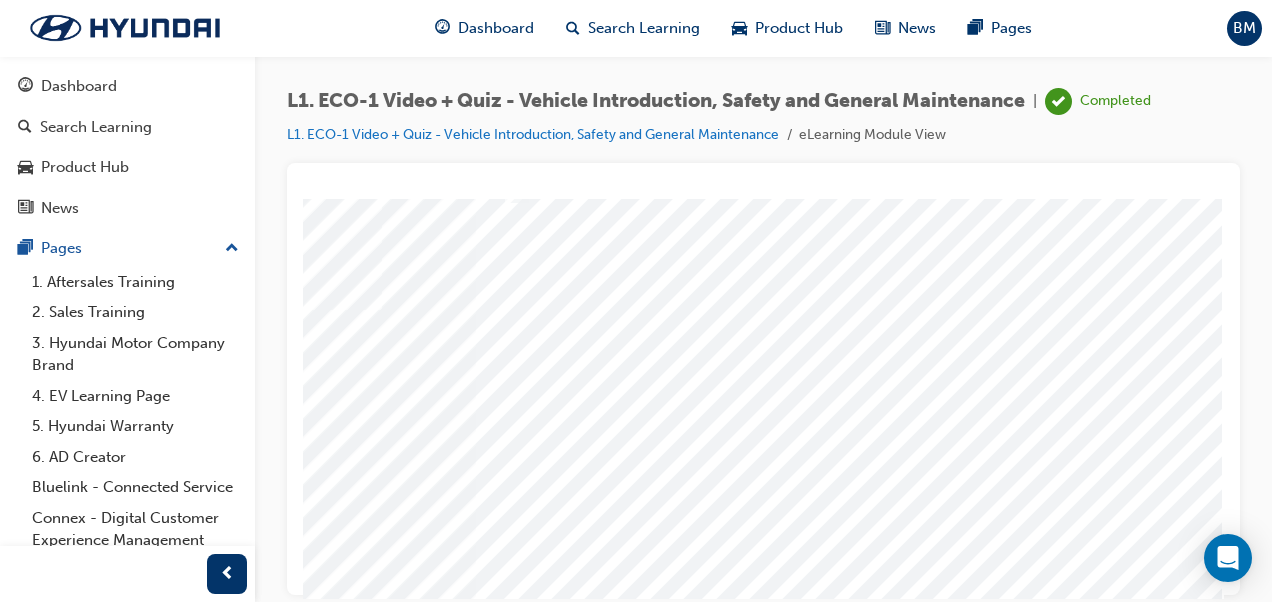 scroll, scrollTop: 365, scrollLeft: 454, axis: both 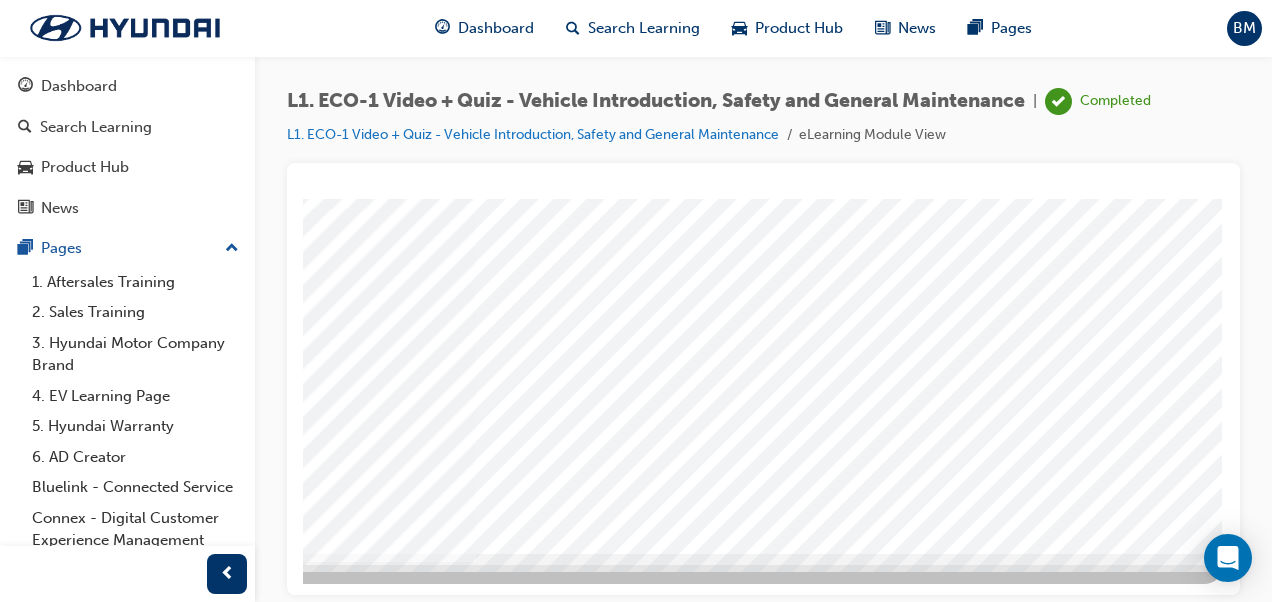 click at bounding box center (-66, 5502) 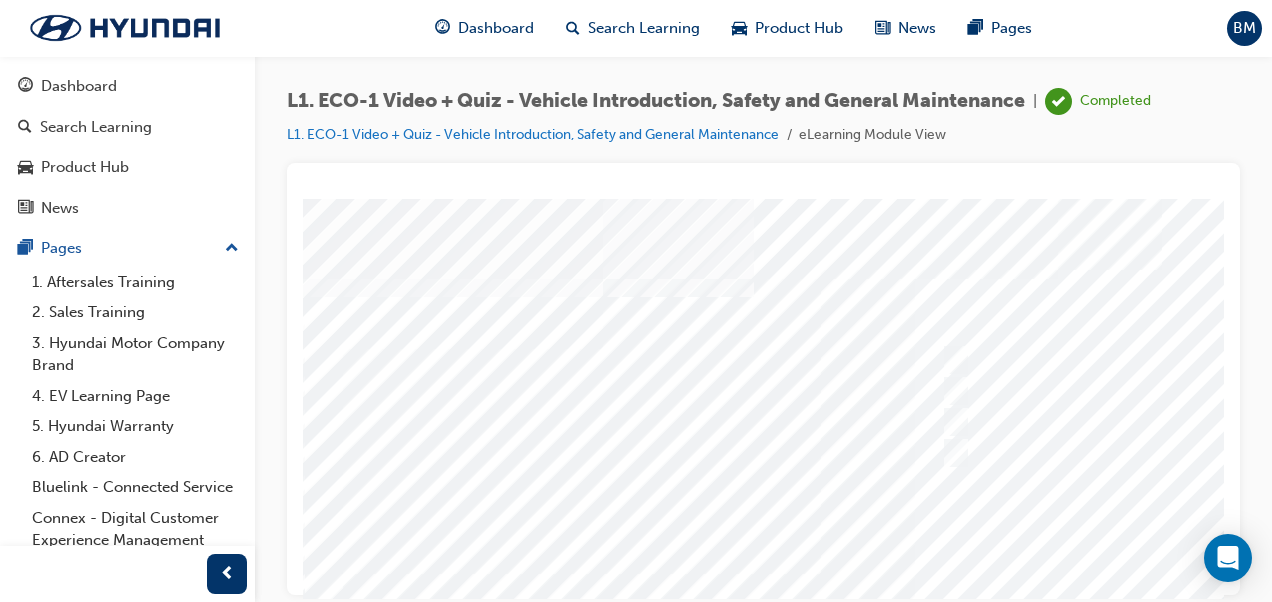 click at bounding box center (983, 558) 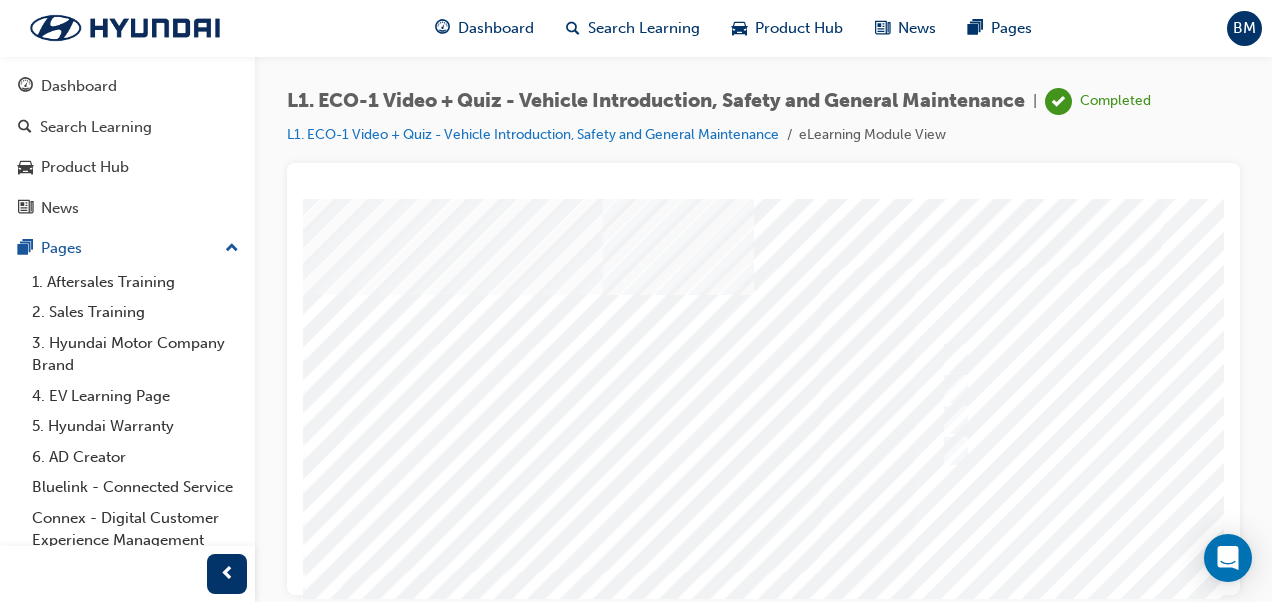 scroll, scrollTop: 0, scrollLeft: 0, axis: both 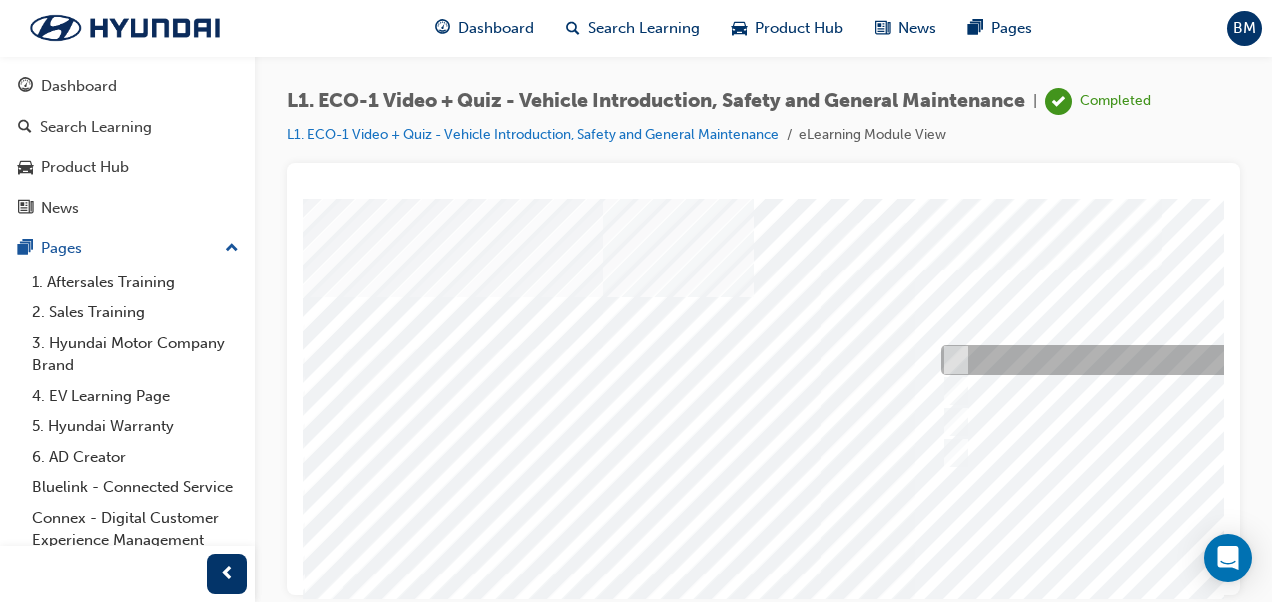 click at bounding box center [1268, 360] 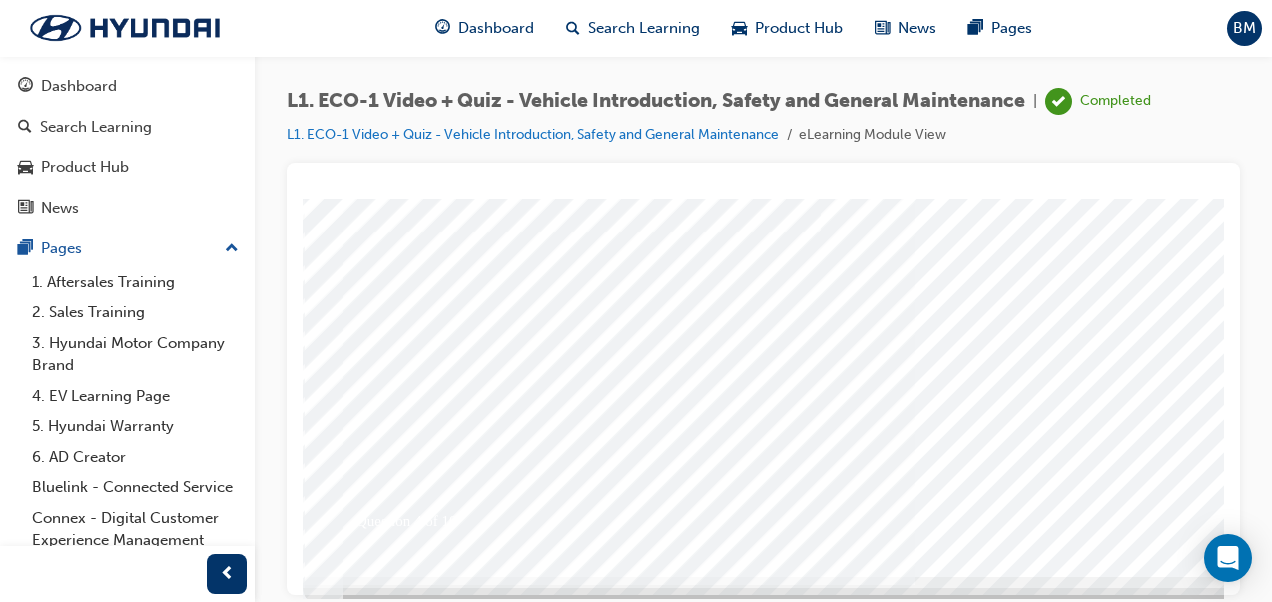 scroll, scrollTop: 365, scrollLeft: 0, axis: vertical 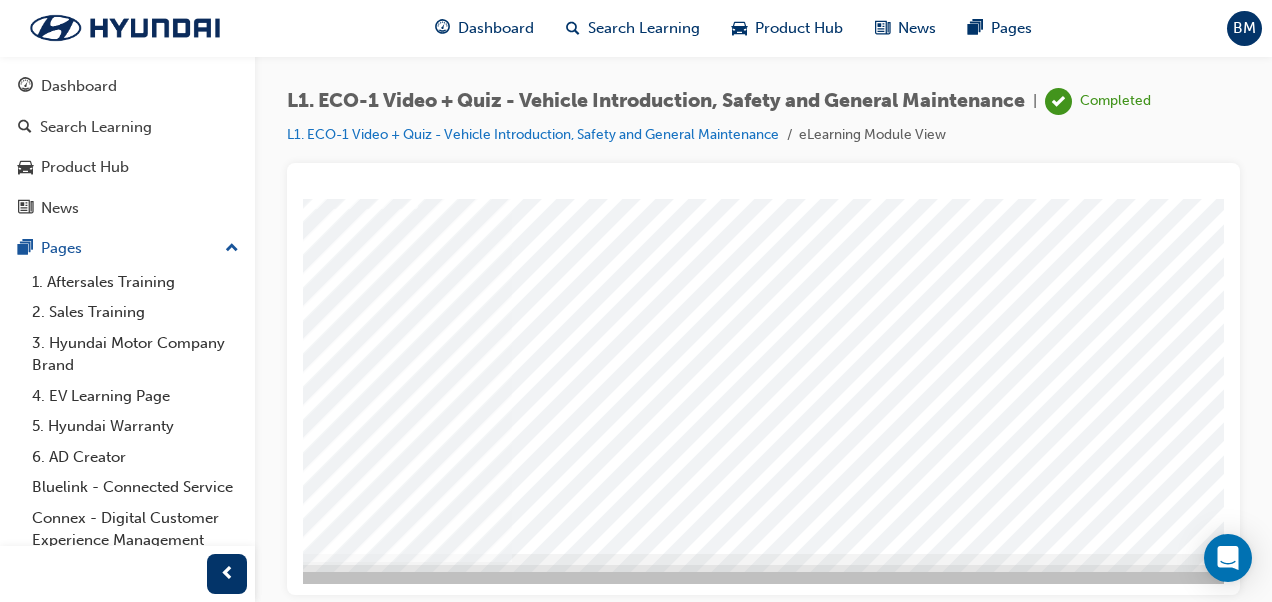 click at bounding box center [-30, 5502] 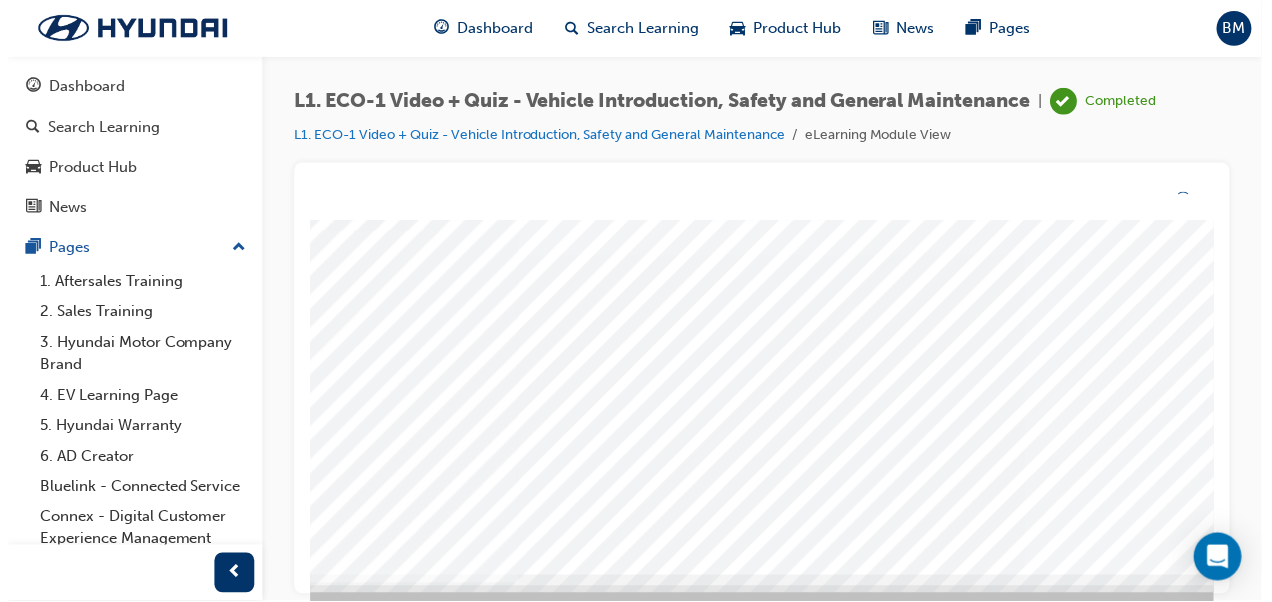 scroll, scrollTop: 0, scrollLeft: 0, axis: both 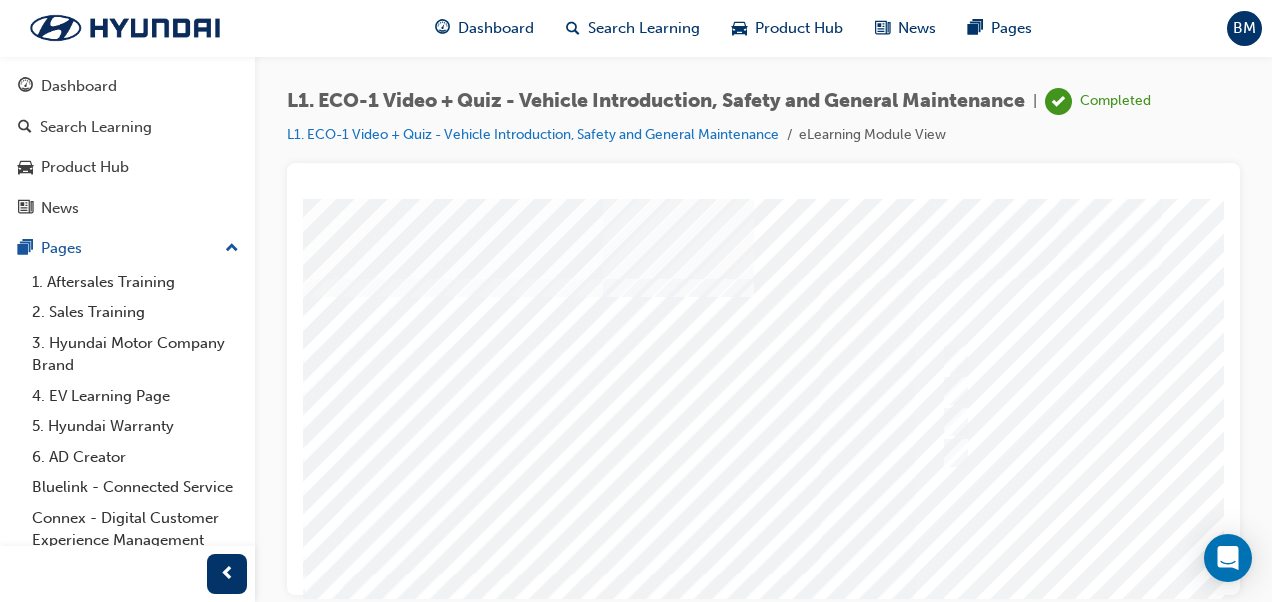 click at bounding box center (983, 558) 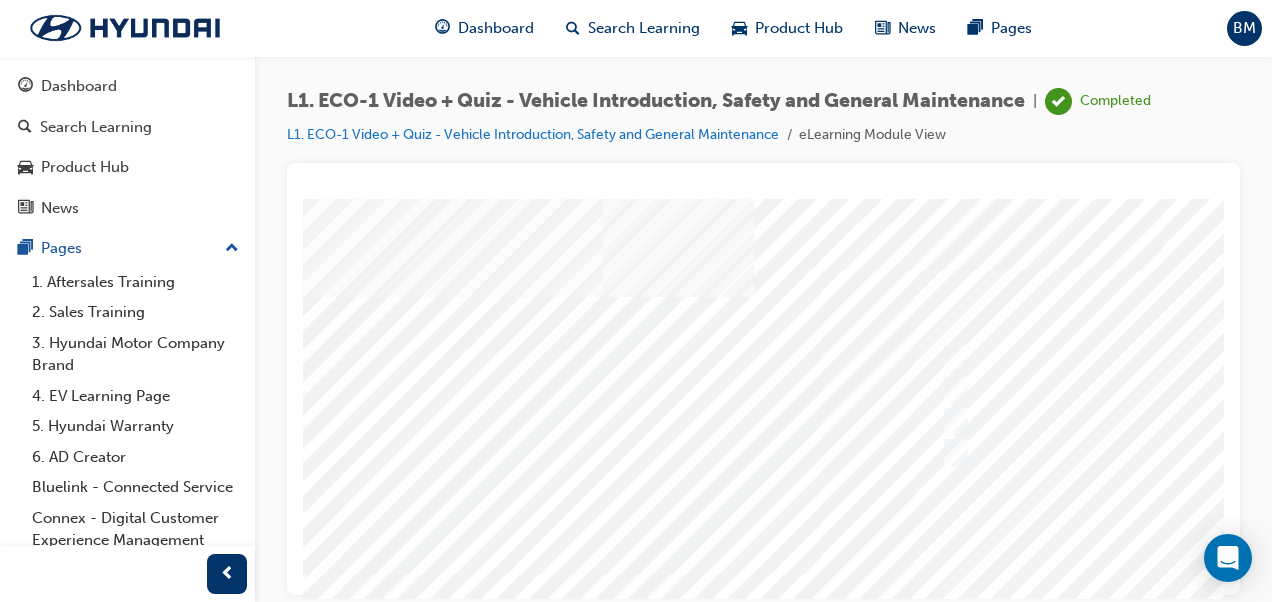 click at bounding box center [1268, 453] 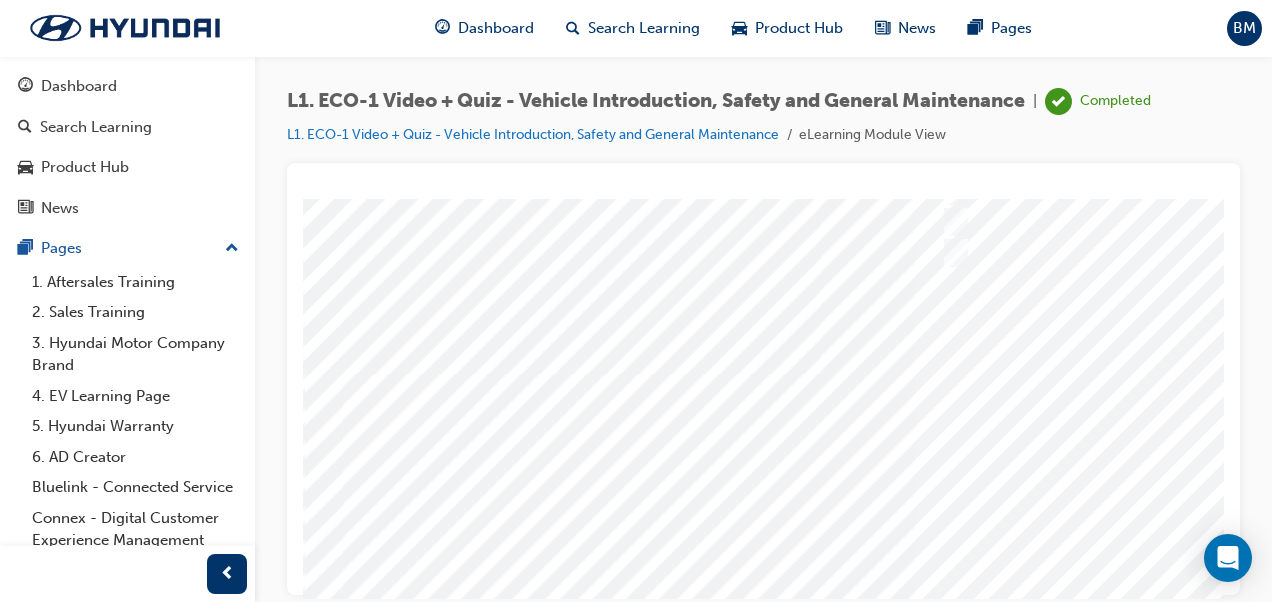 scroll, scrollTop: 0, scrollLeft: 0, axis: both 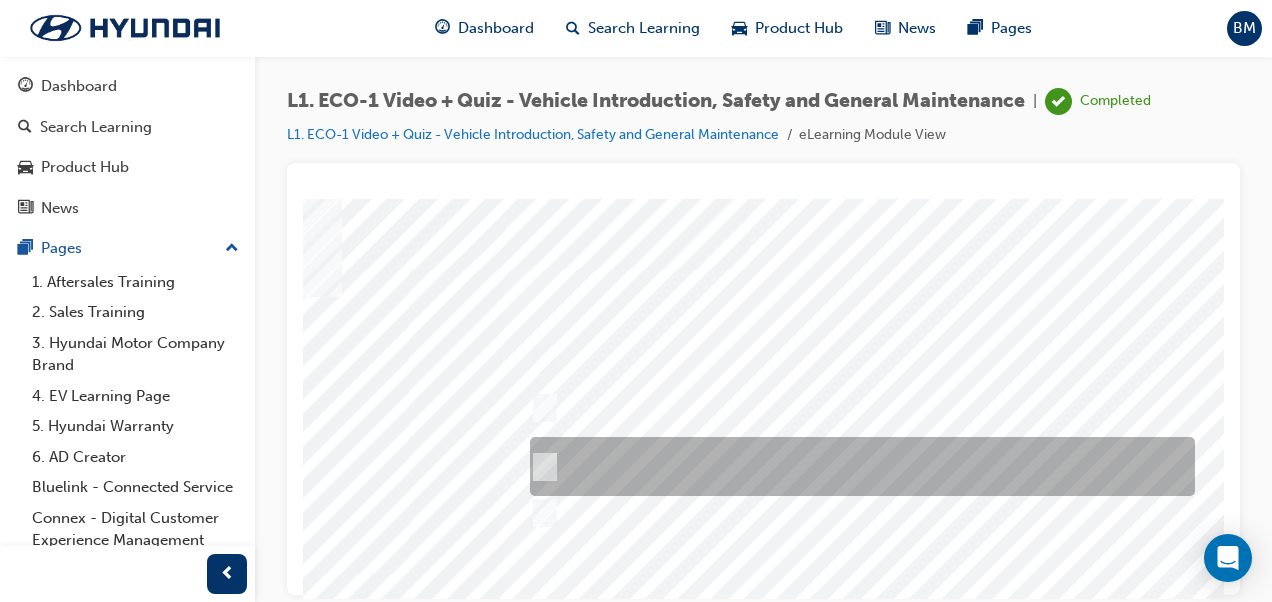 click at bounding box center (857, 466) 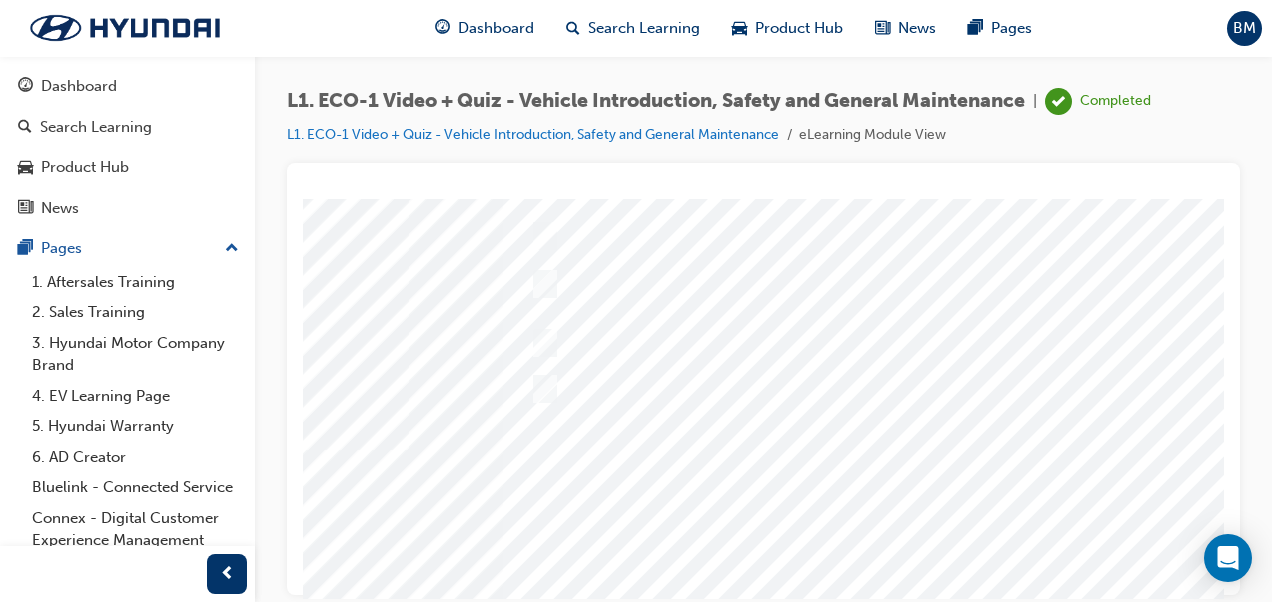 scroll, scrollTop: 300, scrollLeft: 412, axis: both 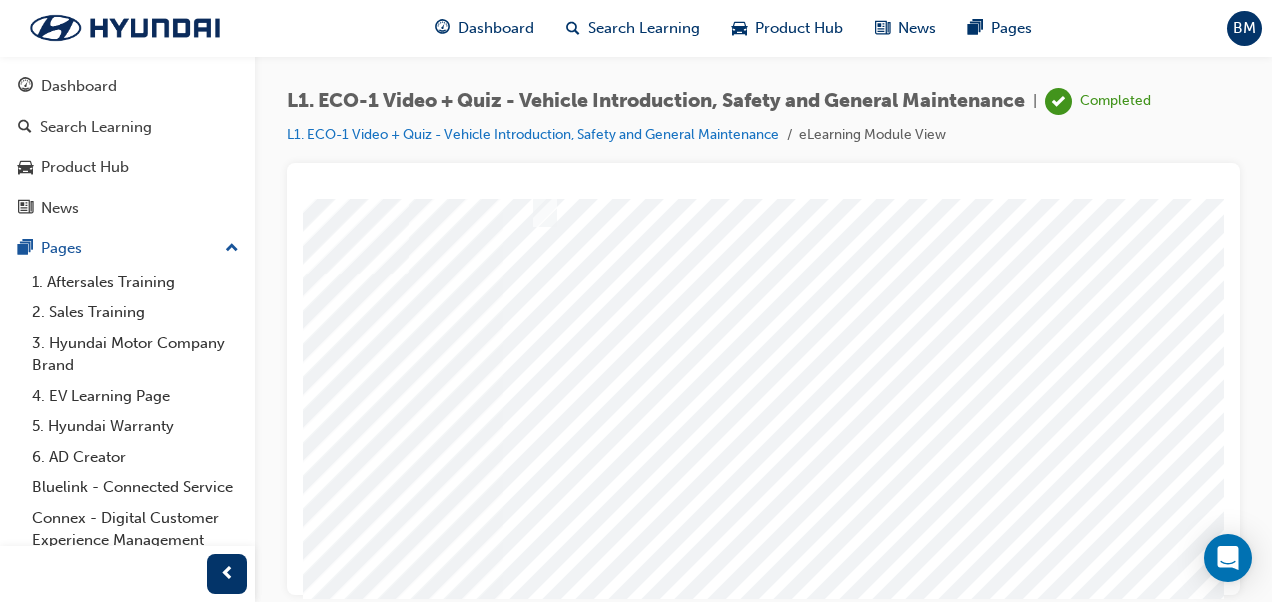click at bounding box center (-39, 5567) 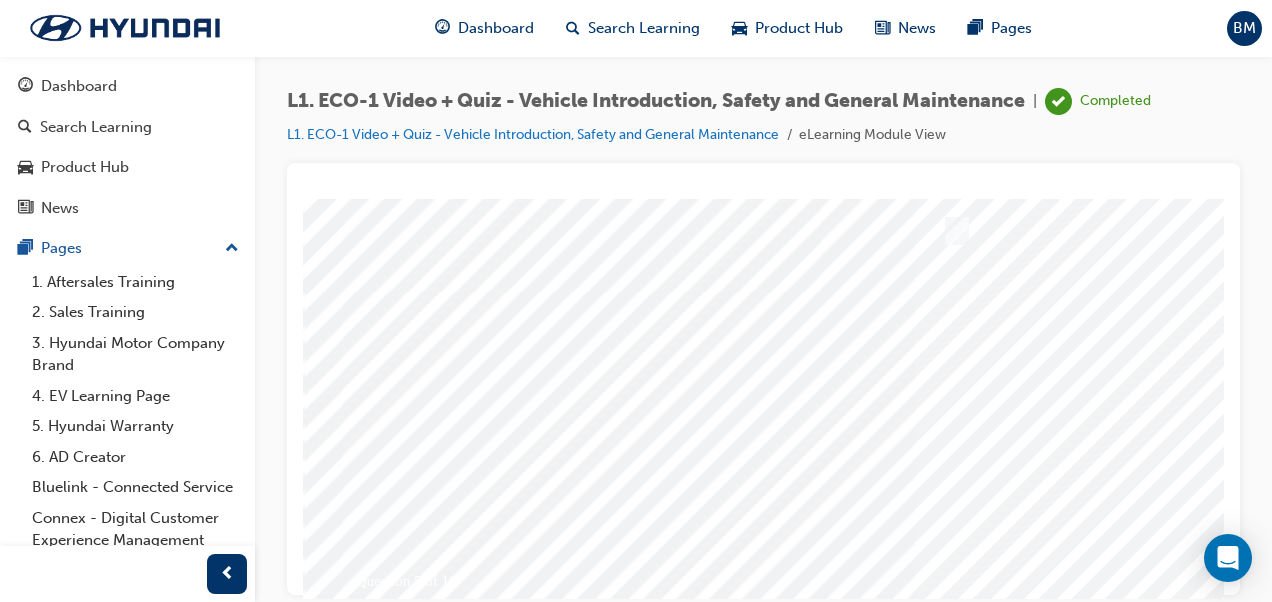 scroll, scrollTop: 365, scrollLeft: 0, axis: vertical 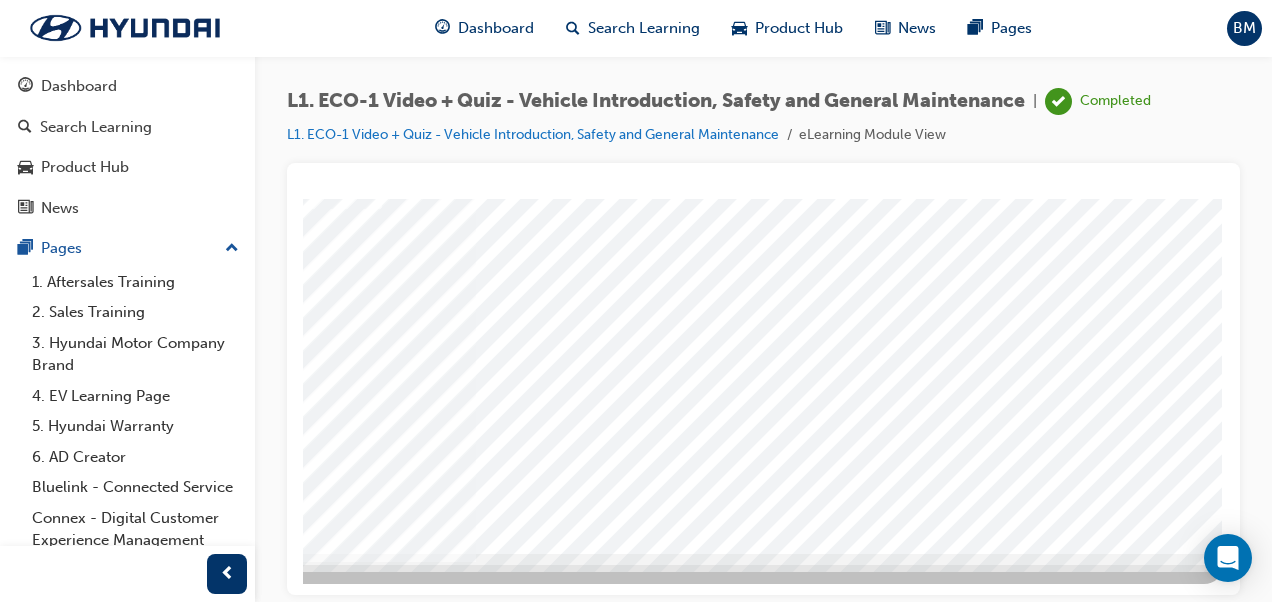 click at bounding box center [544, 193] 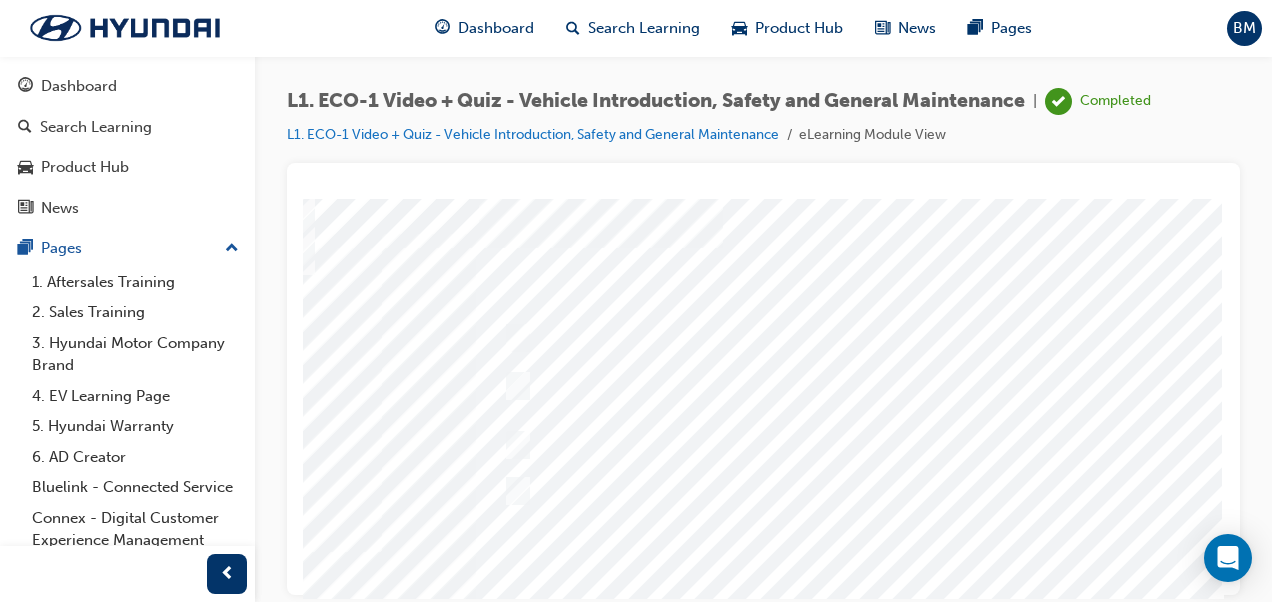 scroll, scrollTop: 0, scrollLeft: 454, axis: horizontal 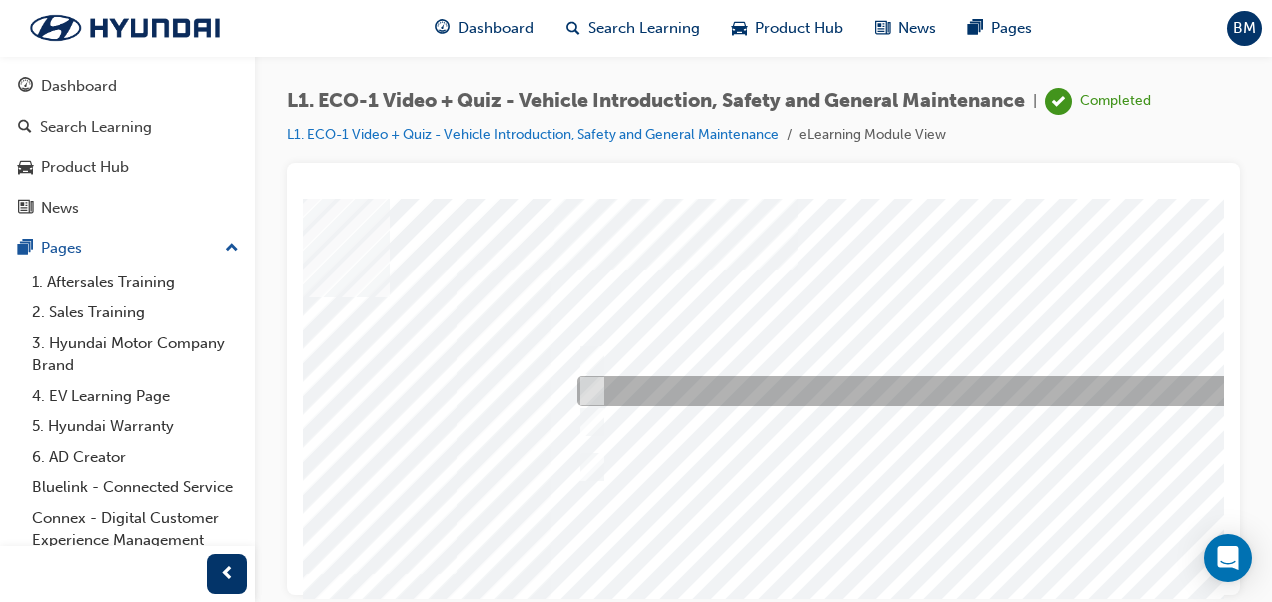 click at bounding box center [904, 391] 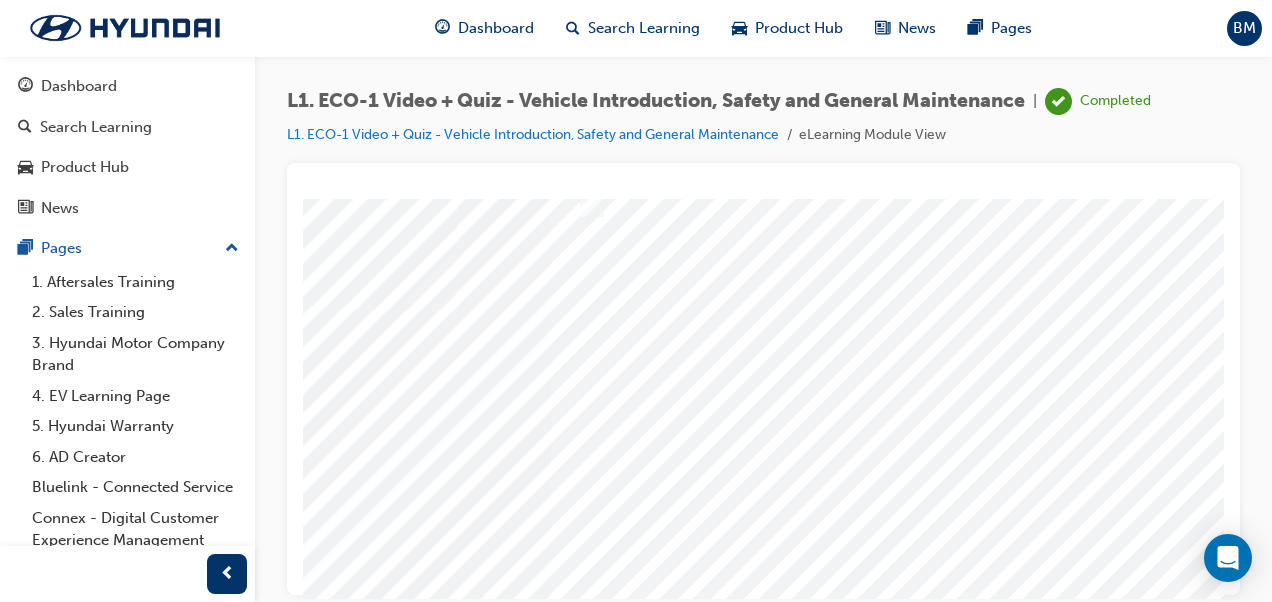 scroll, scrollTop: 365, scrollLeft: 364, axis: both 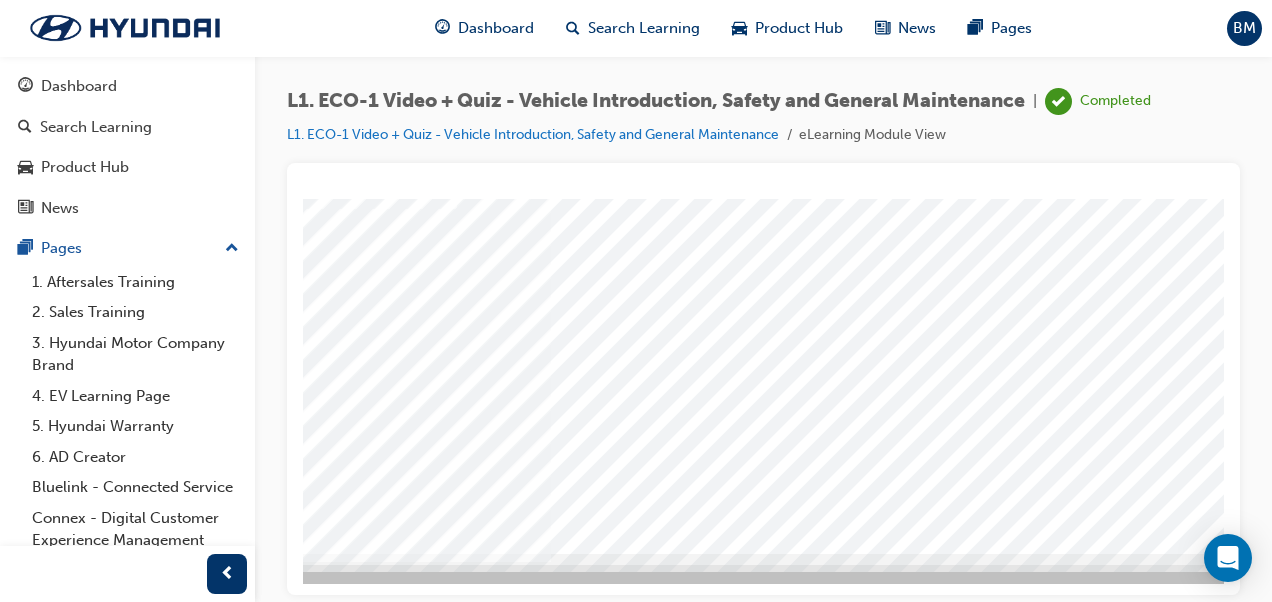 click at bounding box center (9, 5502) 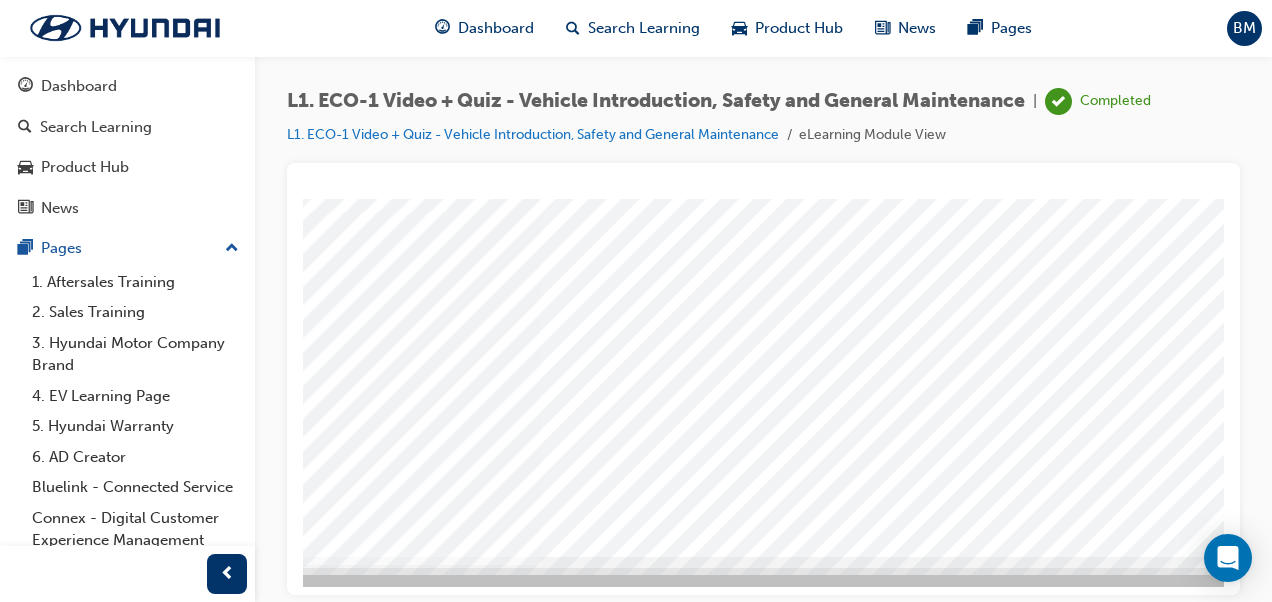 scroll, scrollTop: 365, scrollLeft: 374, axis: both 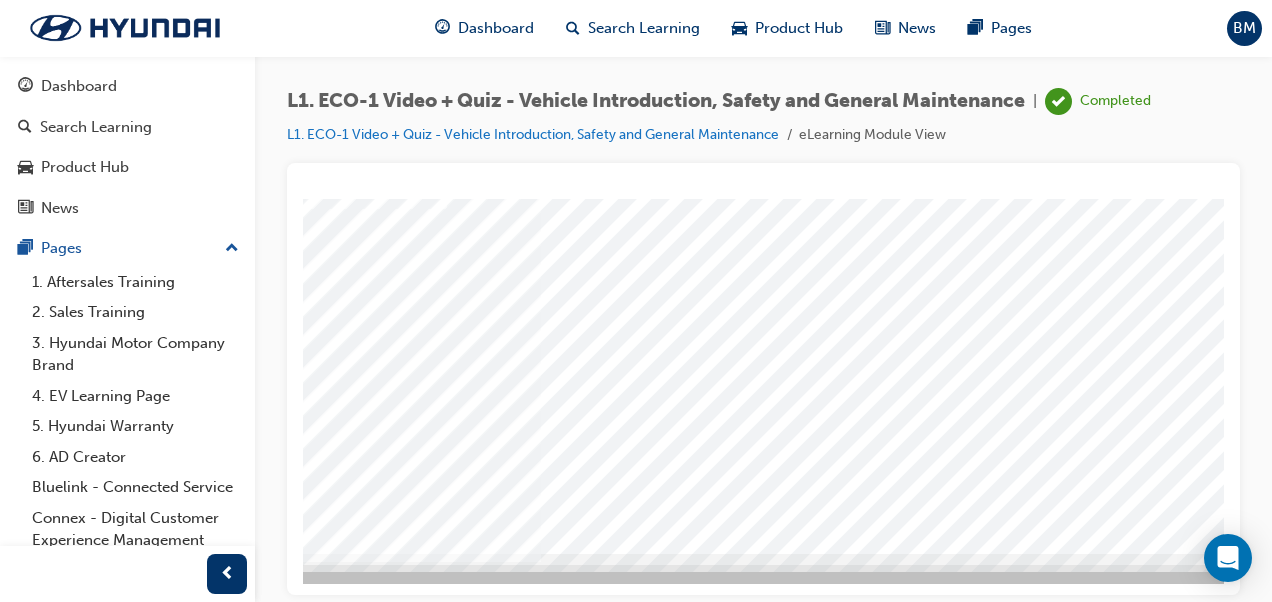 click at bounding box center [609, 193] 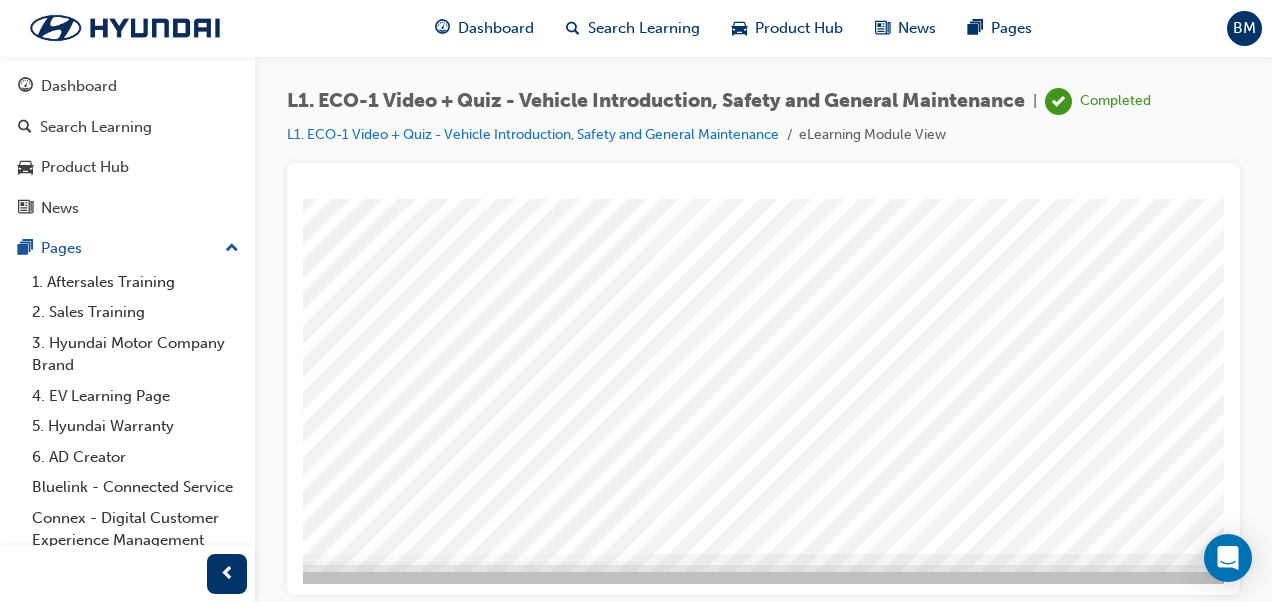 scroll, scrollTop: 365, scrollLeft: 0, axis: vertical 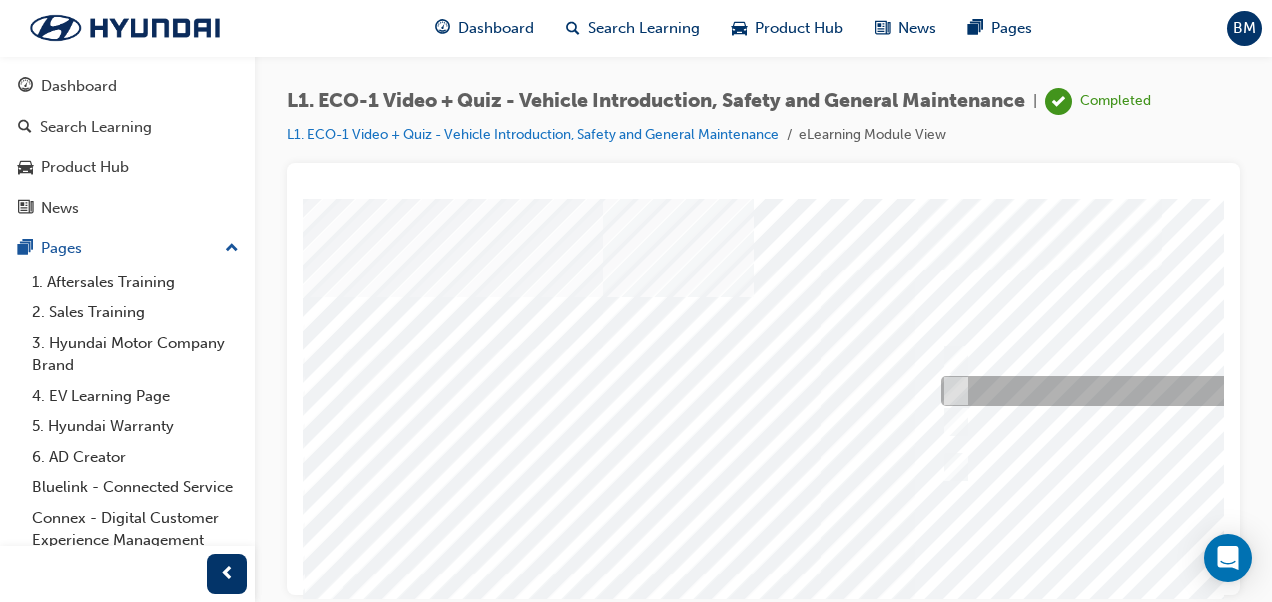 click at bounding box center [952, 391] 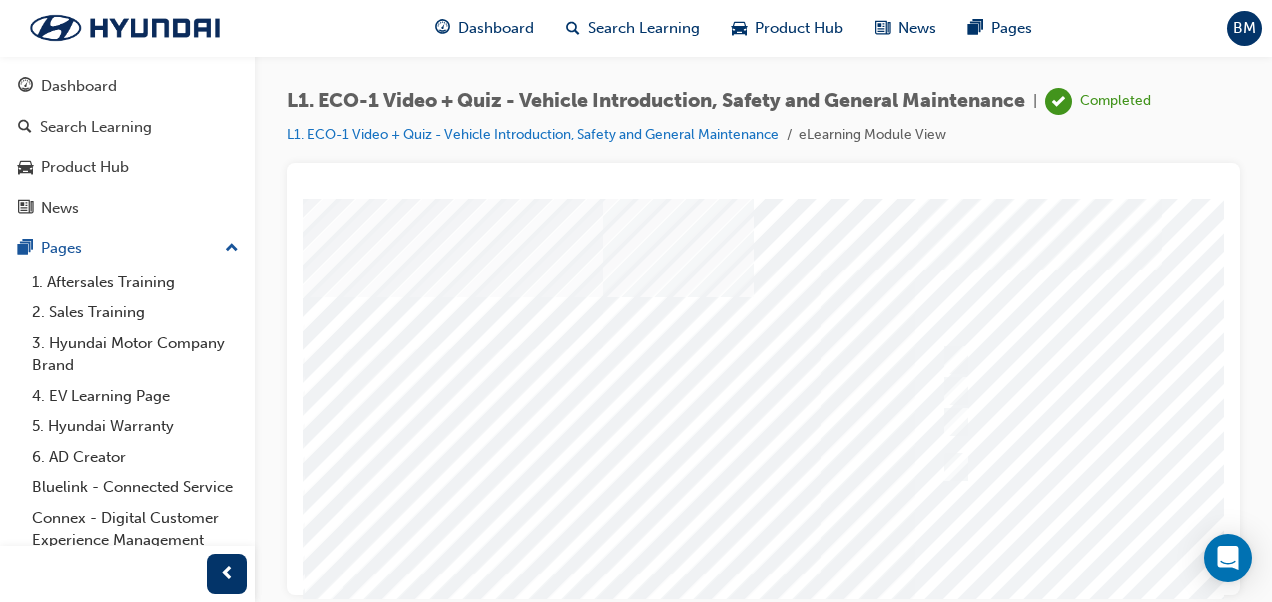 click on "Question 7 of 10" at bounding box center (983, 558) 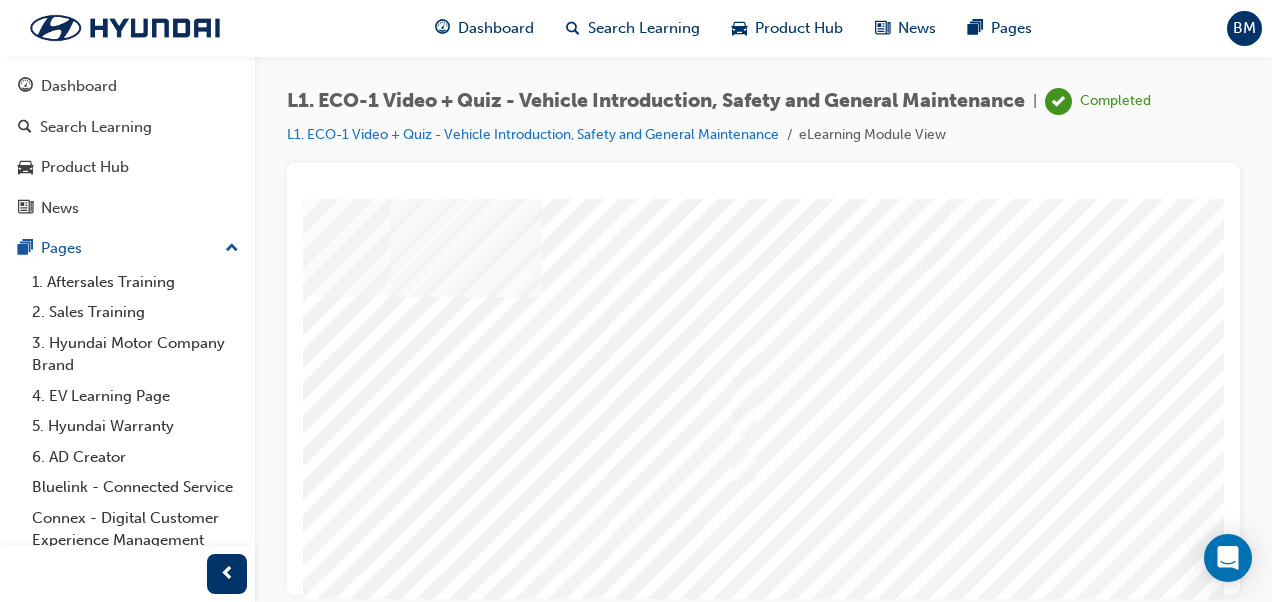 scroll, scrollTop: 0, scrollLeft: 427, axis: horizontal 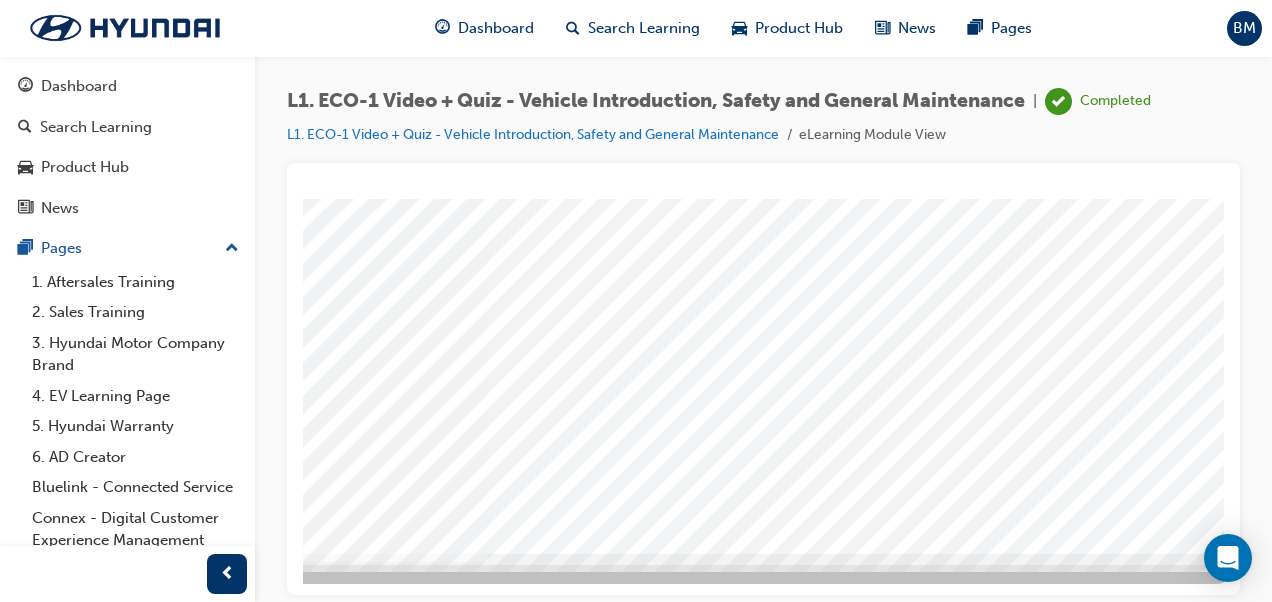 click at bounding box center (-54, 5502) 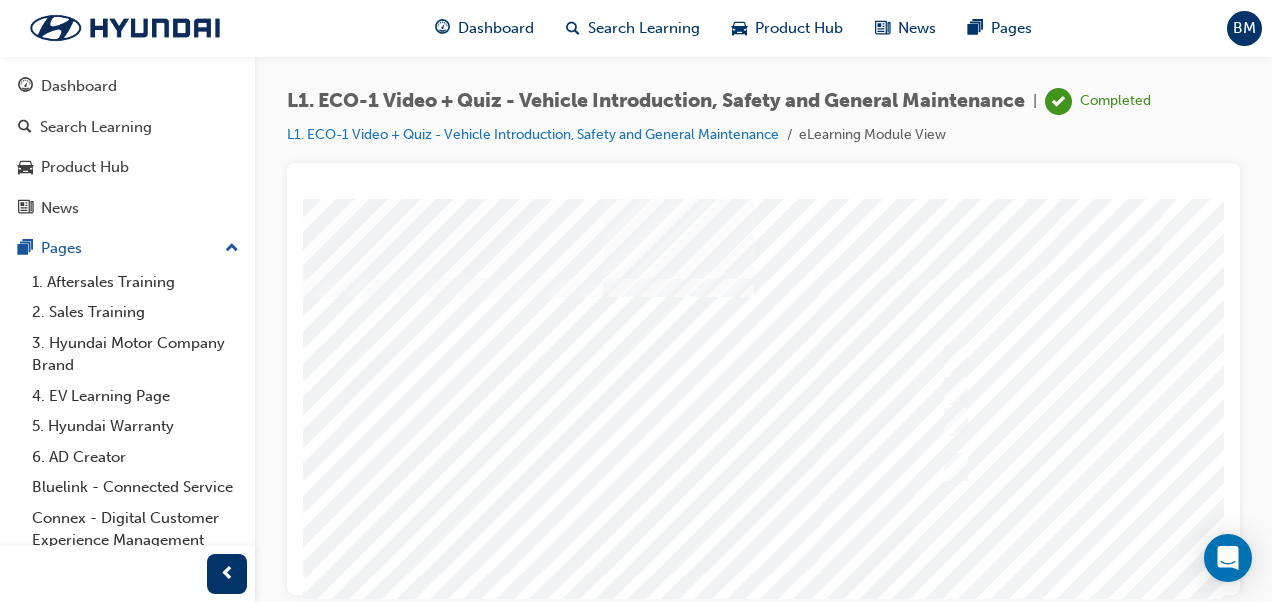 click at bounding box center [983, 558] 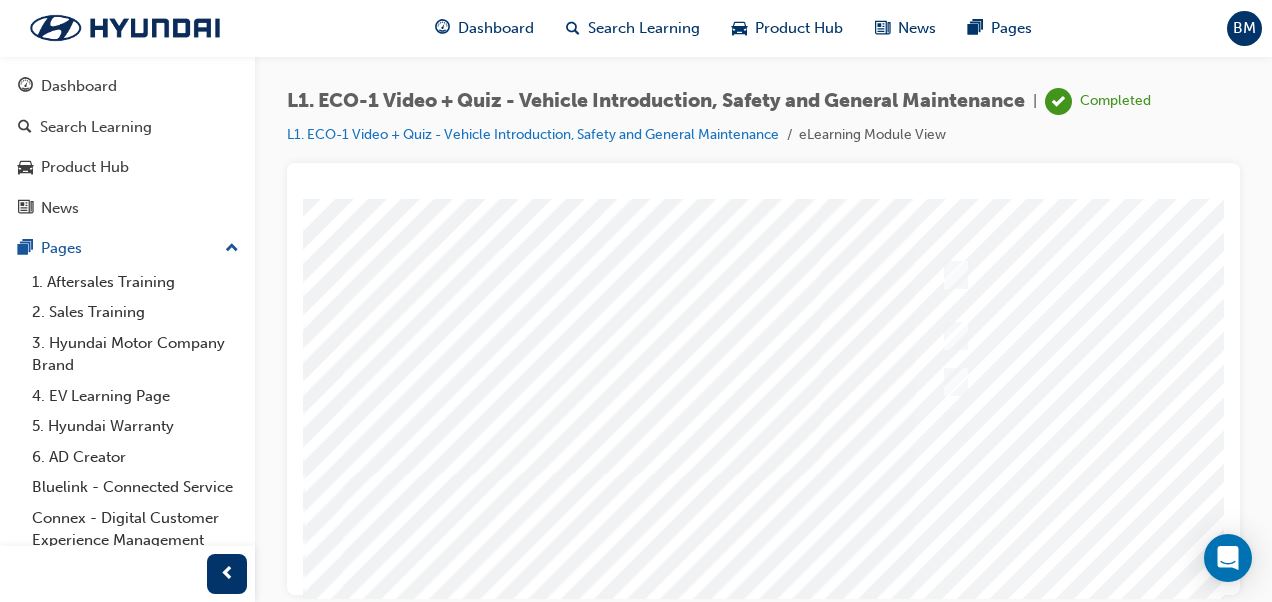 scroll, scrollTop: 0, scrollLeft: 0, axis: both 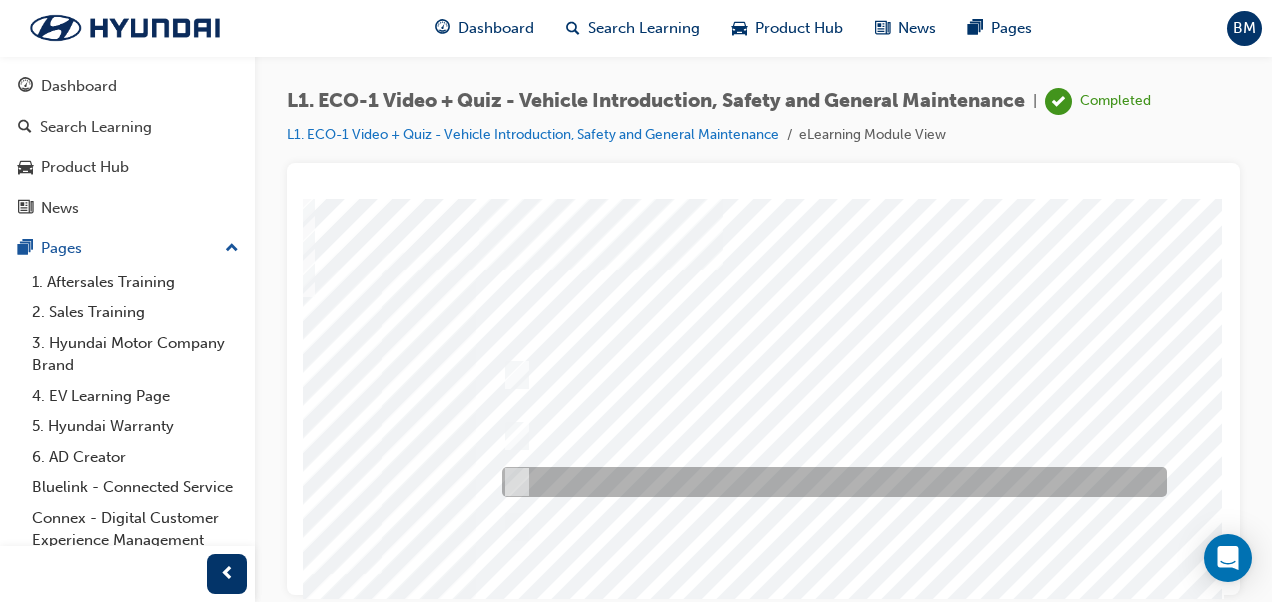 click at bounding box center (513, 482) 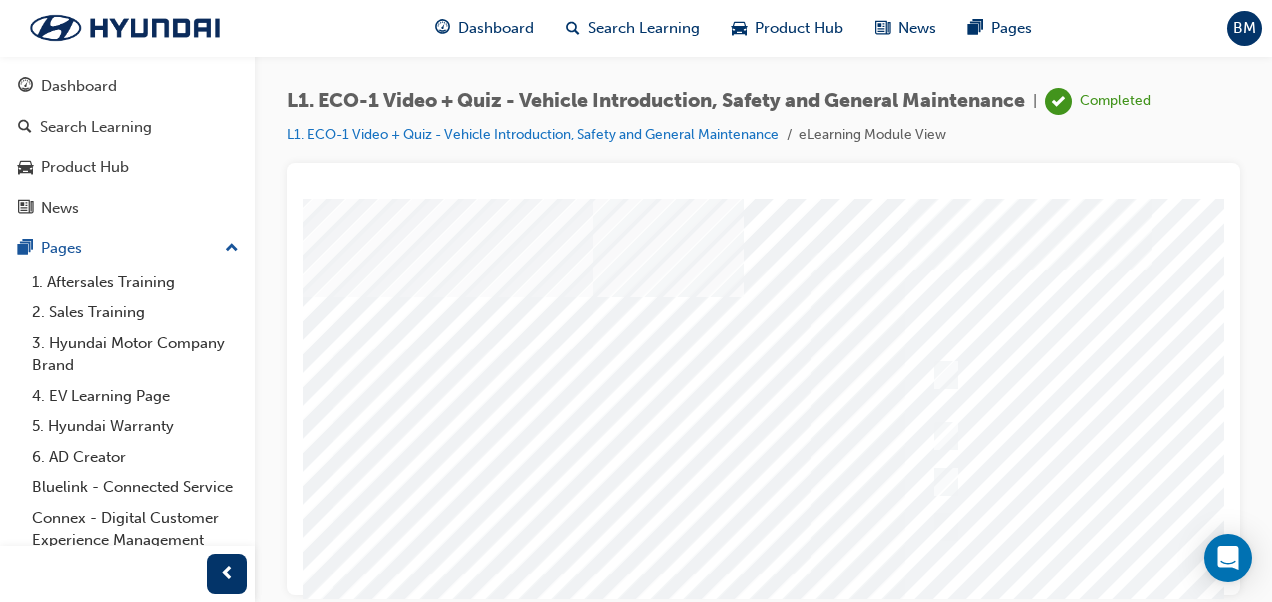 scroll, scrollTop: 0, scrollLeft: 0, axis: both 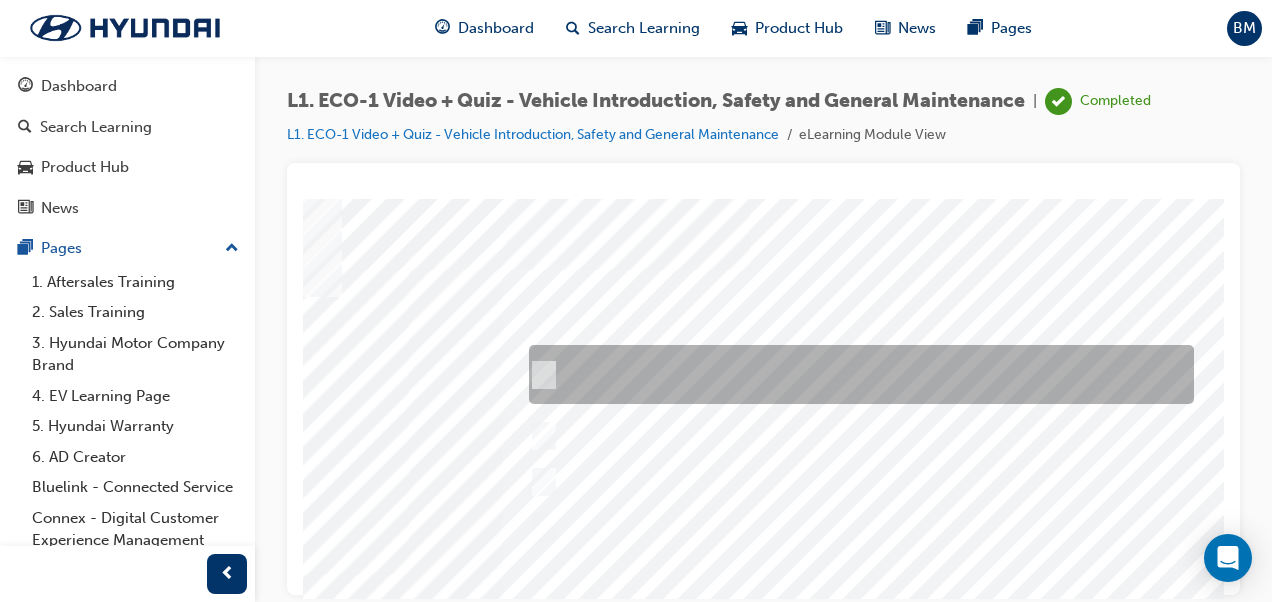 click at bounding box center [856, 374] 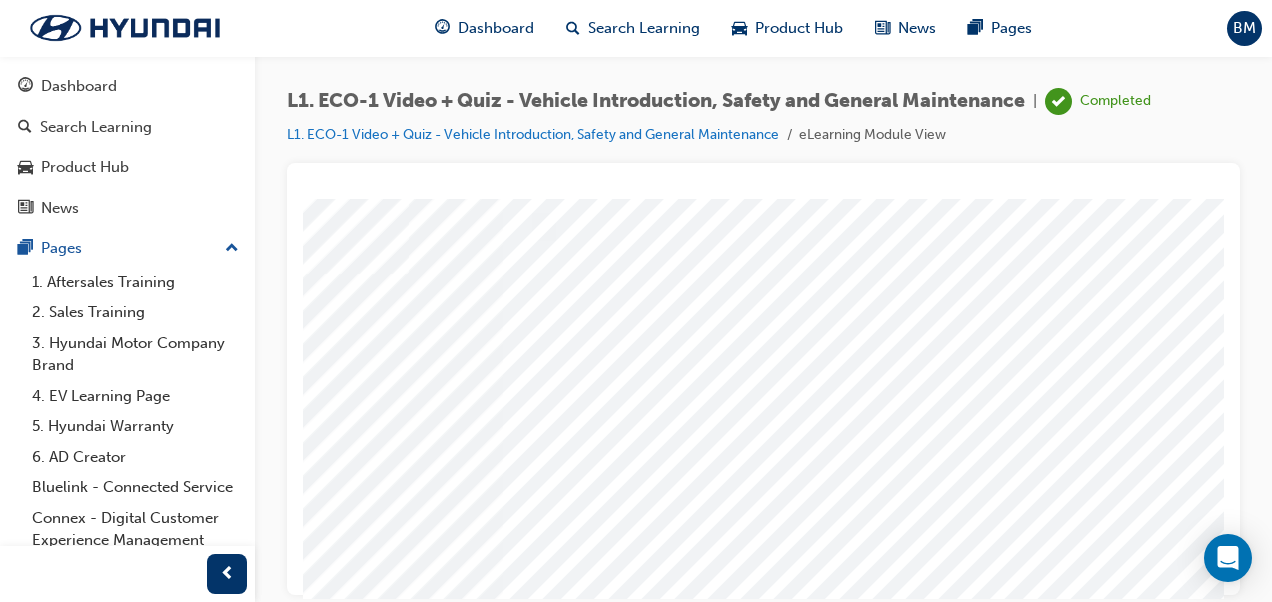 scroll, scrollTop: 365, scrollLeft: 412, axis: both 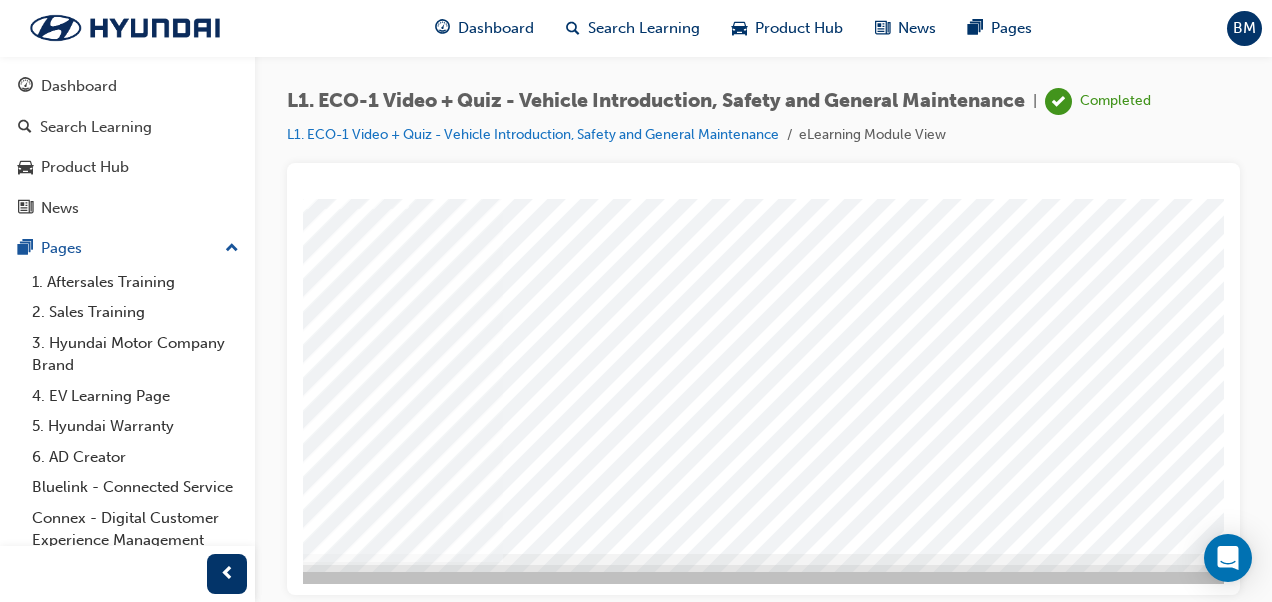 click at bounding box center (-39, 5502) 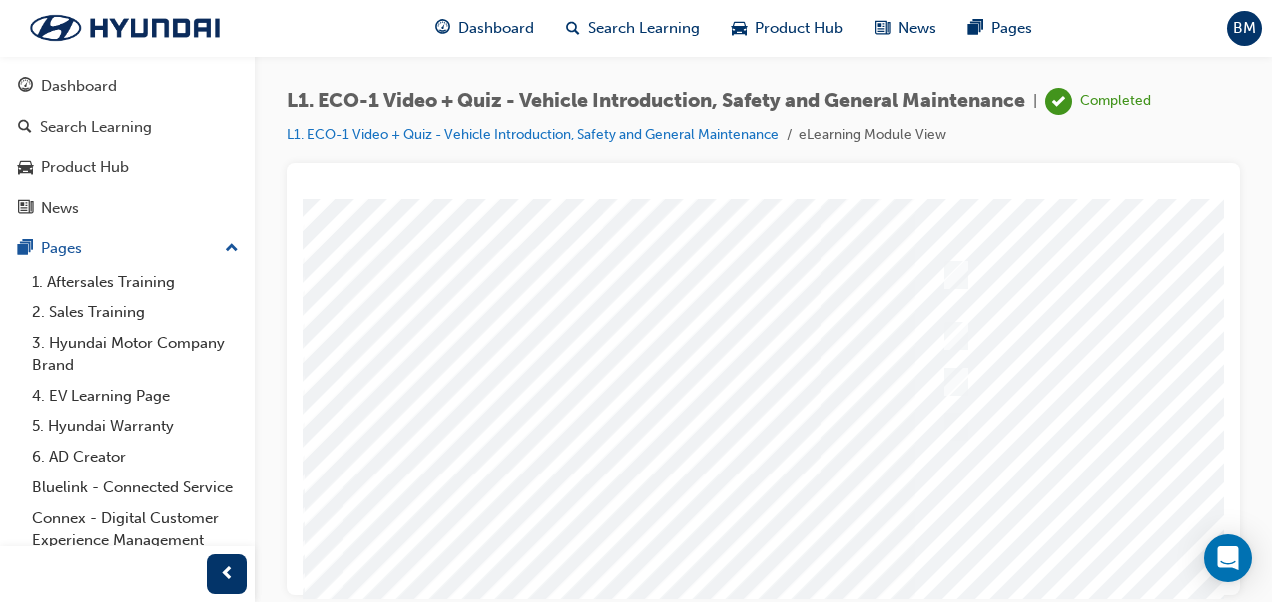 scroll, scrollTop: 200, scrollLeft: 0, axis: vertical 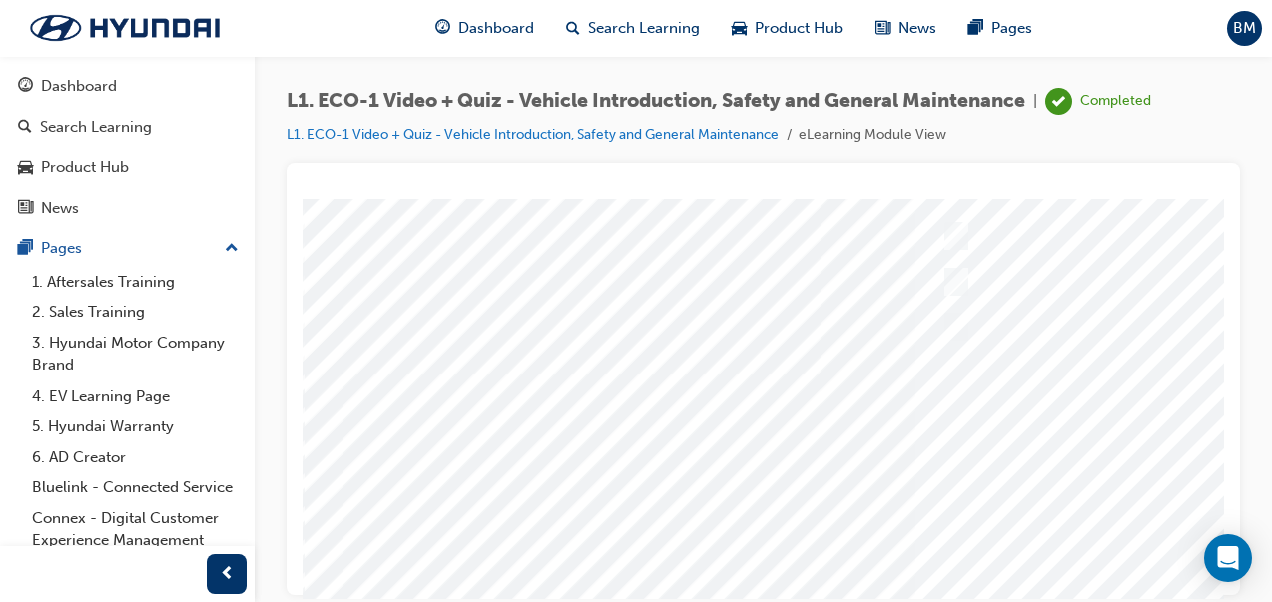click at bounding box center (983, 358) 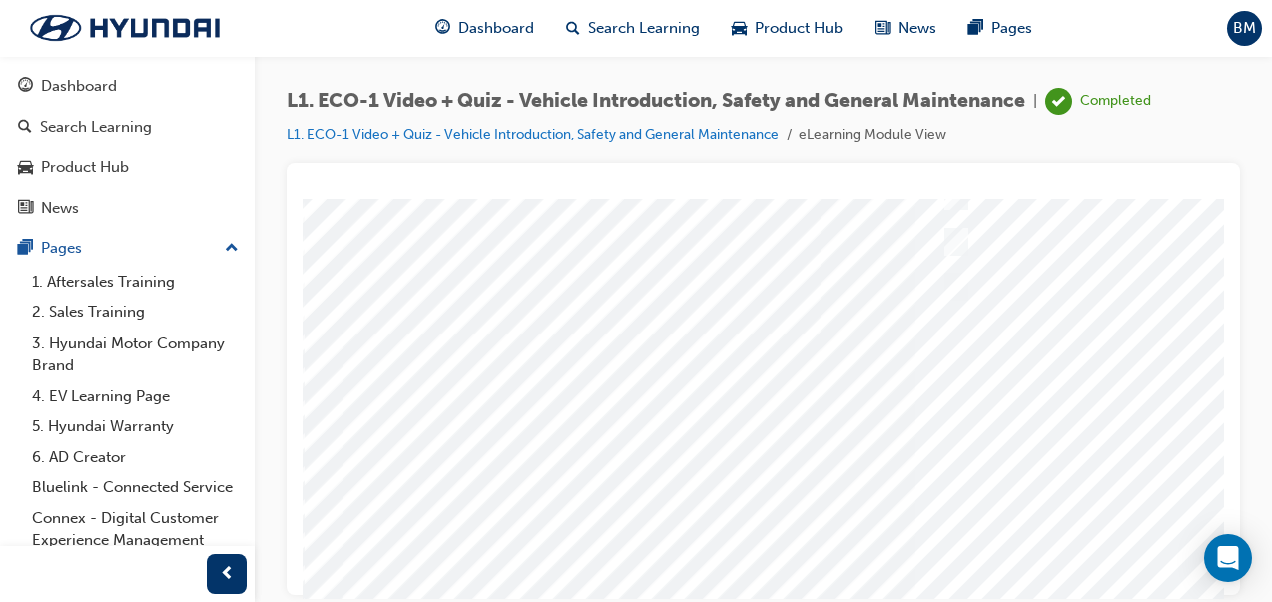 scroll, scrollTop: 300, scrollLeft: 0, axis: vertical 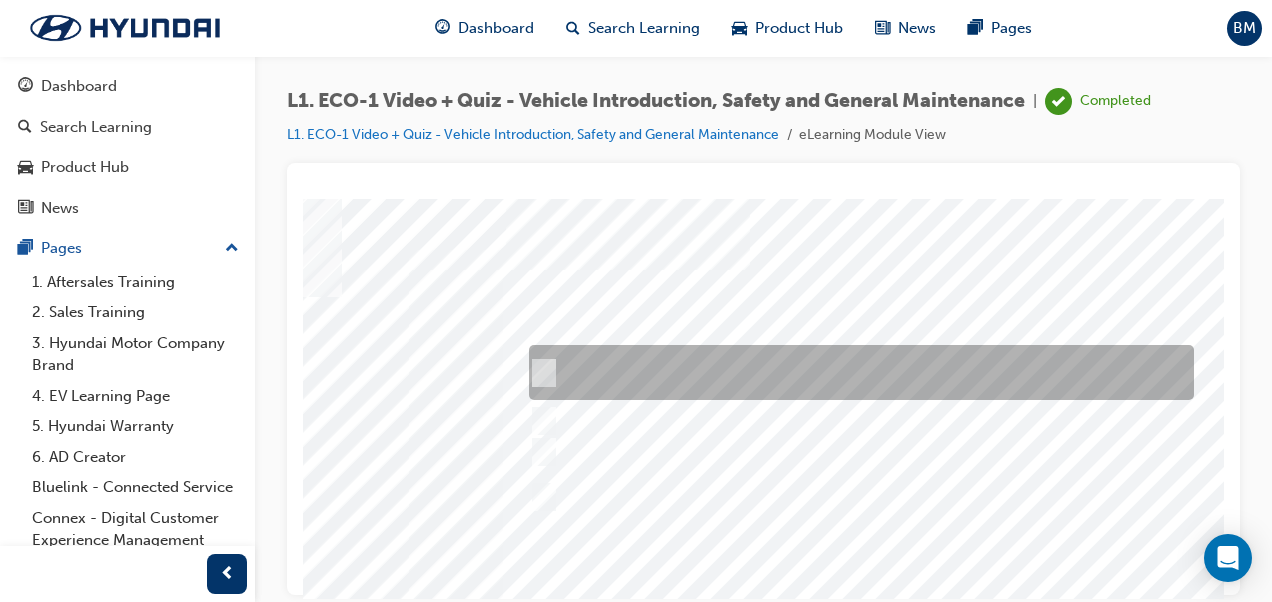 click at bounding box center [856, 372] 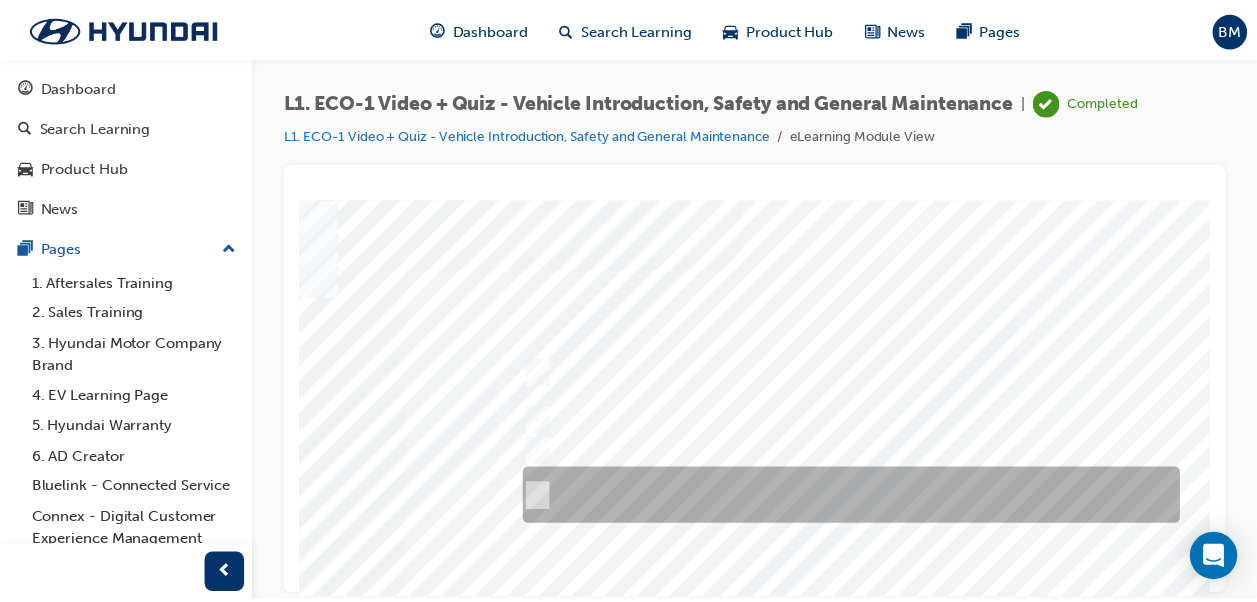 scroll, scrollTop: 300, scrollLeft: 412, axis: both 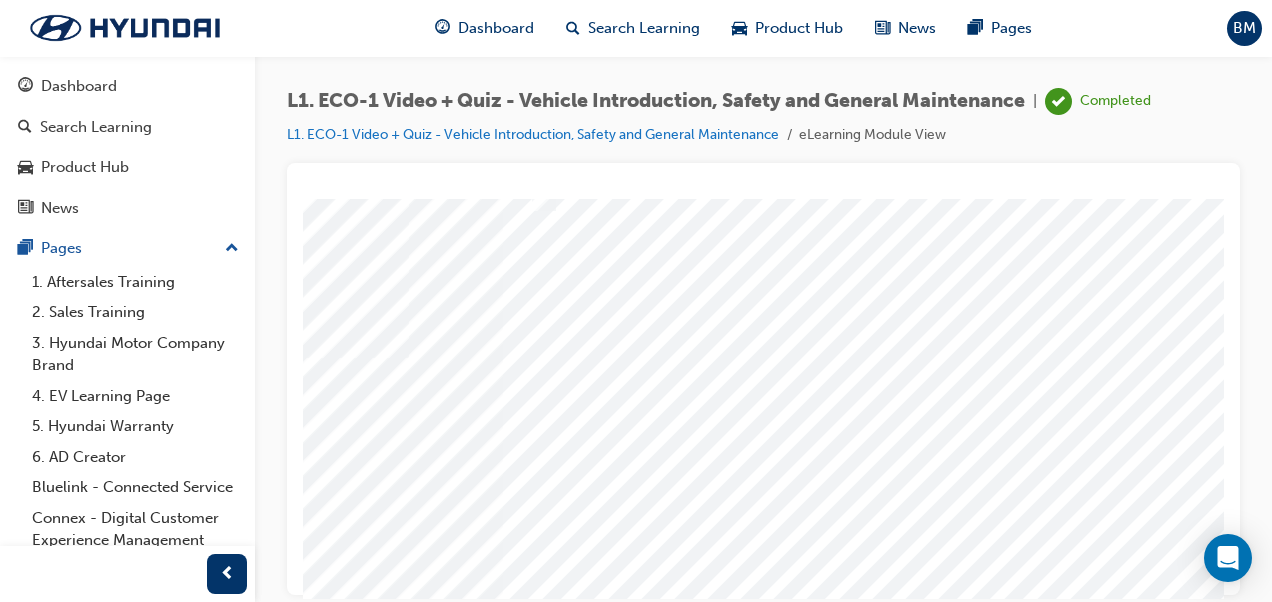 click at bounding box center (-39, 5651) 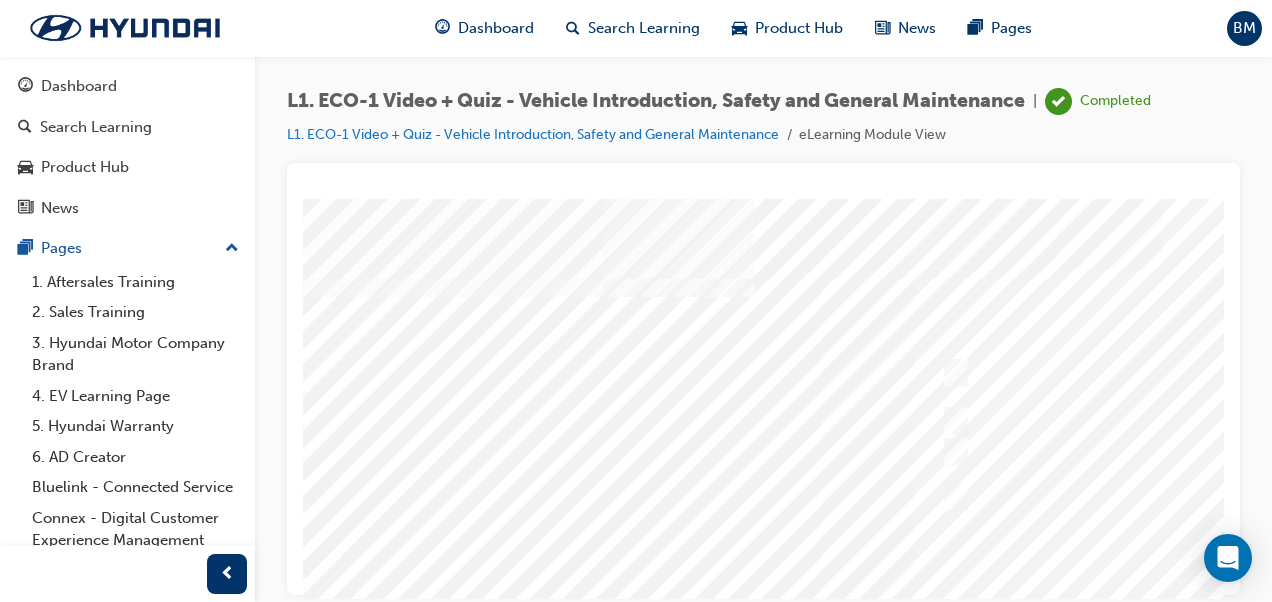 click at bounding box center (983, 558) 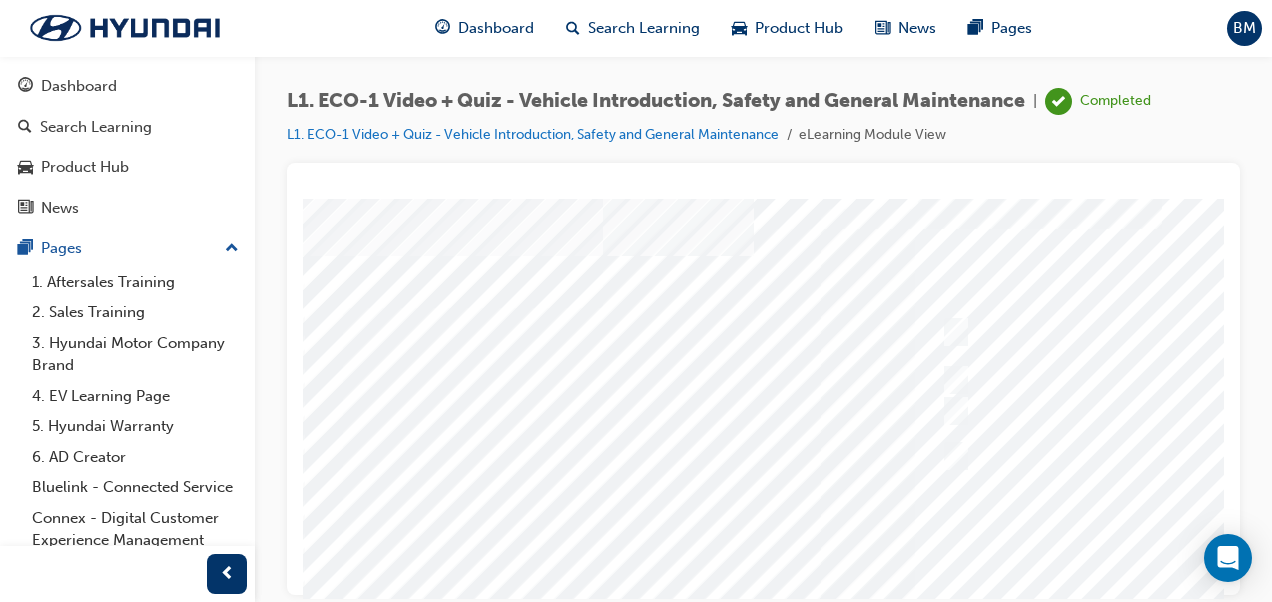 scroll, scrollTop: 0, scrollLeft: 0, axis: both 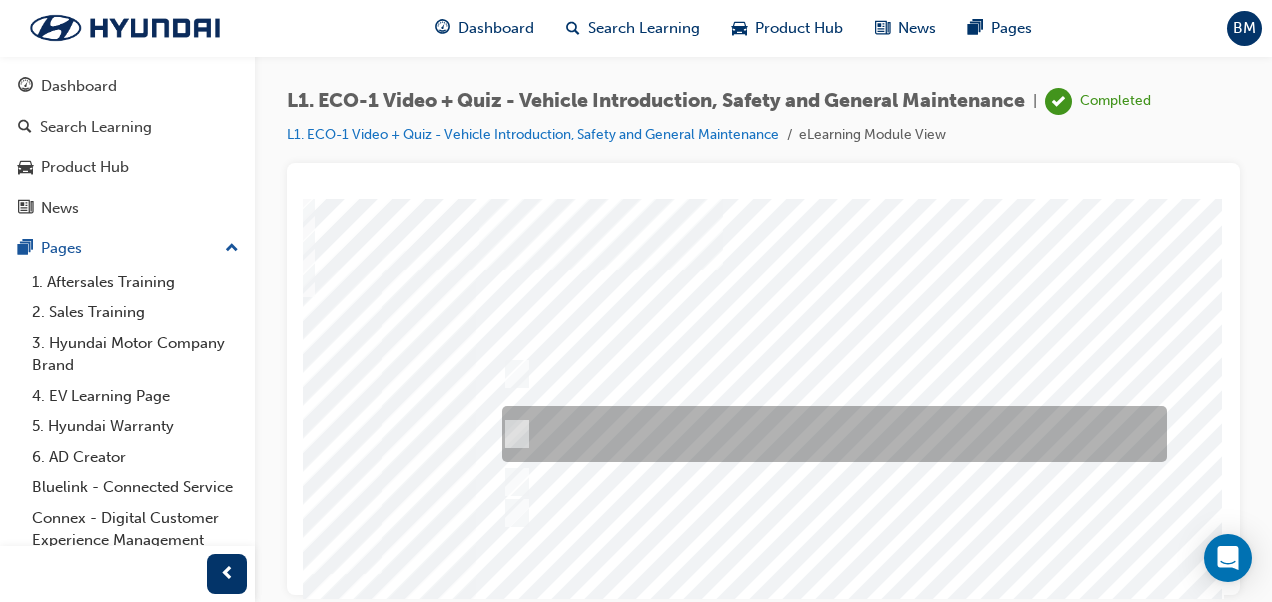click at bounding box center (829, 434) 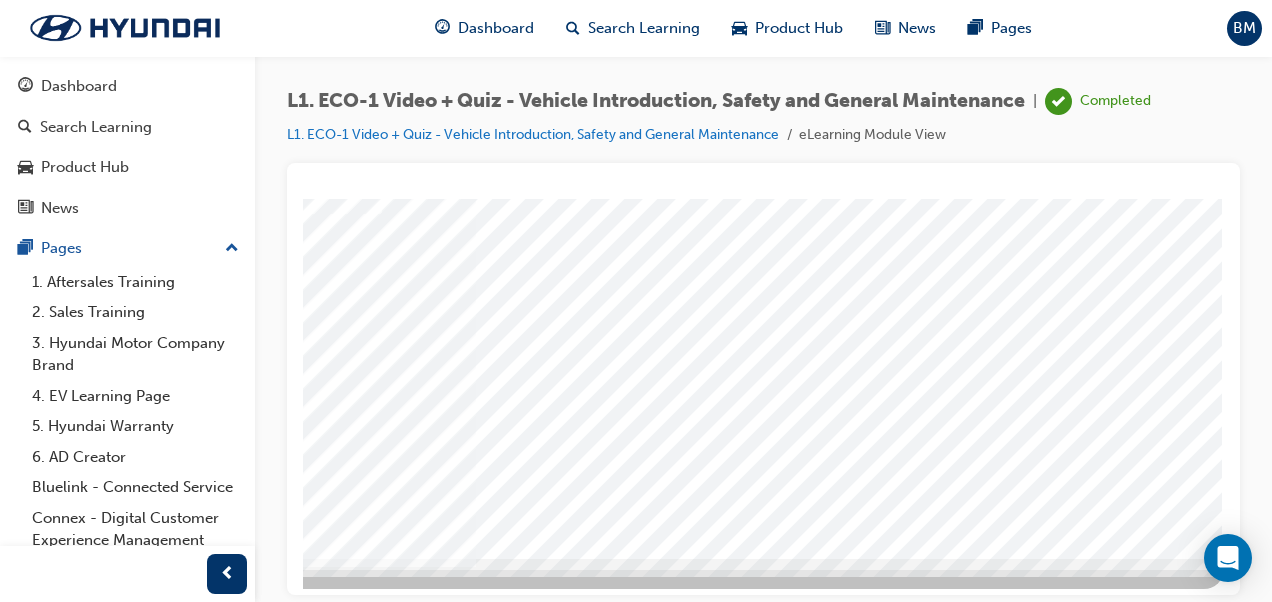 scroll, scrollTop: 365, scrollLeft: 454, axis: both 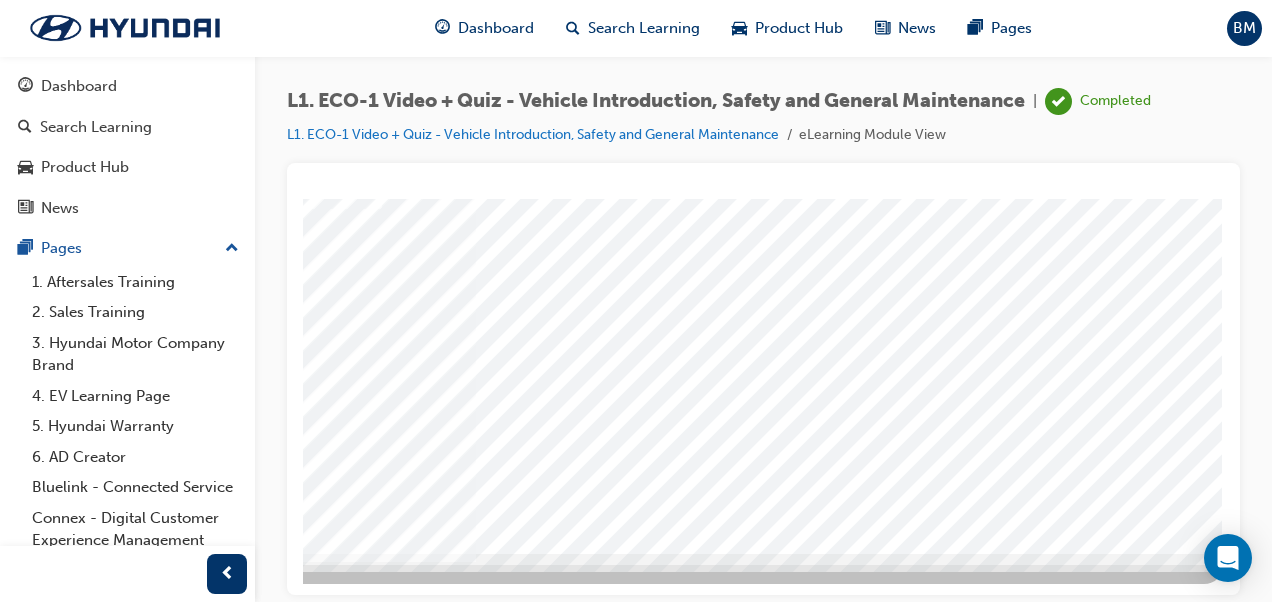 click at bounding box center (-66, 5502) 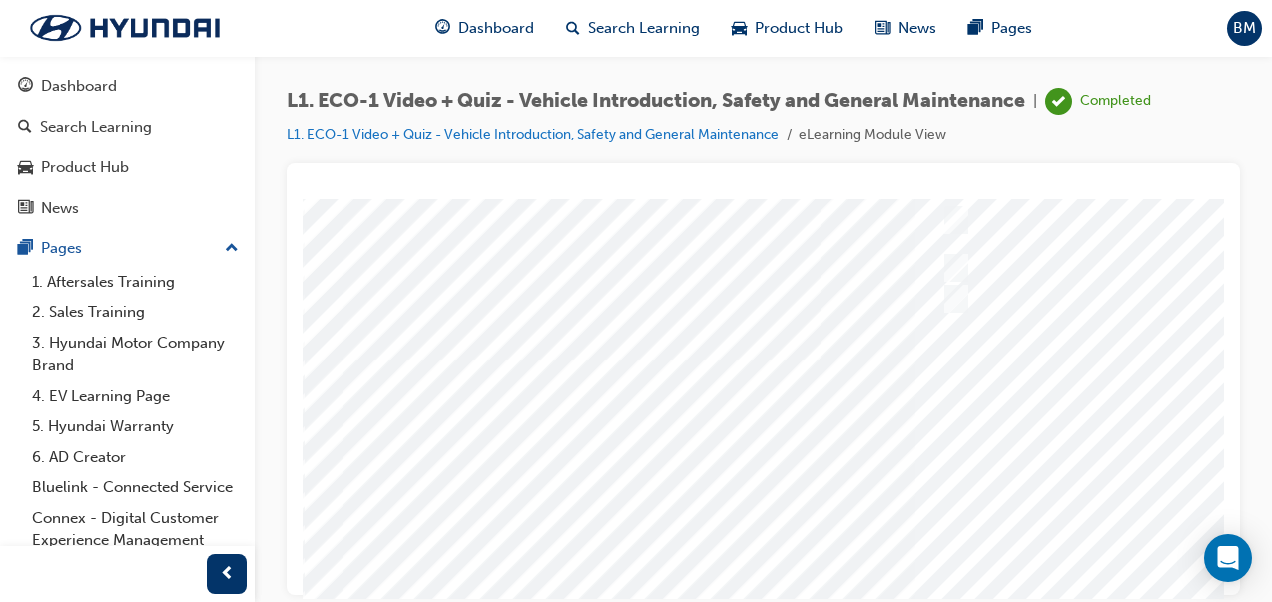 scroll, scrollTop: 365, scrollLeft: 0, axis: vertical 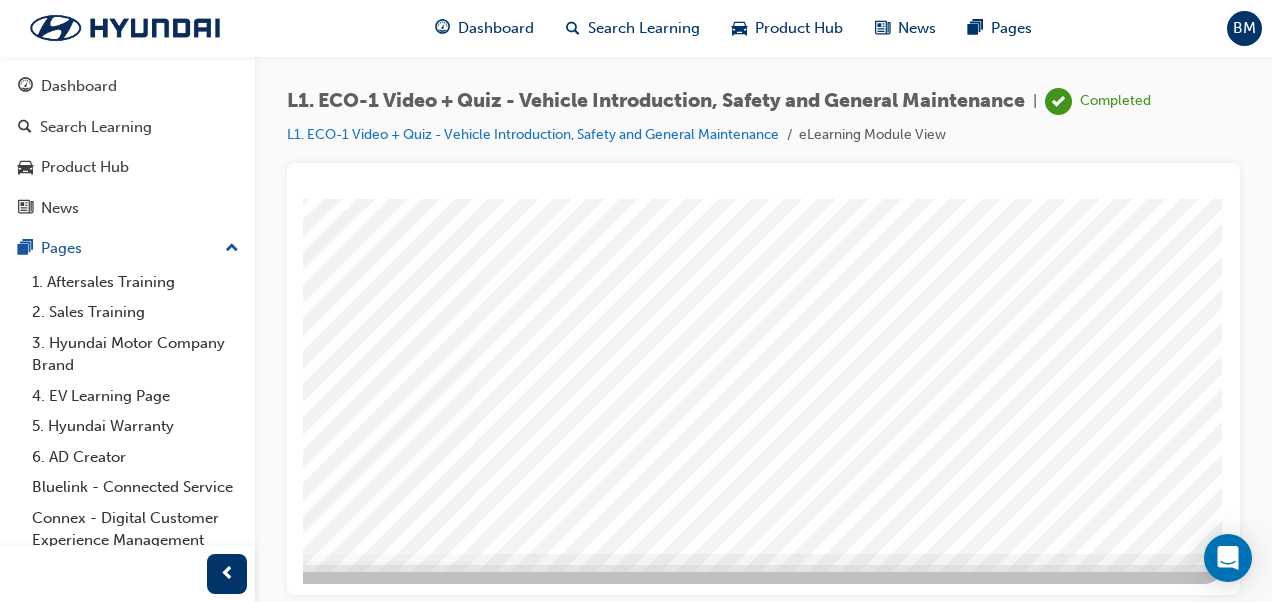 drag, startPoint x: 890, startPoint y: 595, endPoint x: 1509, endPoint y: 761, distance: 640.8721 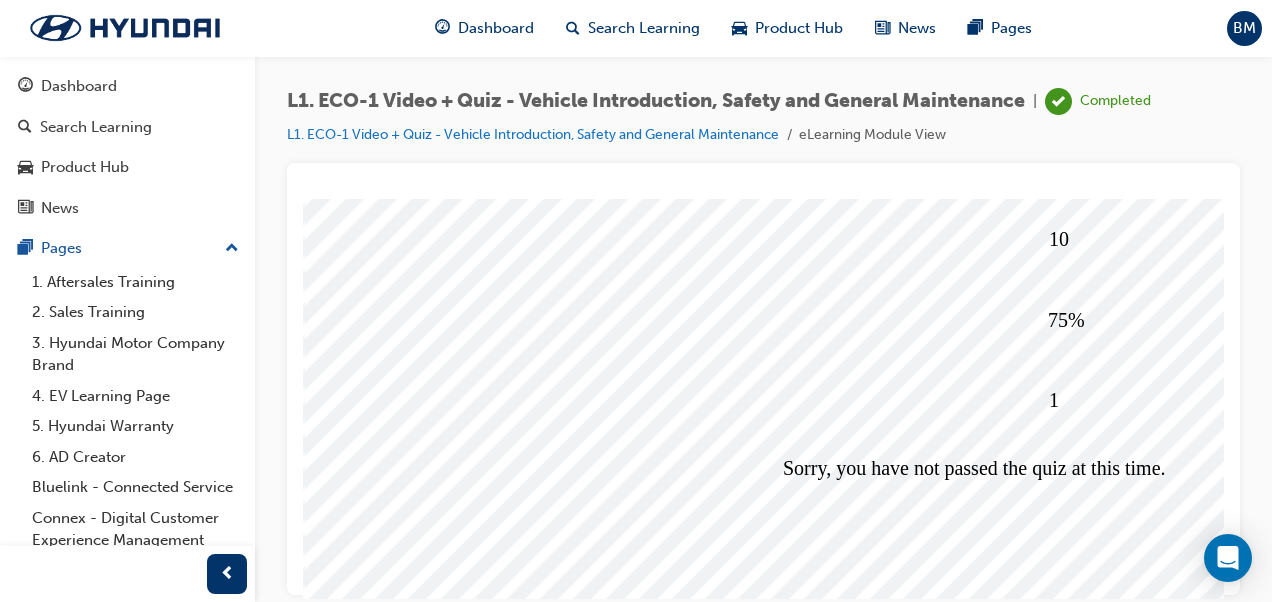 scroll, scrollTop: 365, scrollLeft: 0, axis: vertical 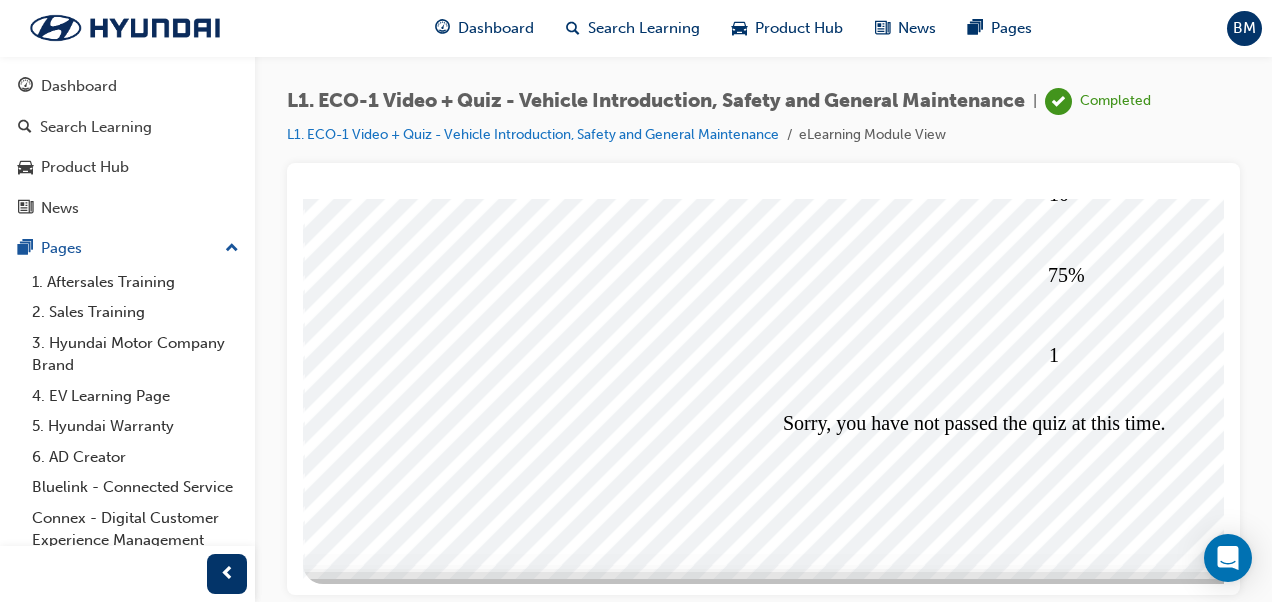 click at bounding box center [376, 5536] 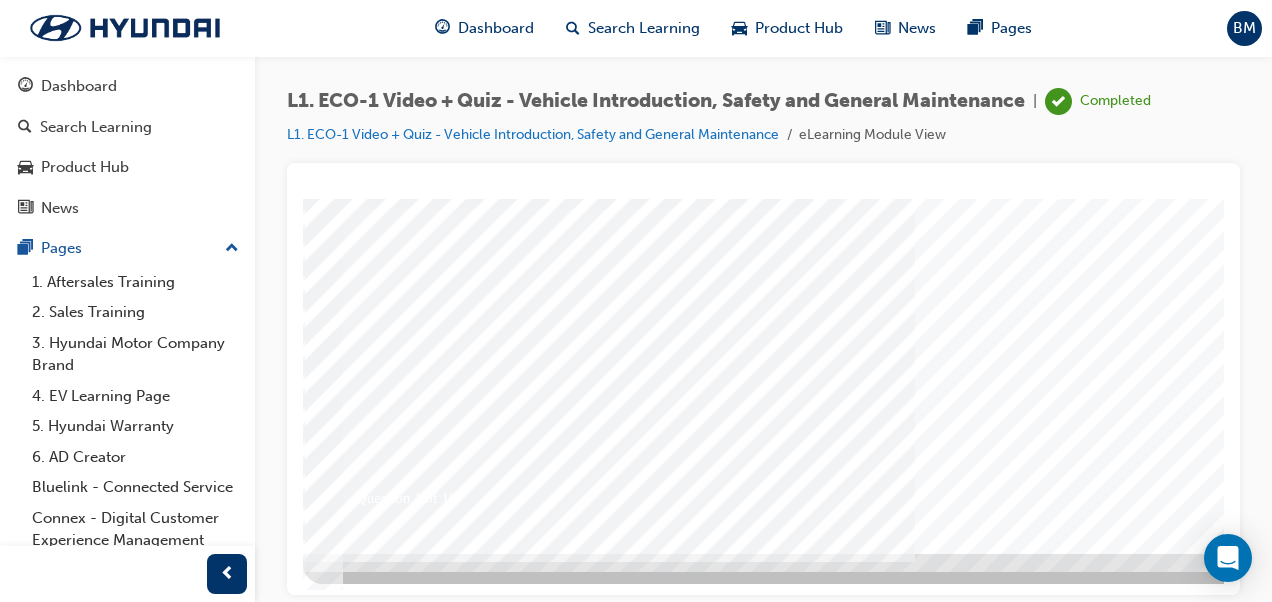 scroll, scrollTop: 0, scrollLeft: 0, axis: both 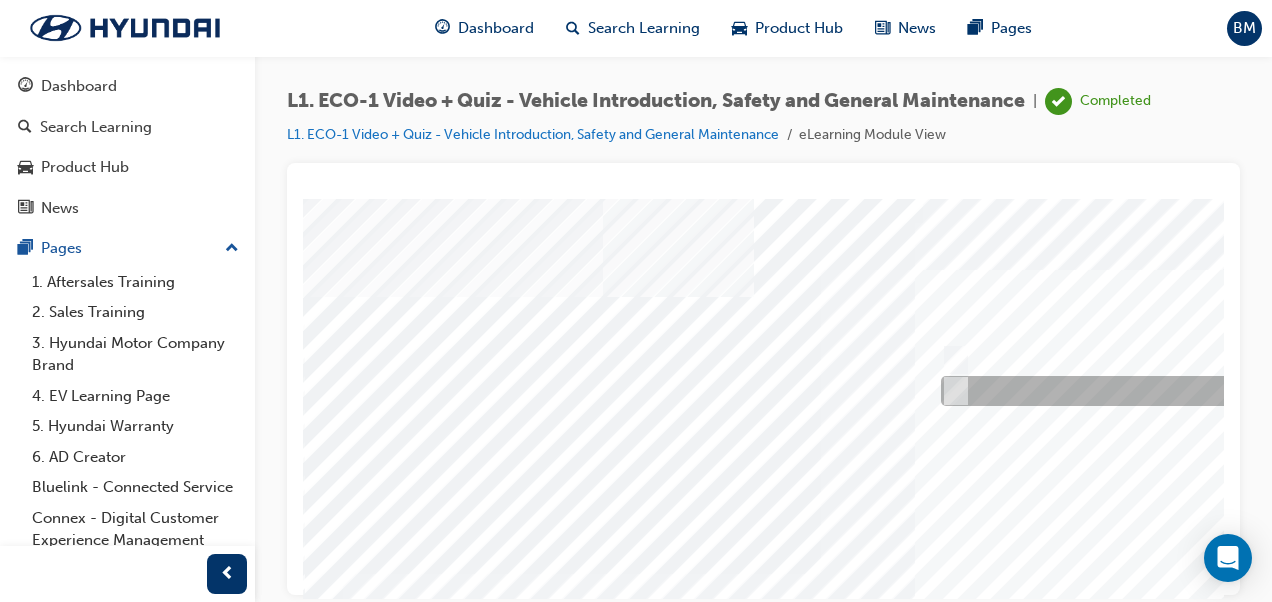 click at bounding box center [952, 391] 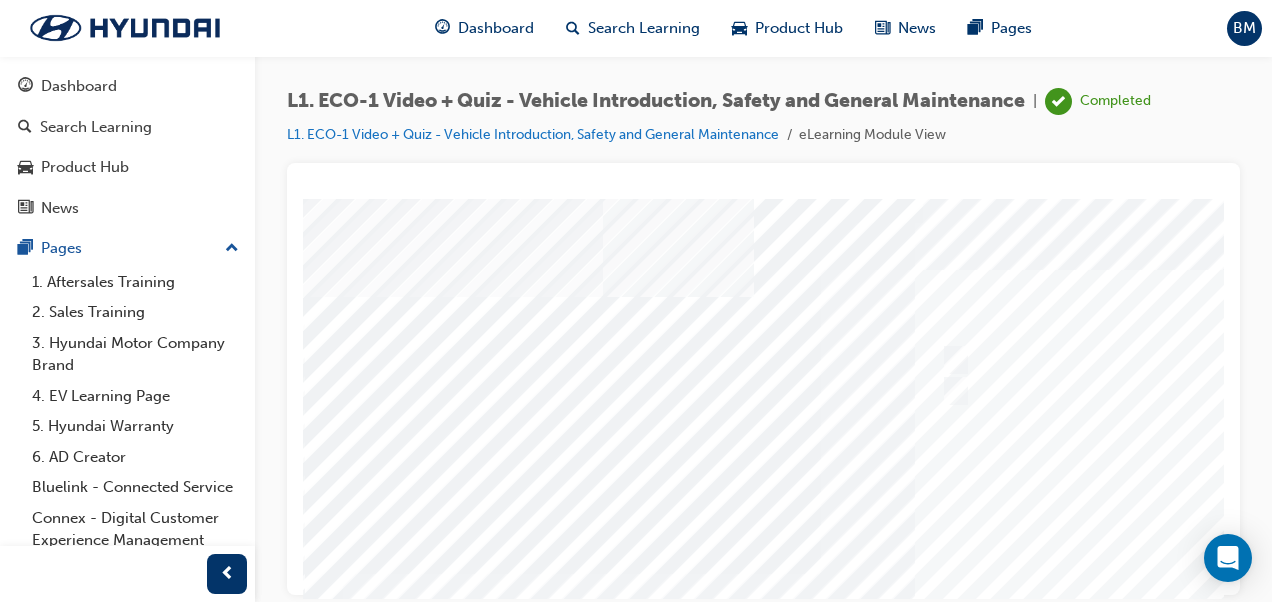 scroll, scrollTop: 300, scrollLeft: 0, axis: vertical 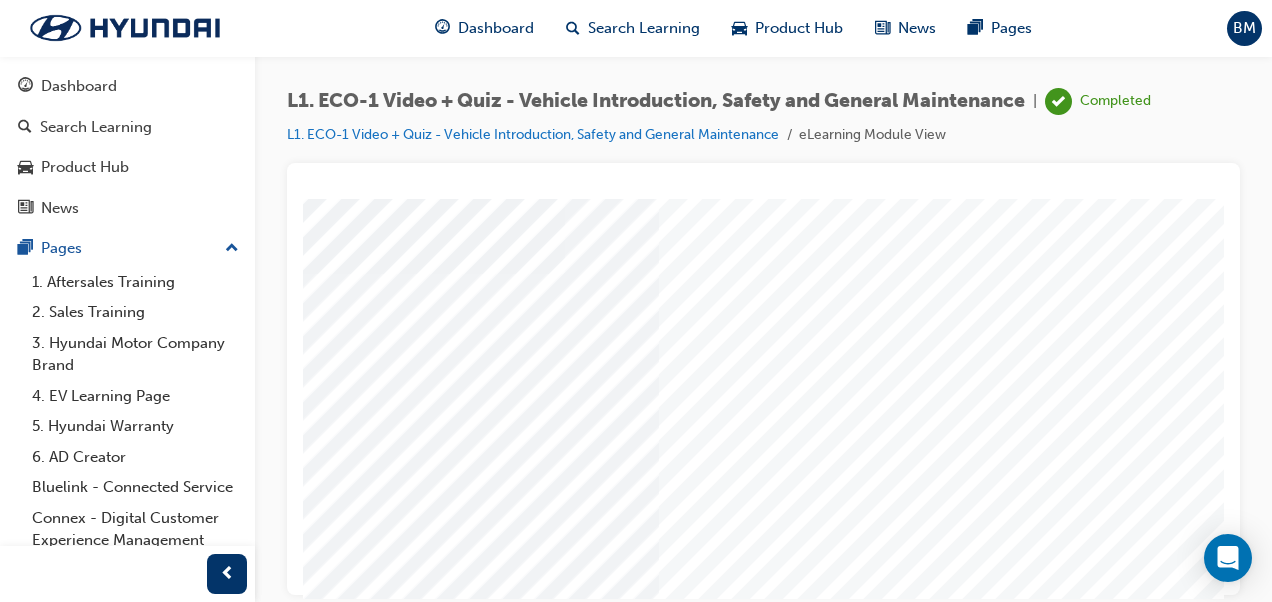 click at bounding box center (117, 4792) 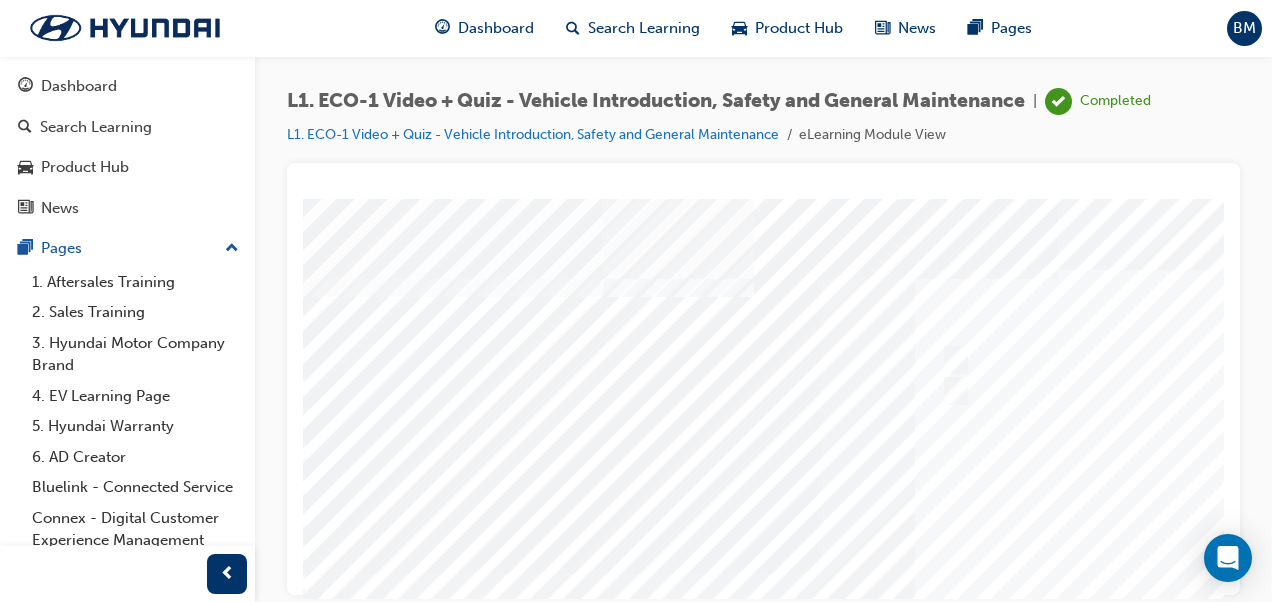 click at bounding box center (983, 558) 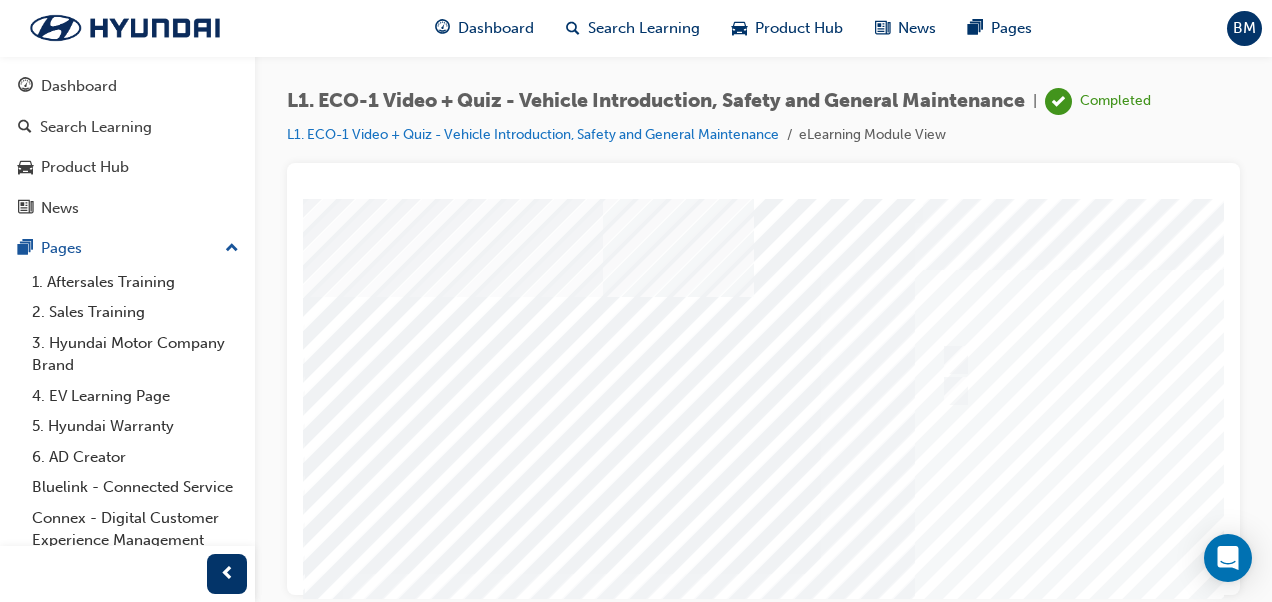 click at bounding box center [1271, 360] 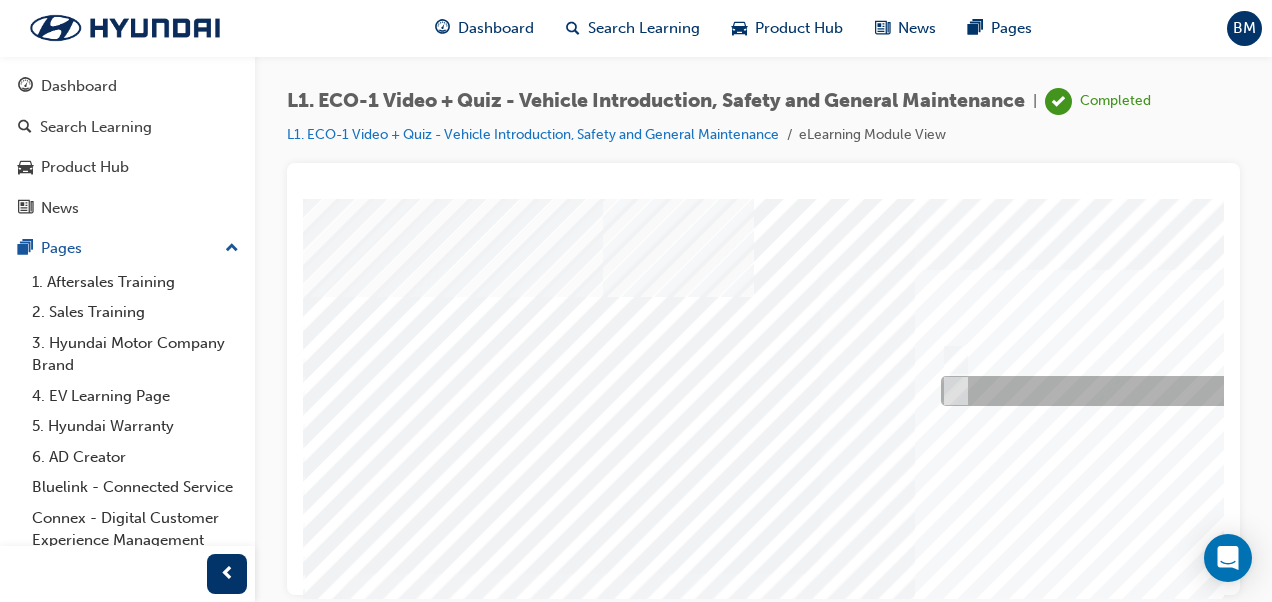 click at bounding box center [952, 391] 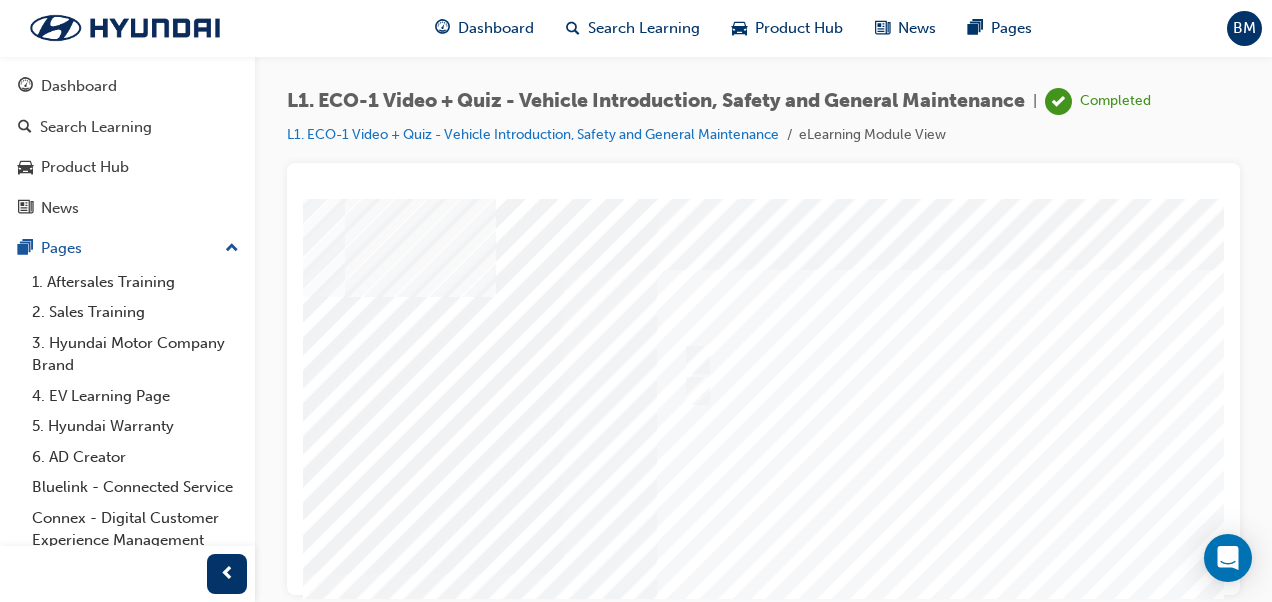 scroll, scrollTop: 0, scrollLeft: 387, axis: horizontal 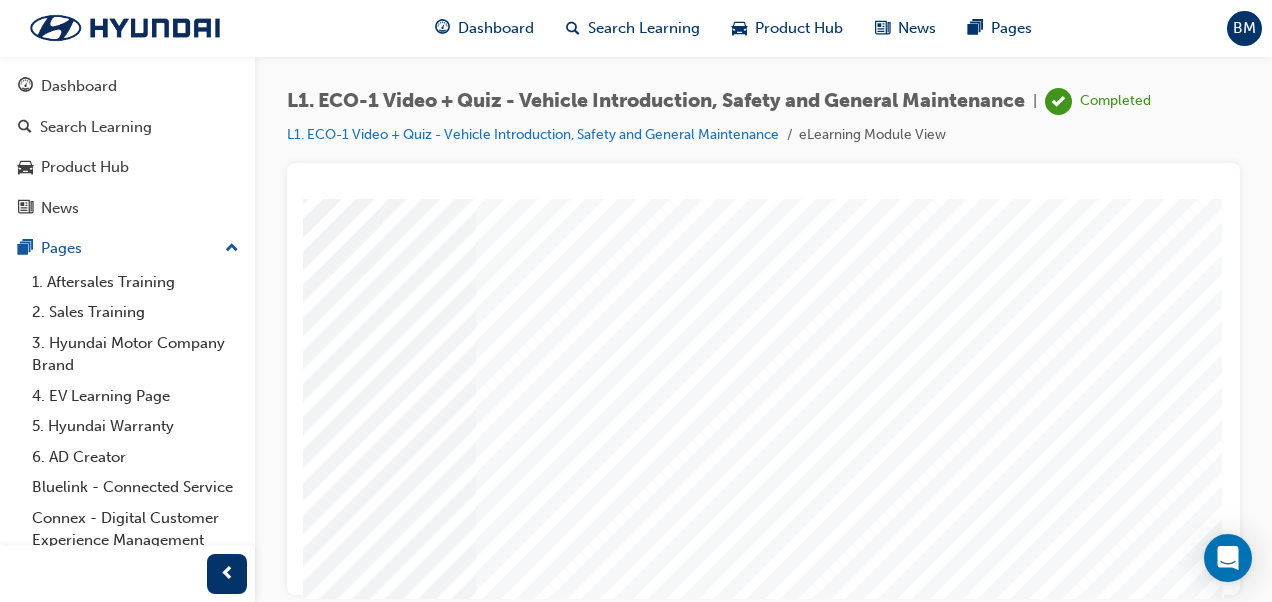 click at bounding box center (-66, 4792) 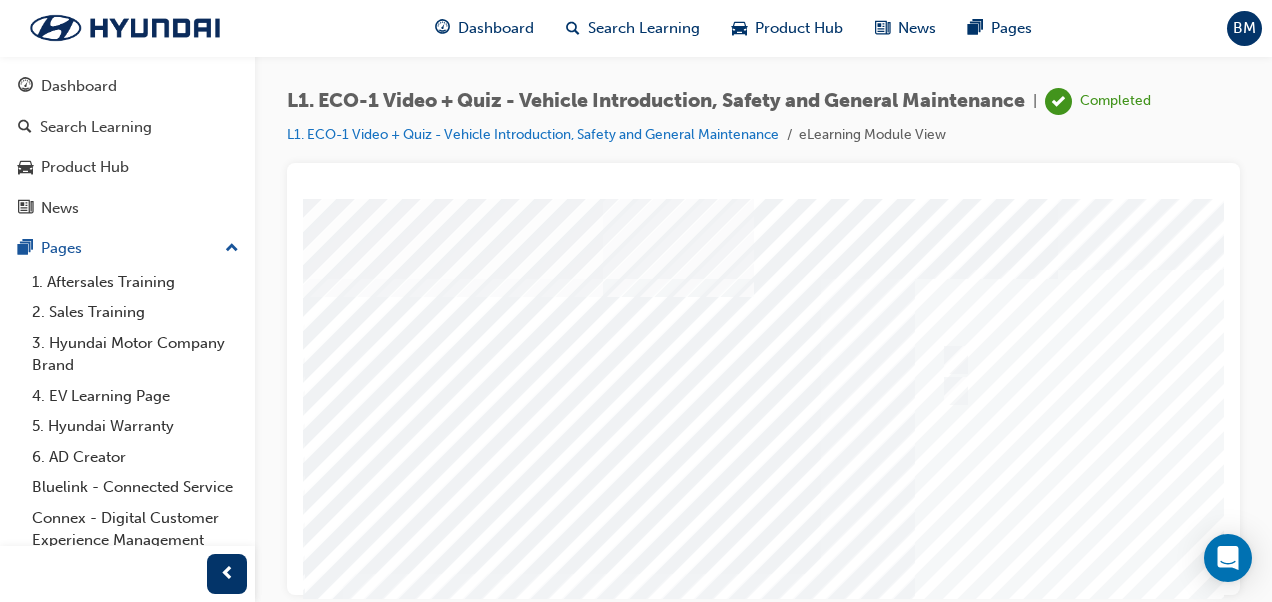 click at bounding box center [983, 558] 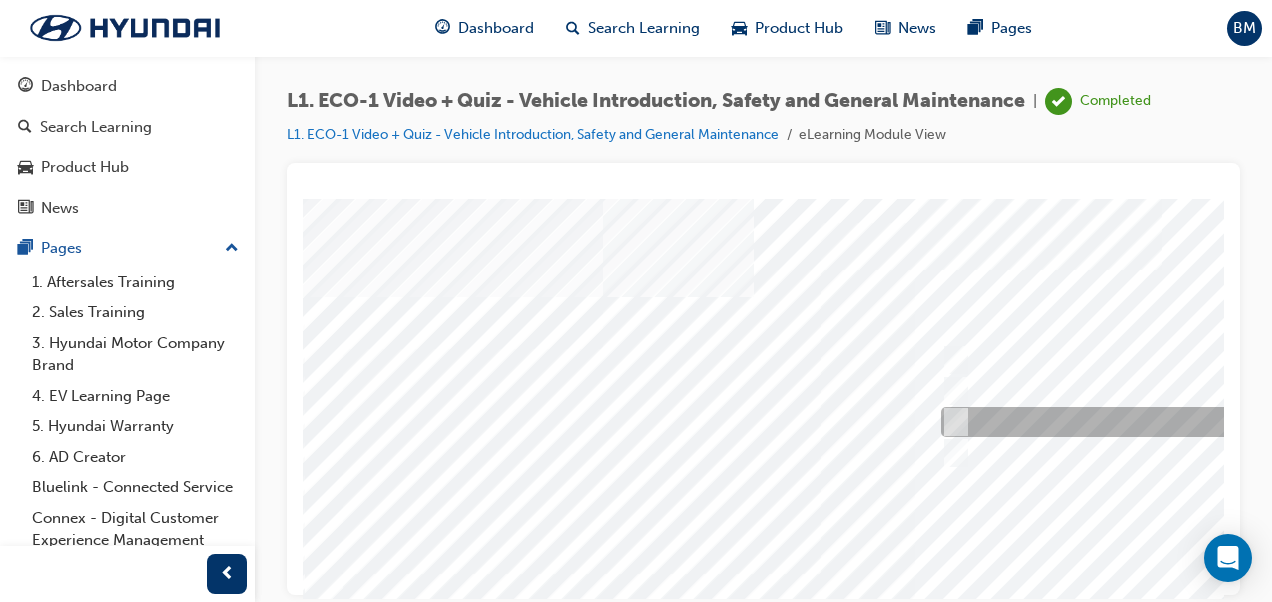 click at bounding box center [952, 422] 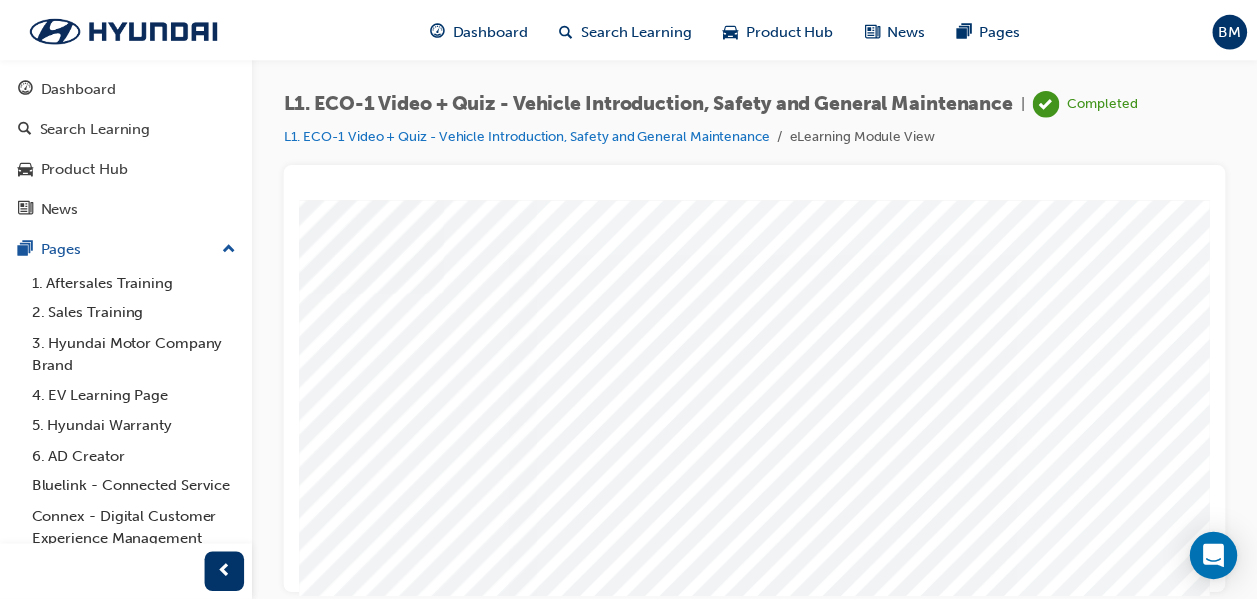 scroll, scrollTop: 300, scrollLeft: 372, axis: both 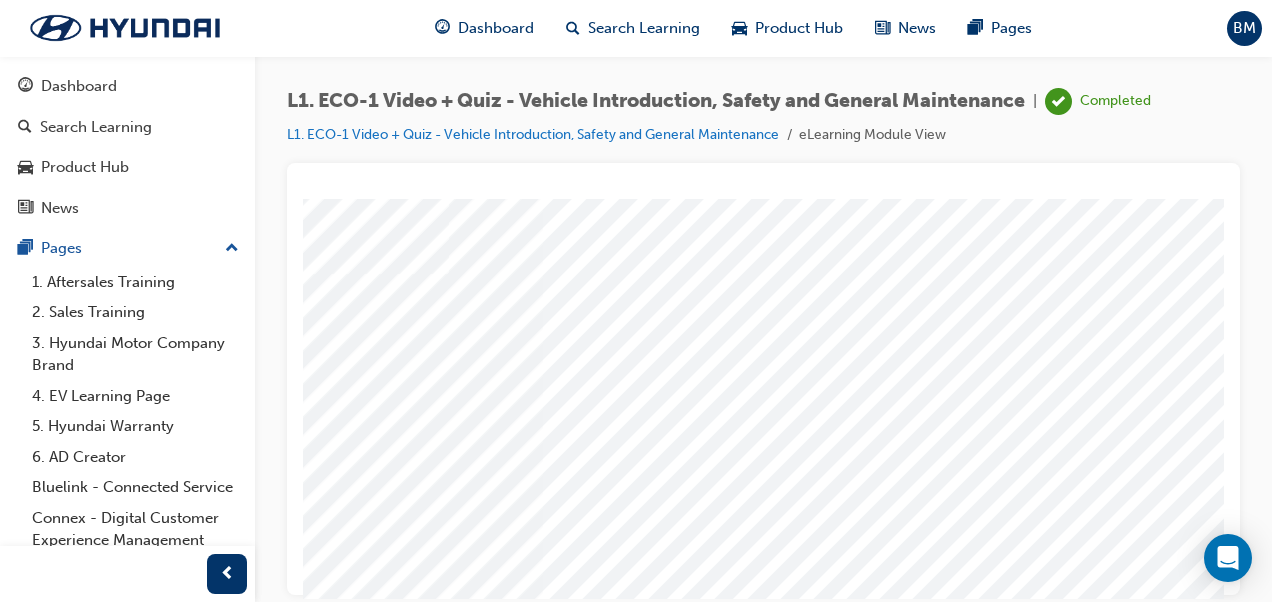 click at bounding box center (1, 5567) 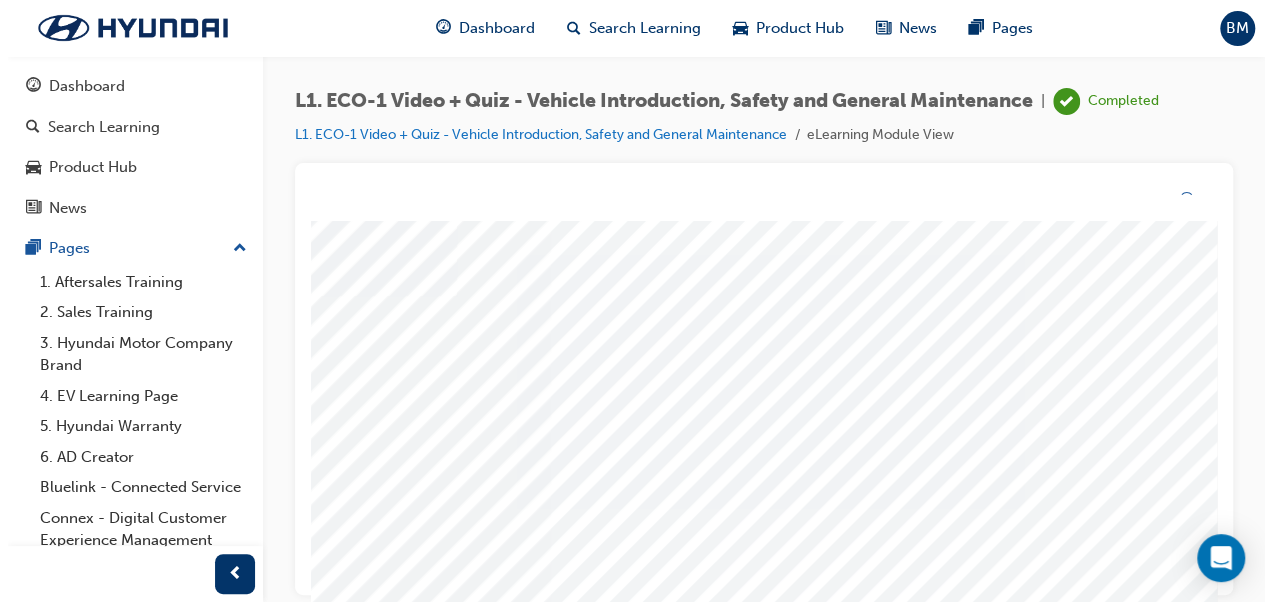 scroll, scrollTop: 0, scrollLeft: 0, axis: both 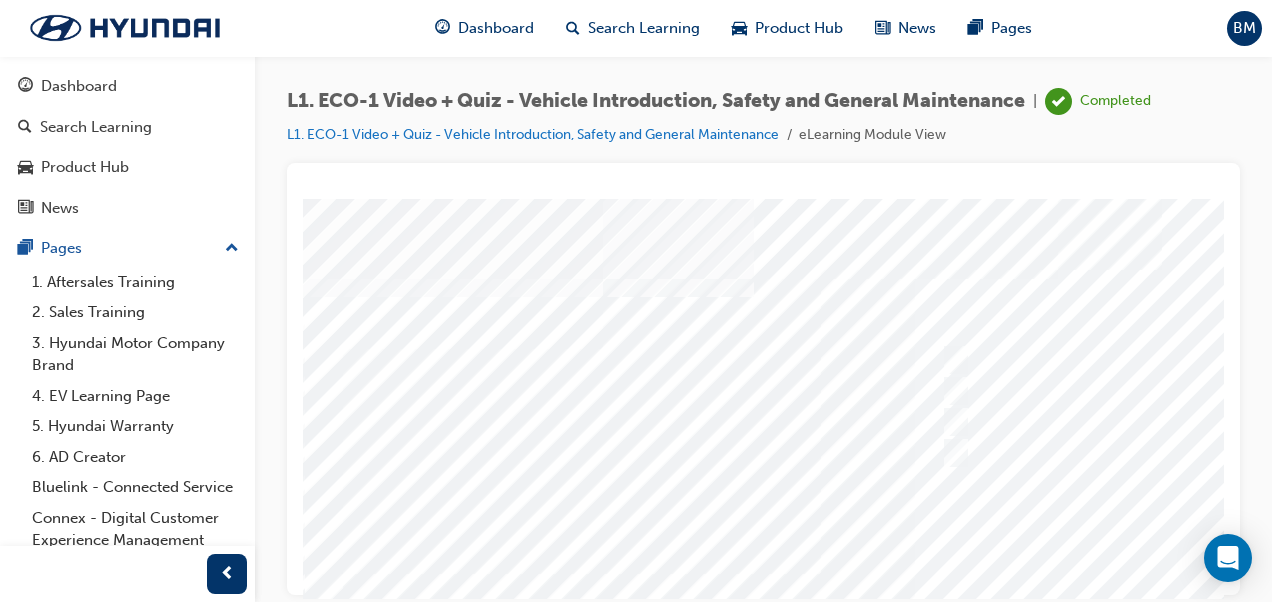 click at bounding box center (983, 558) 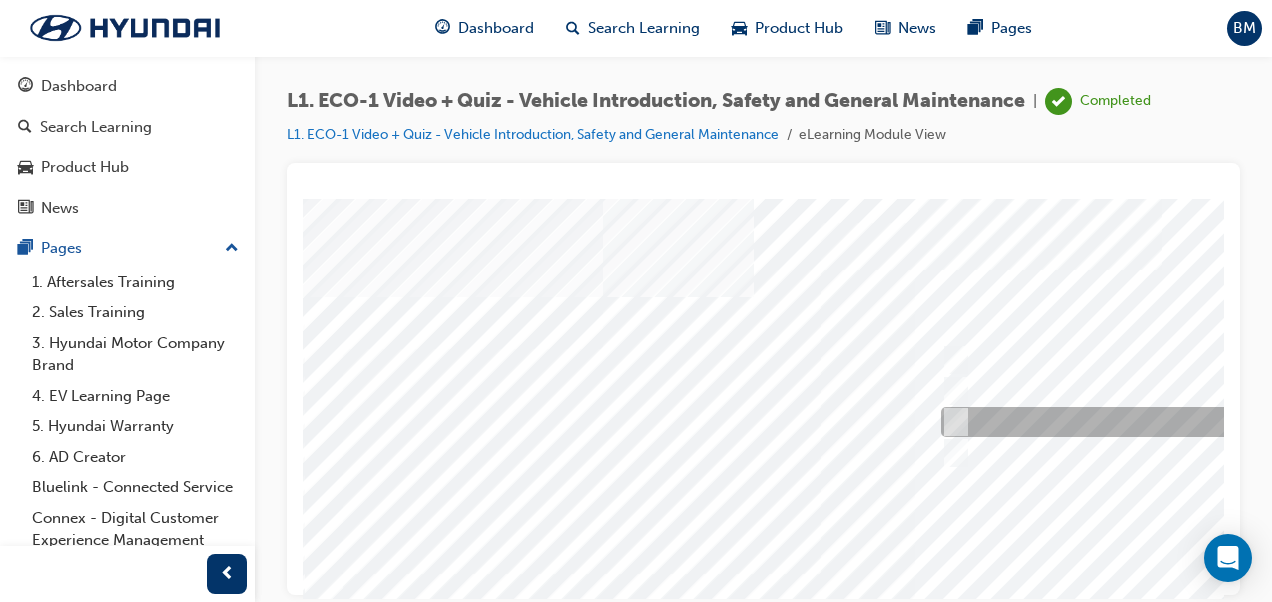 click at bounding box center [1268, 422] 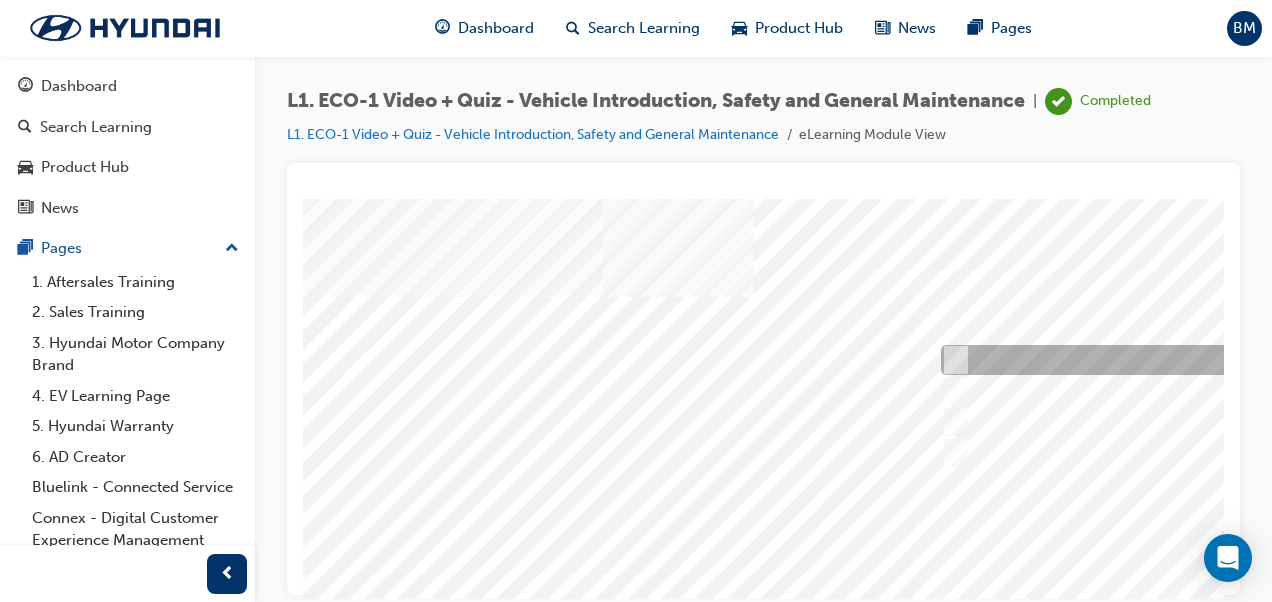 click at bounding box center [952, 360] 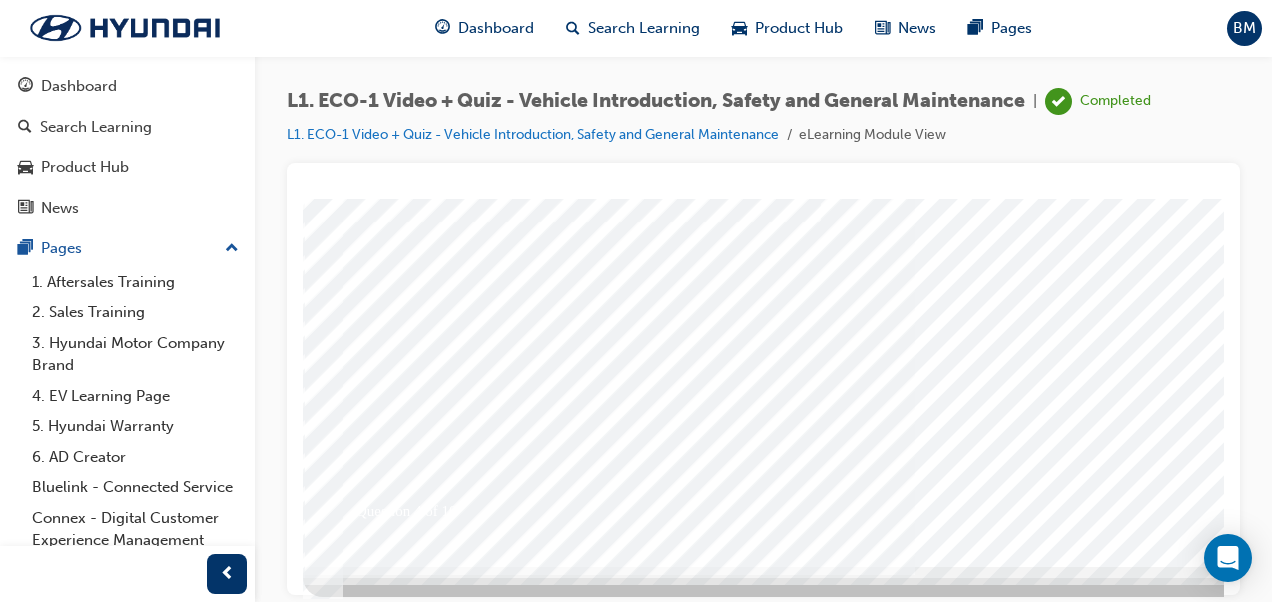 scroll, scrollTop: 365, scrollLeft: 0, axis: vertical 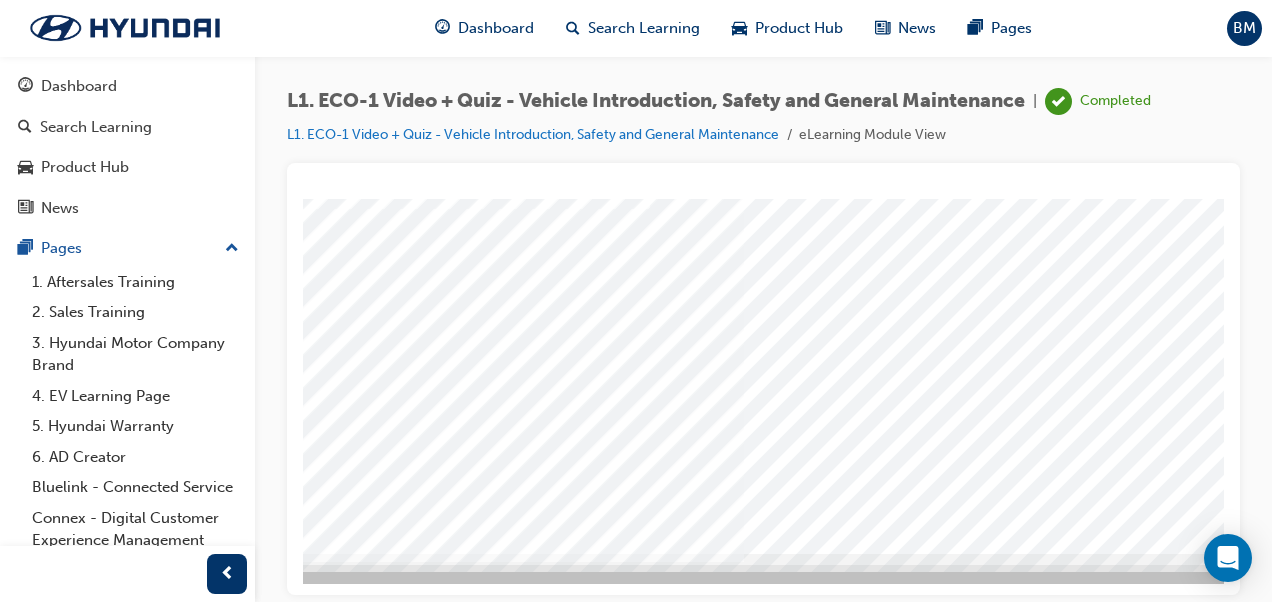 click at bounding box center [202, 5502] 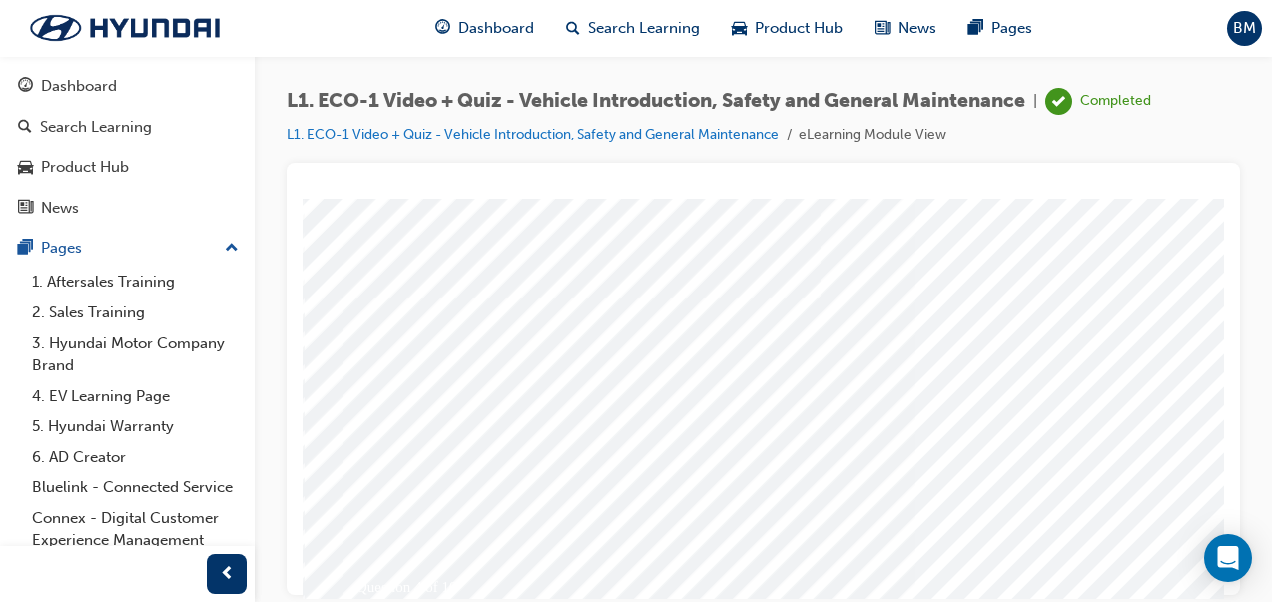 scroll, scrollTop: 365, scrollLeft: 0, axis: vertical 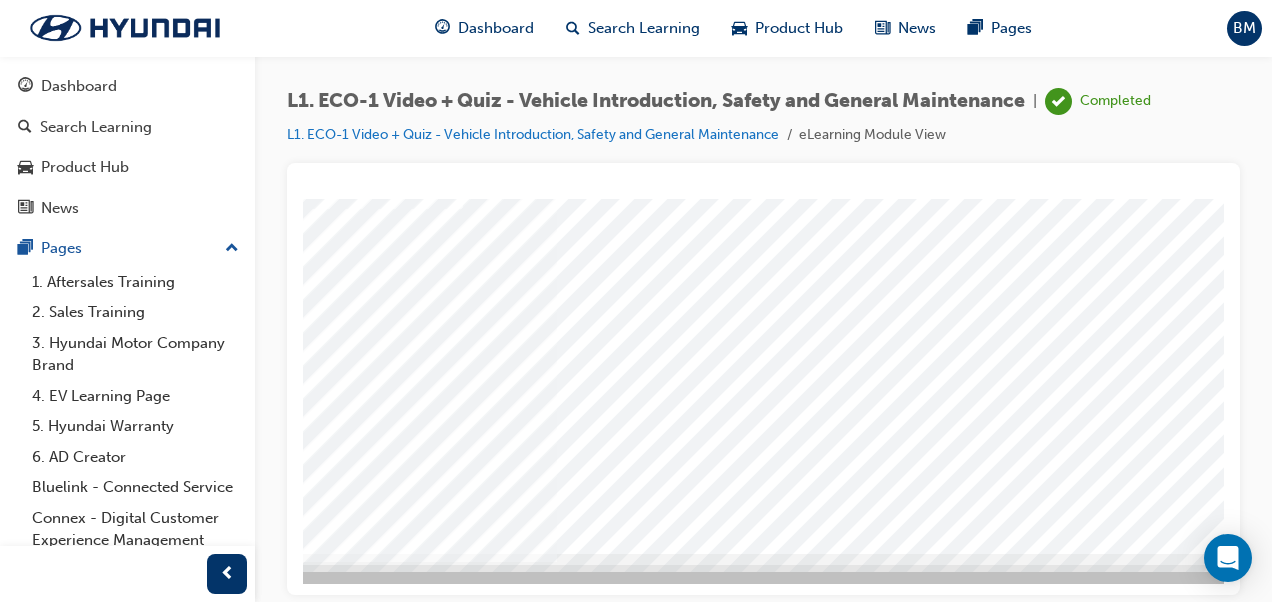 click at bounding box center (625, 193) 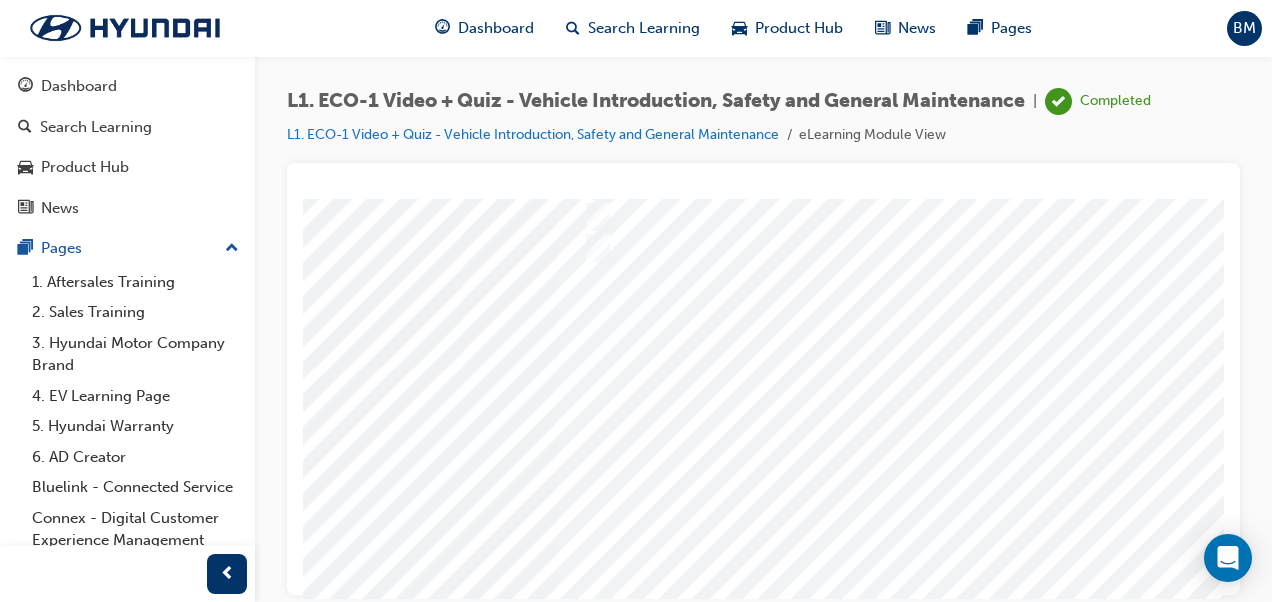 scroll, scrollTop: 0, scrollLeft: 358, axis: horizontal 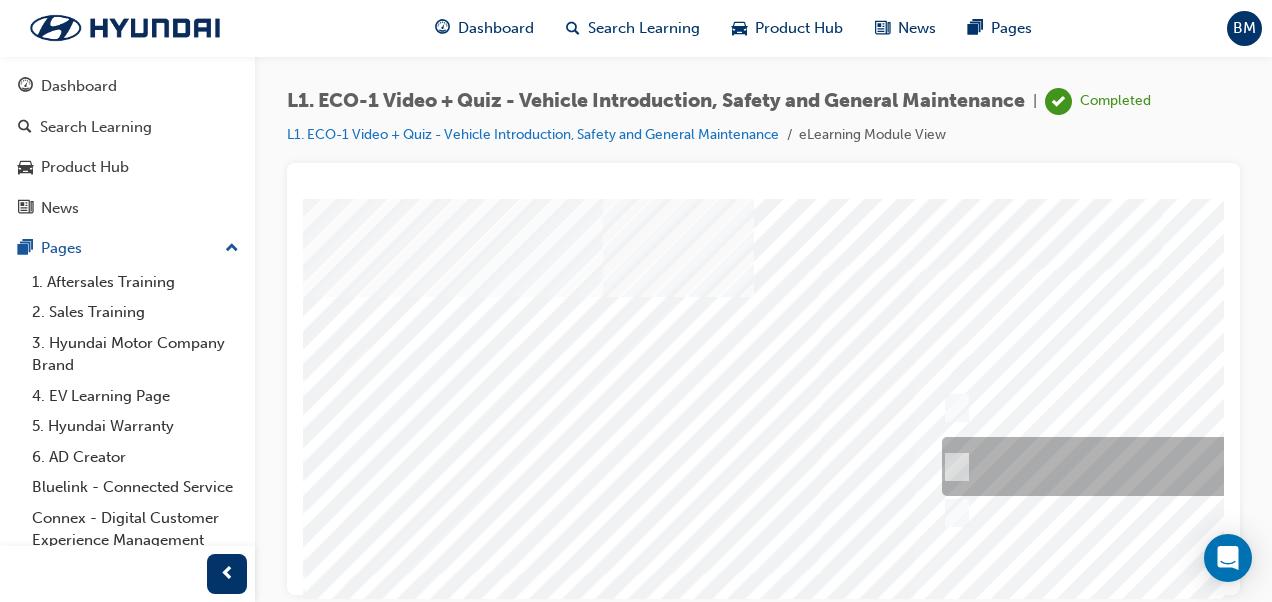 click at bounding box center (953, 467) 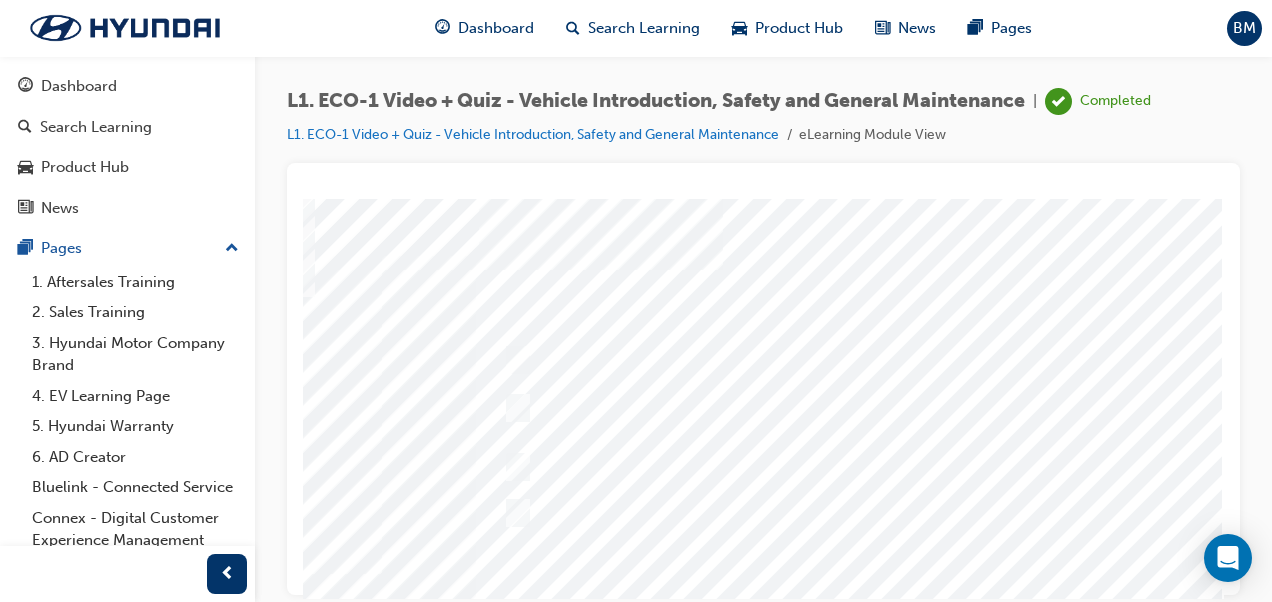 scroll, scrollTop: 0, scrollLeft: 449, axis: horizontal 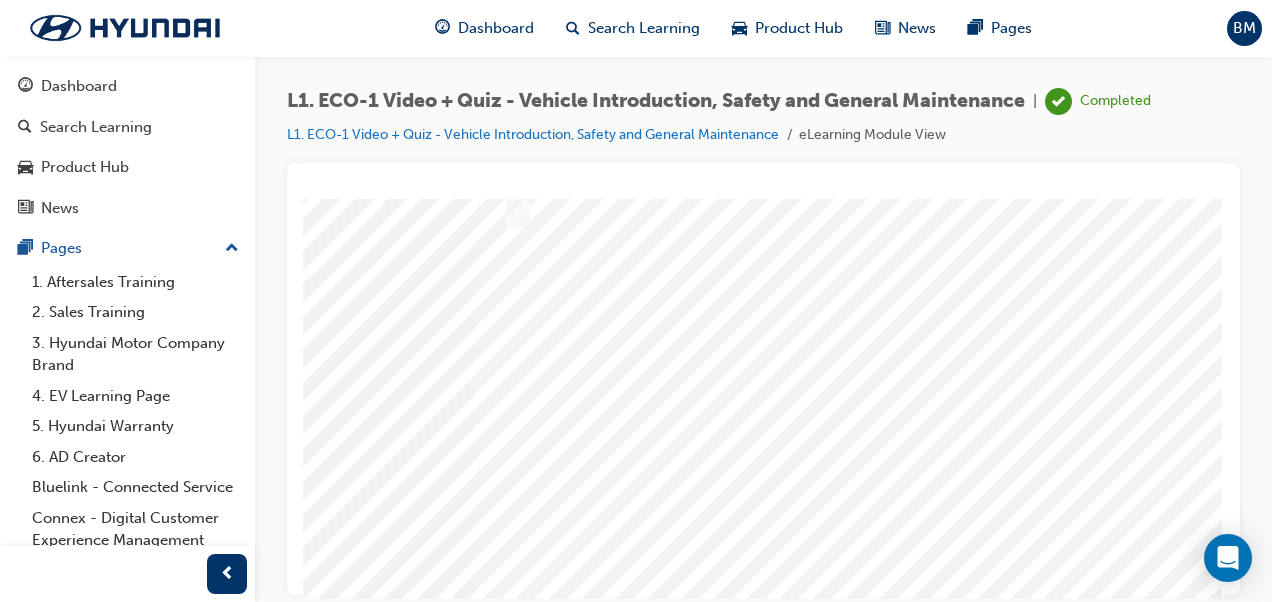 click at bounding box center [-66, 5567] 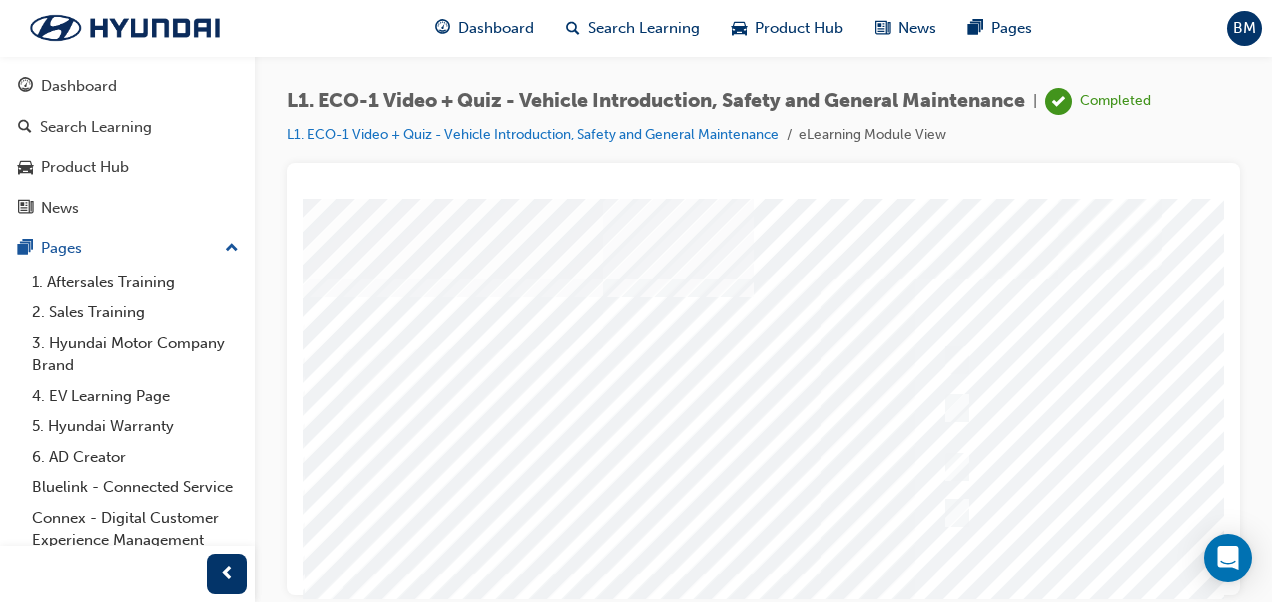 scroll, scrollTop: 100, scrollLeft: 0, axis: vertical 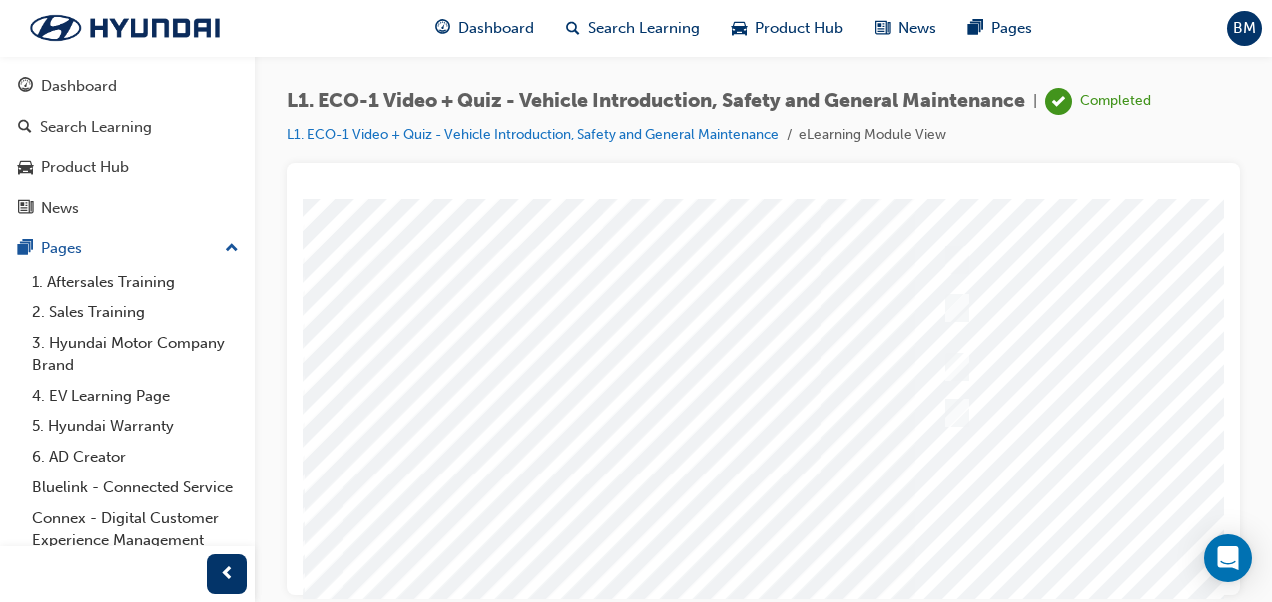 click at bounding box center (983, 458) 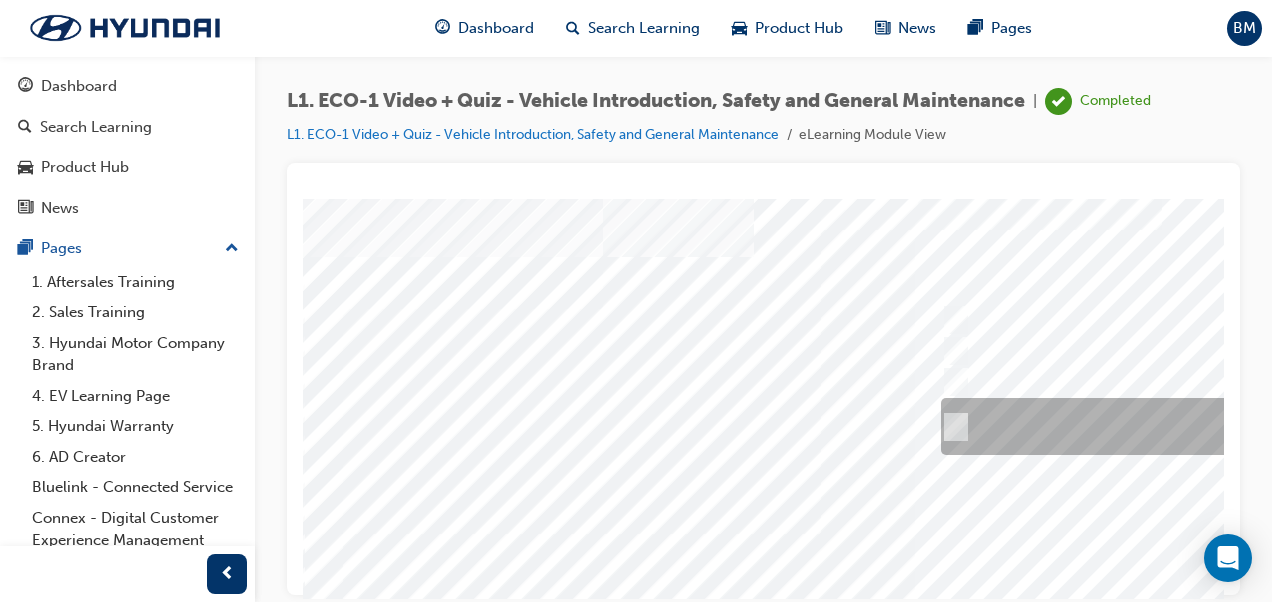 scroll, scrollTop: 0, scrollLeft: 0, axis: both 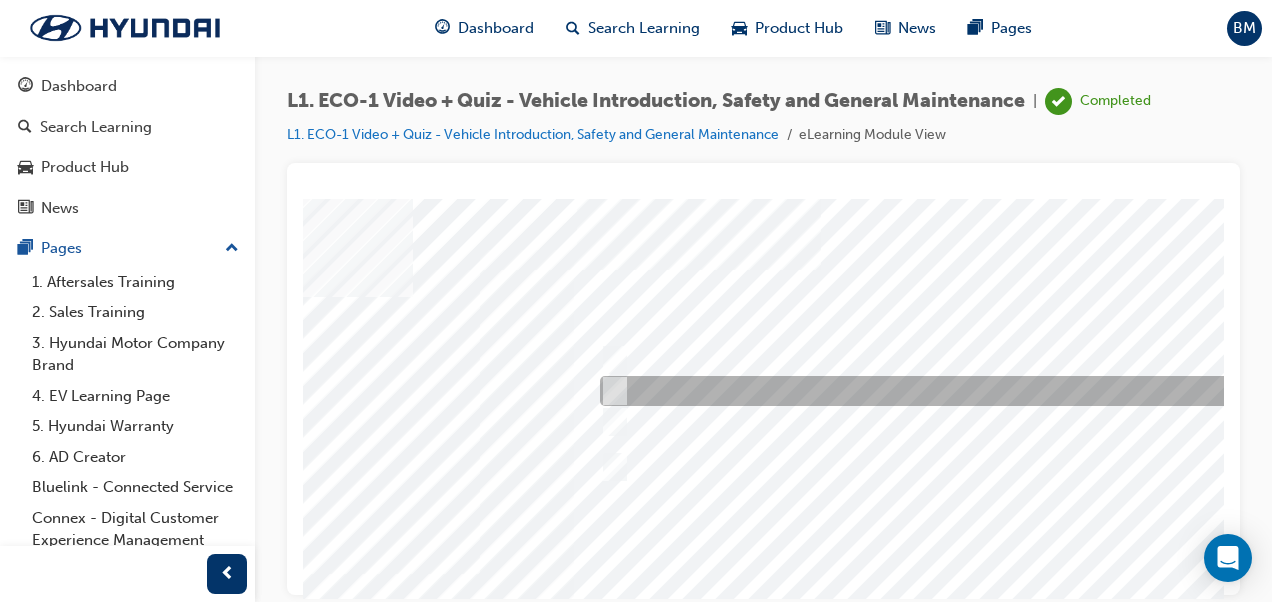click at bounding box center (927, 391) 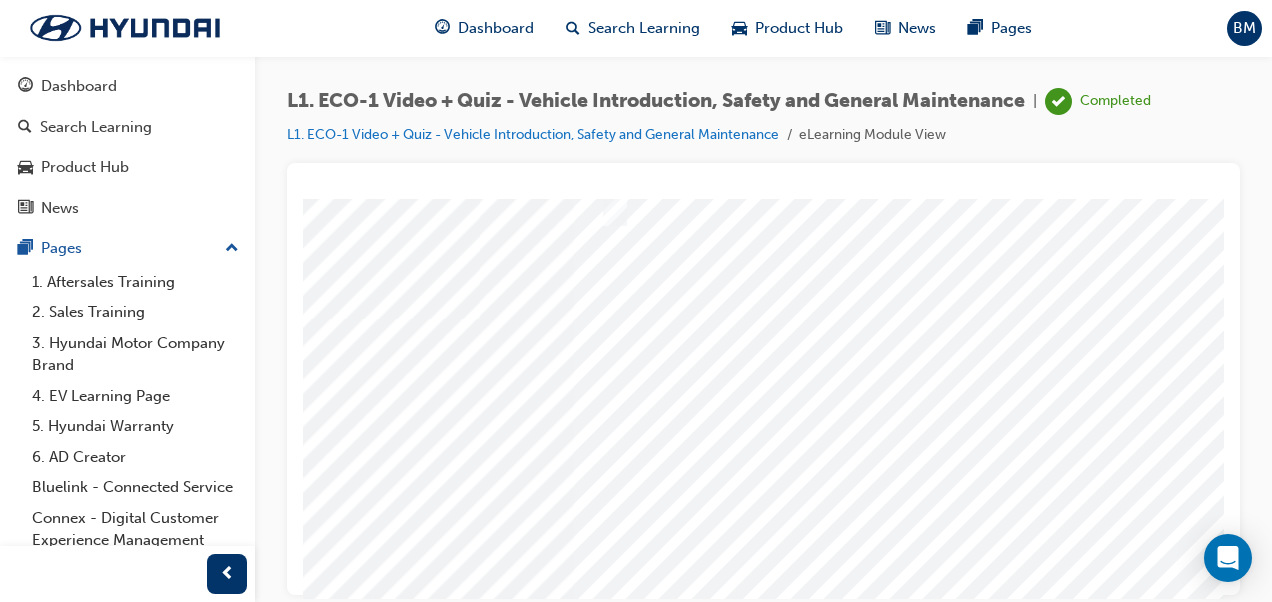 scroll, scrollTop: 300, scrollLeft: 341, axis: both 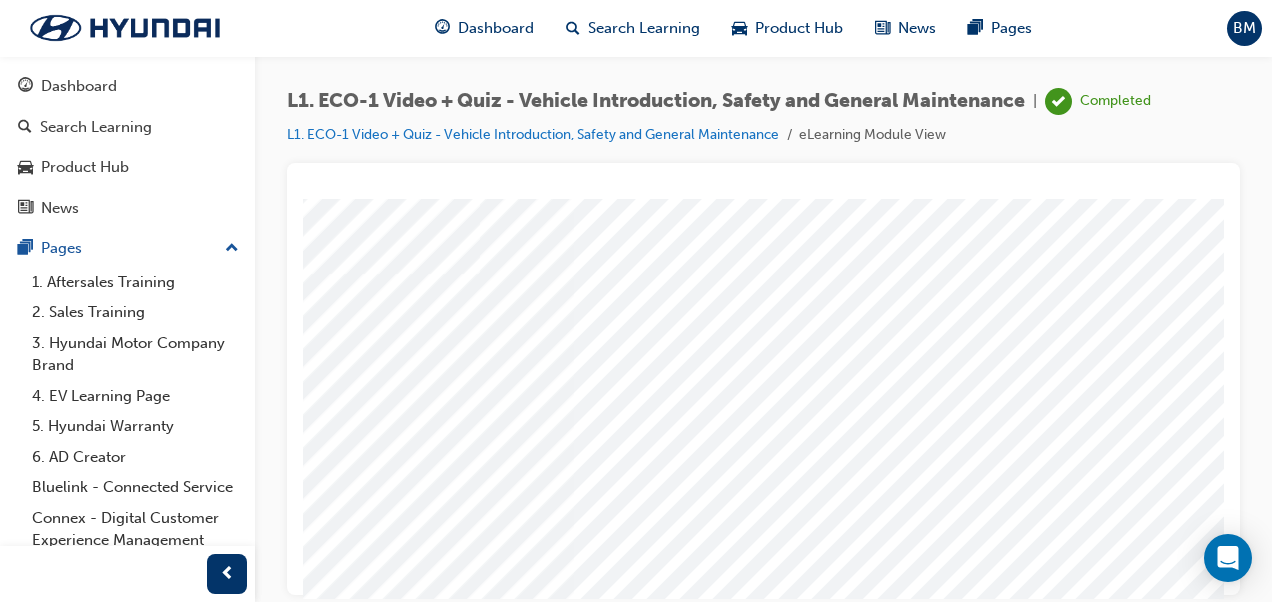 click at bounding box center [32, 5567] 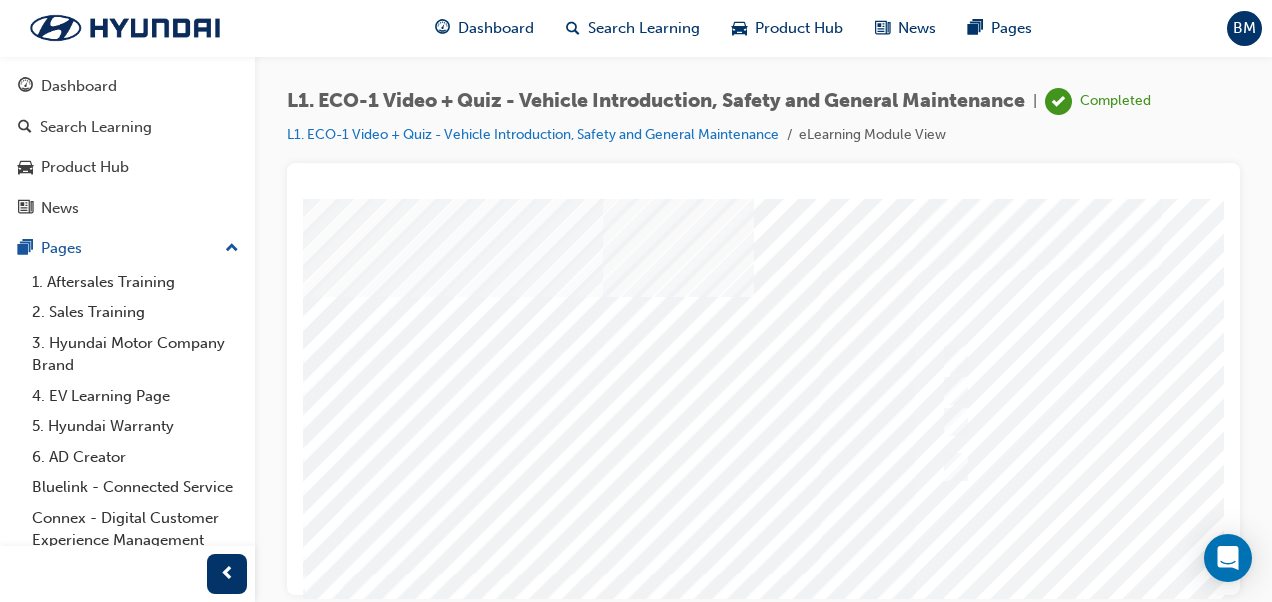 click at bounding box center [1268, 466] 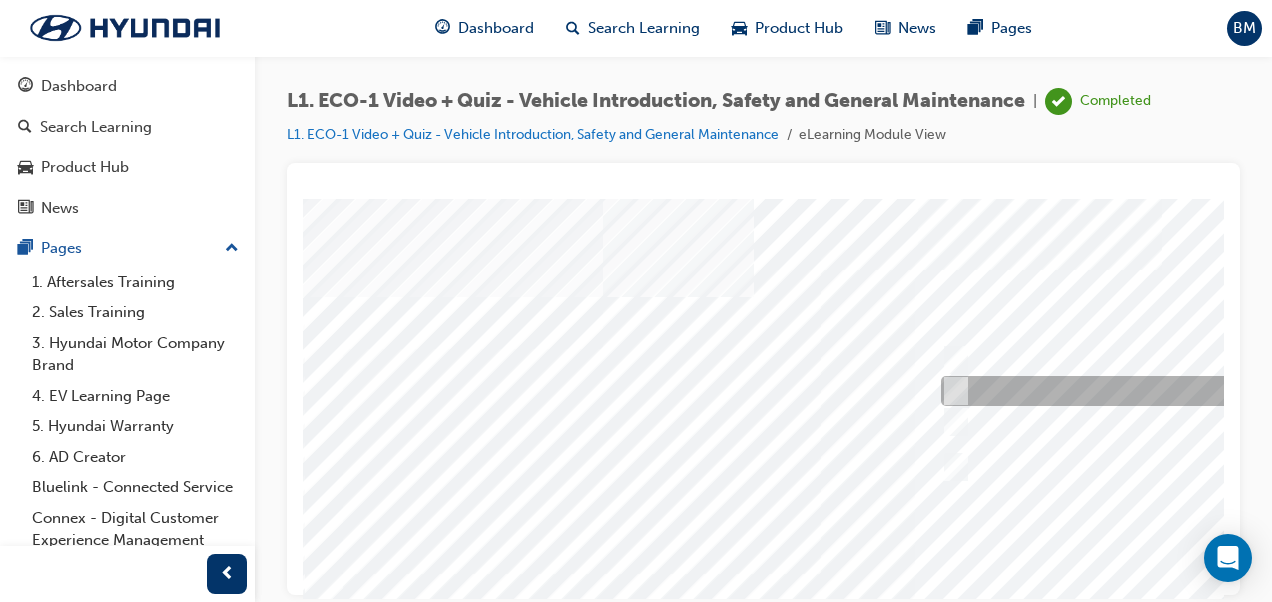 click at bounding box center (1268, 391) 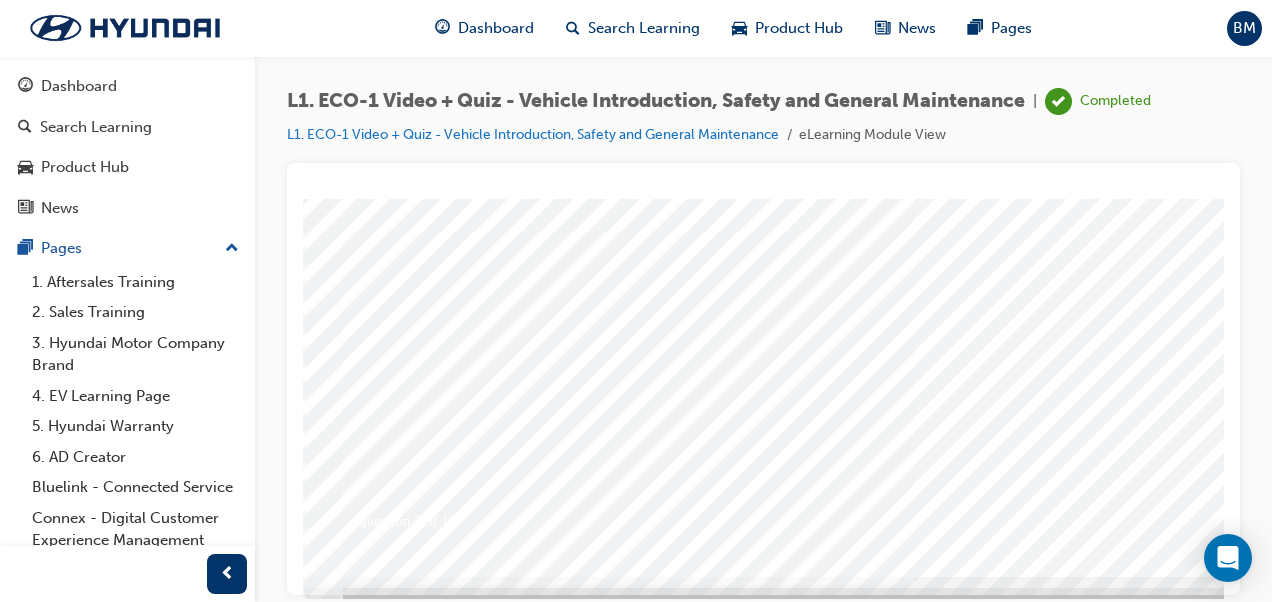 scroll, scrollTop: 365, scrollLeft: 0, axis: vertical 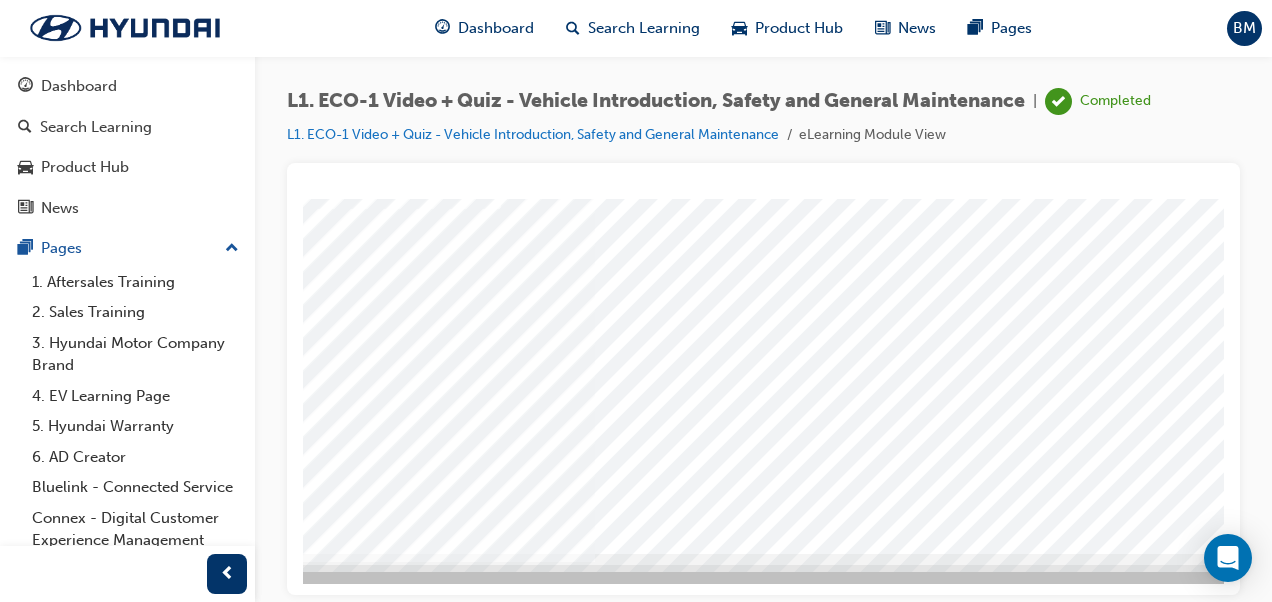 click at bounding box center [53, 5502] 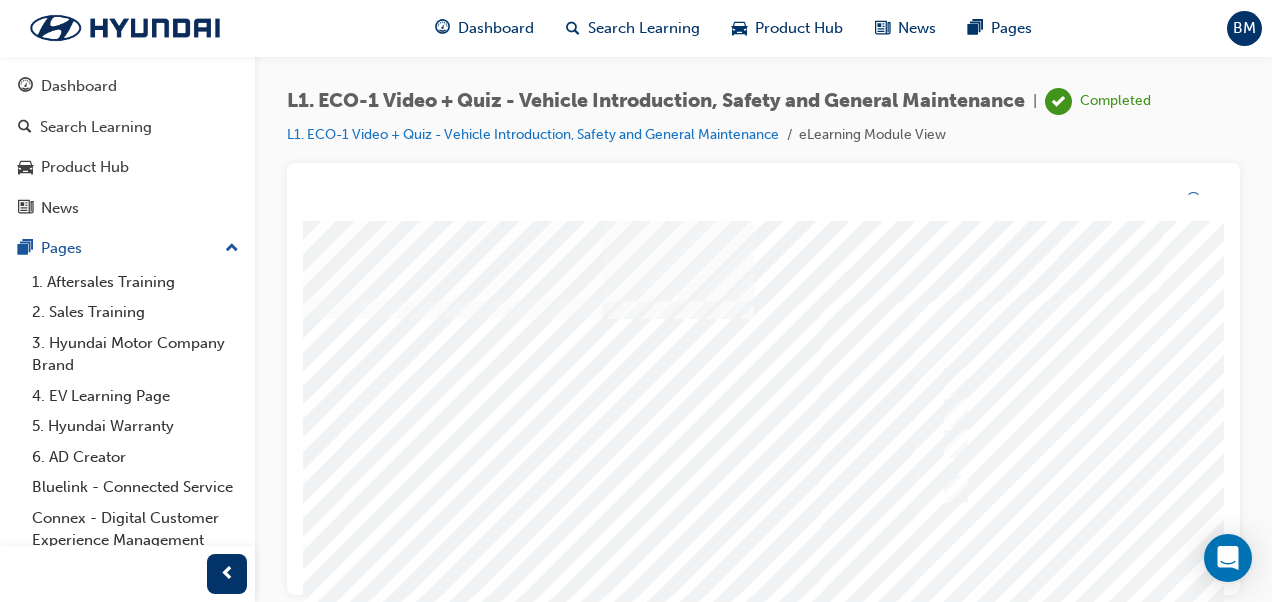 click at bounding box center [983, 581] 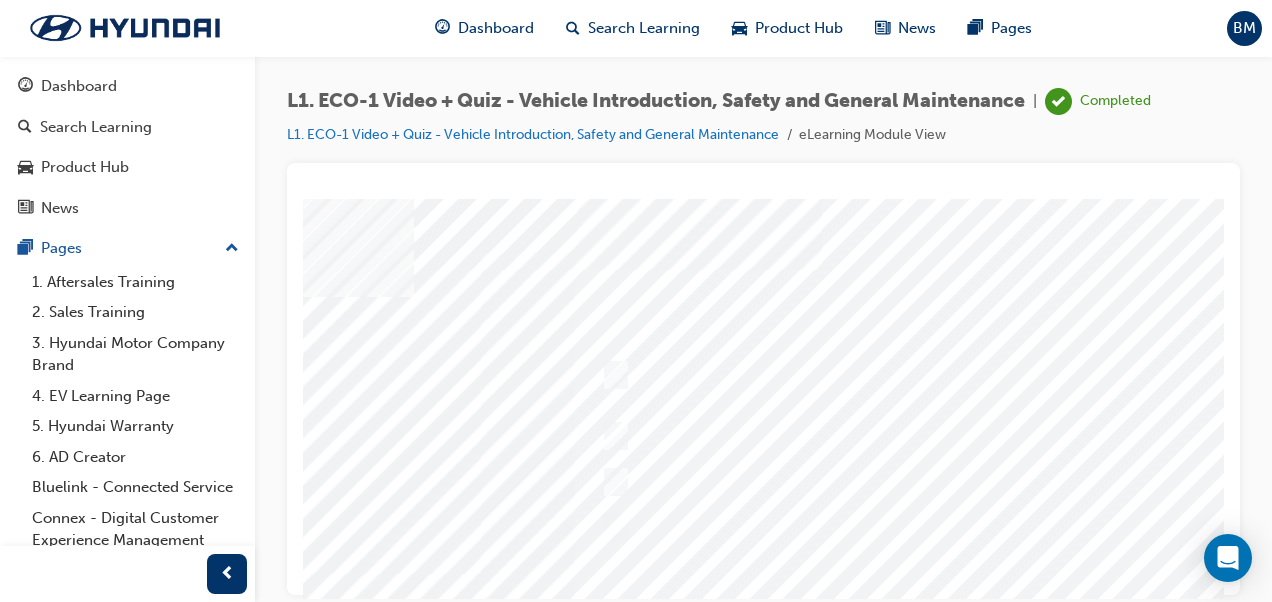 scroll, scrollTop: 0, scrollLeft: 343, axis: horizontal 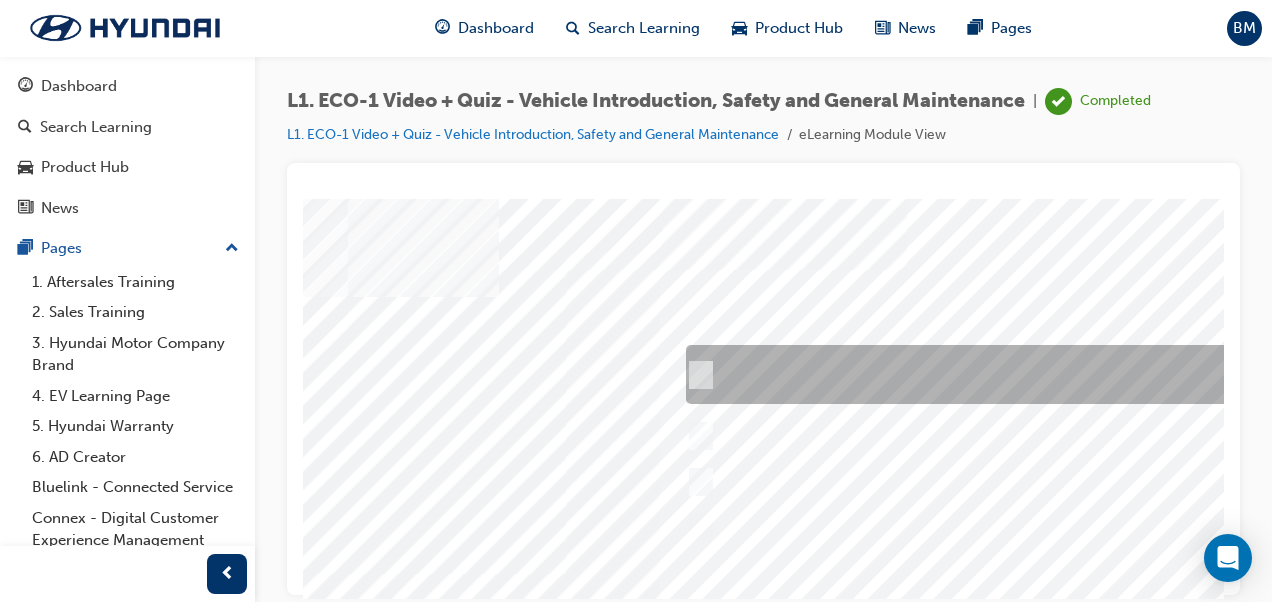 click at bounding box center (1013, 374) 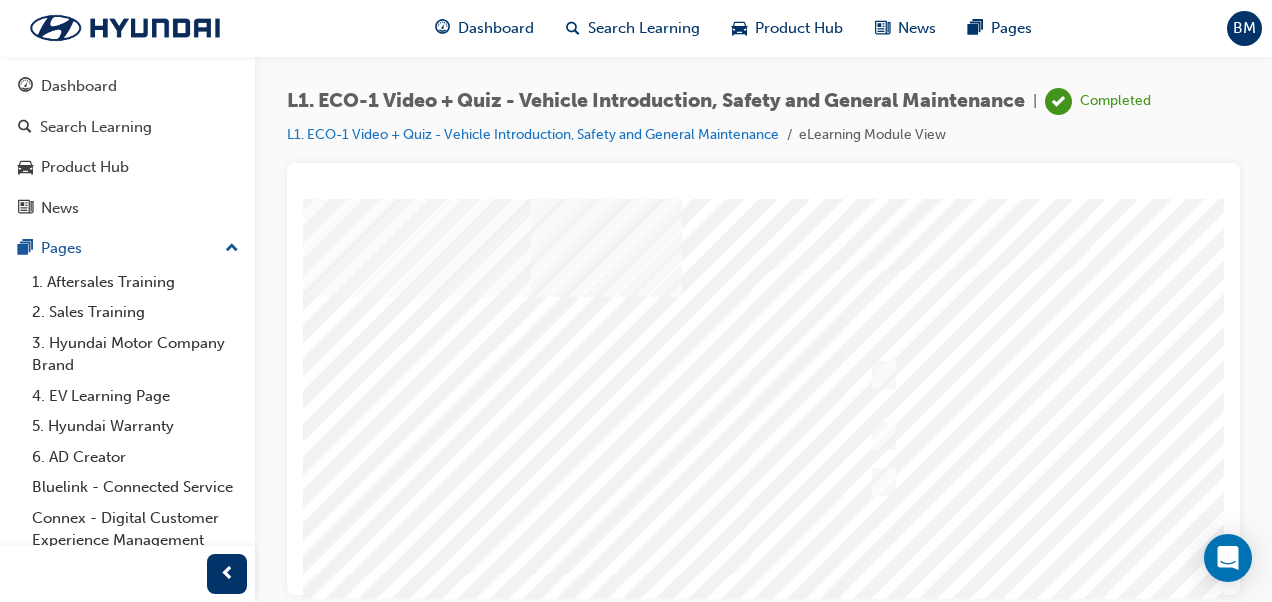 scroll, scrollTop: 0, scrollLeft: 0, axis: both 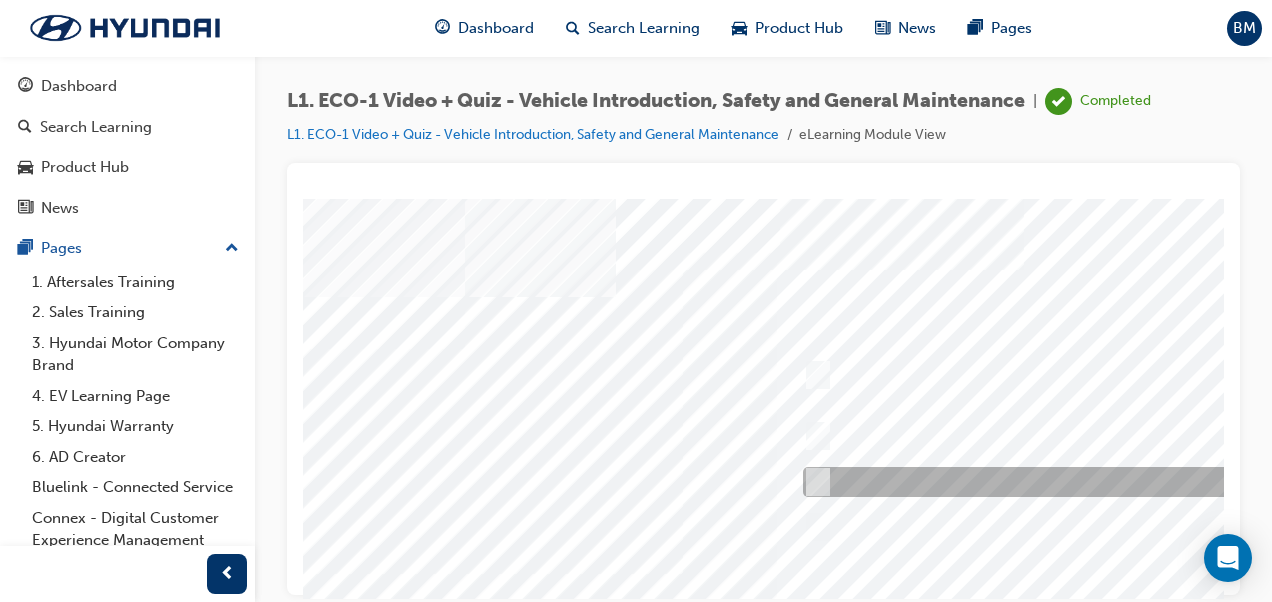 click at bounding box center [814, 482] 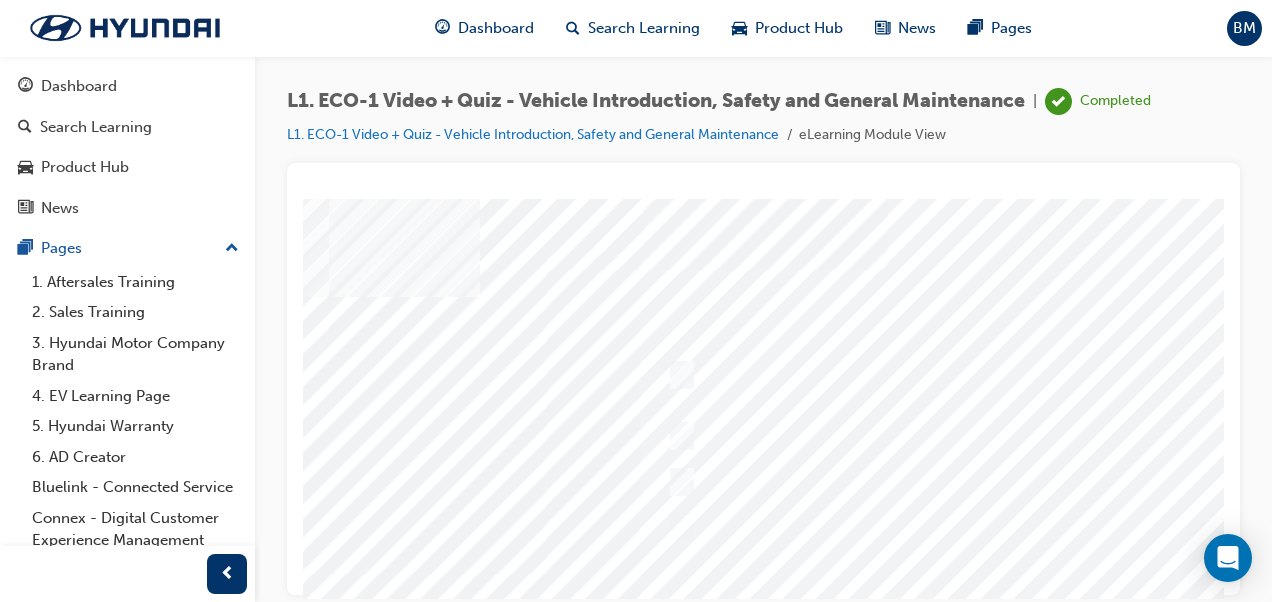 scroll, scrollTop: 0, scrollLeft: 308, axis: horizontal 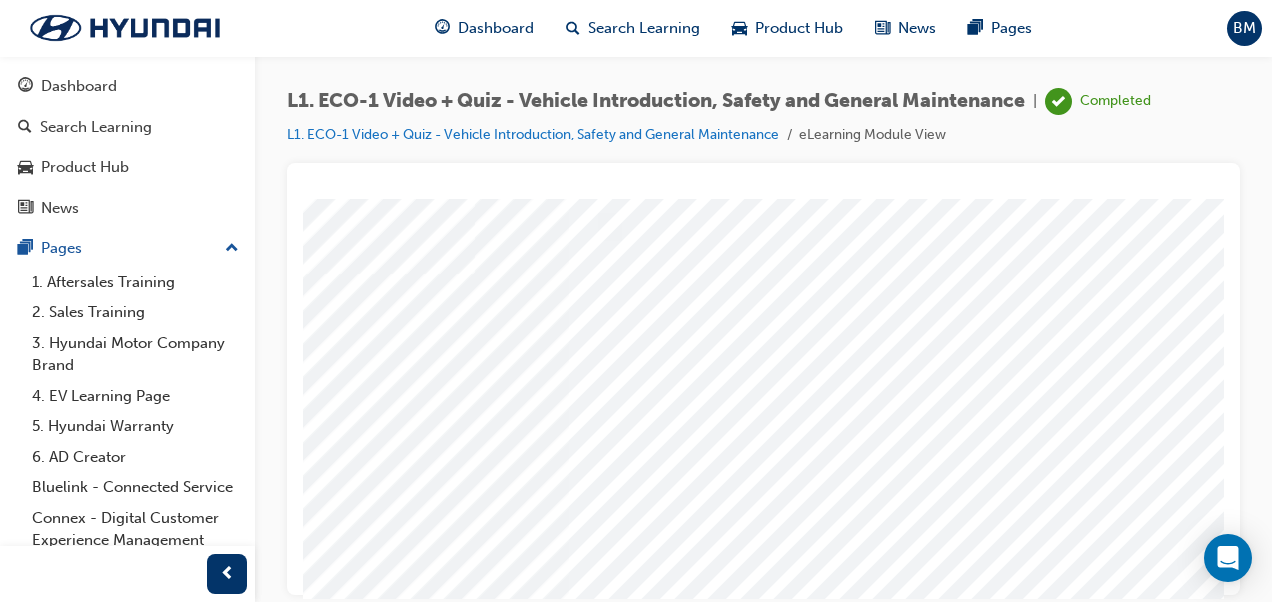 click at bounding box center (27, 5567) 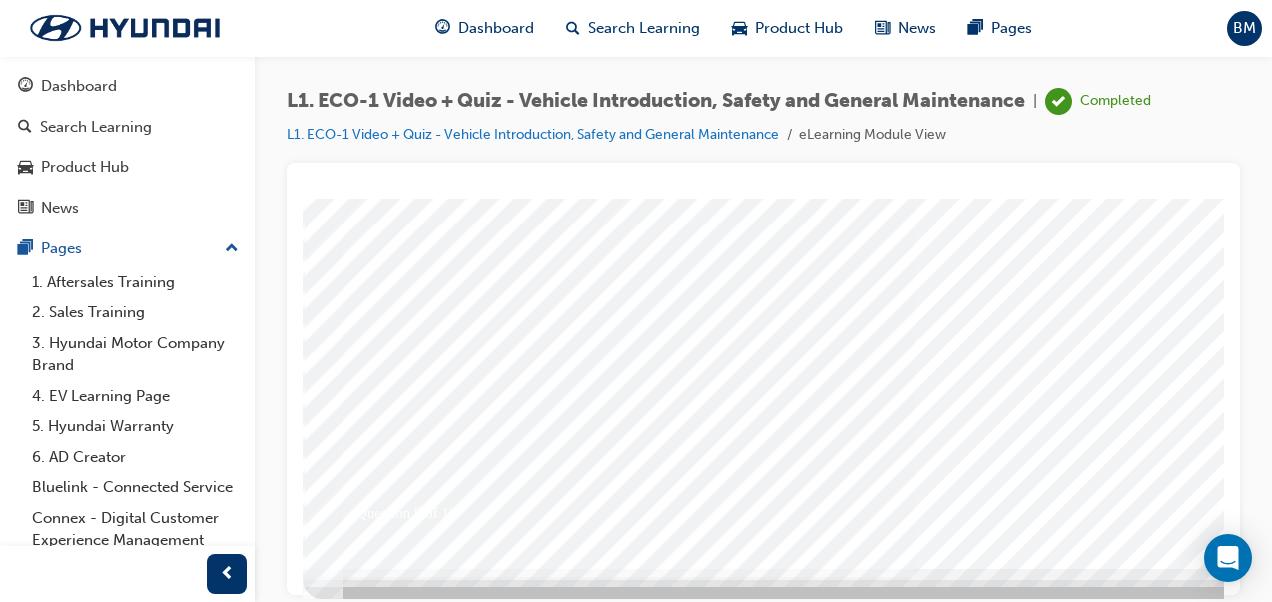 scroll, scrollTop: 365, scrollLeft: 0, axis: vertical 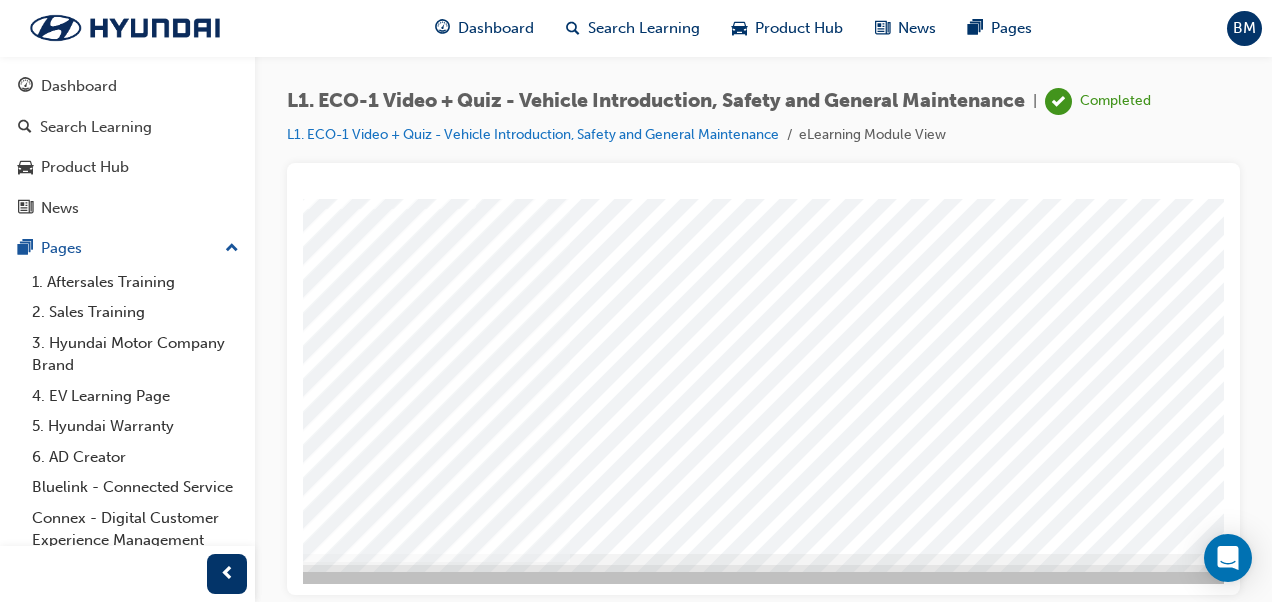 click at bounding box center (638, 193) 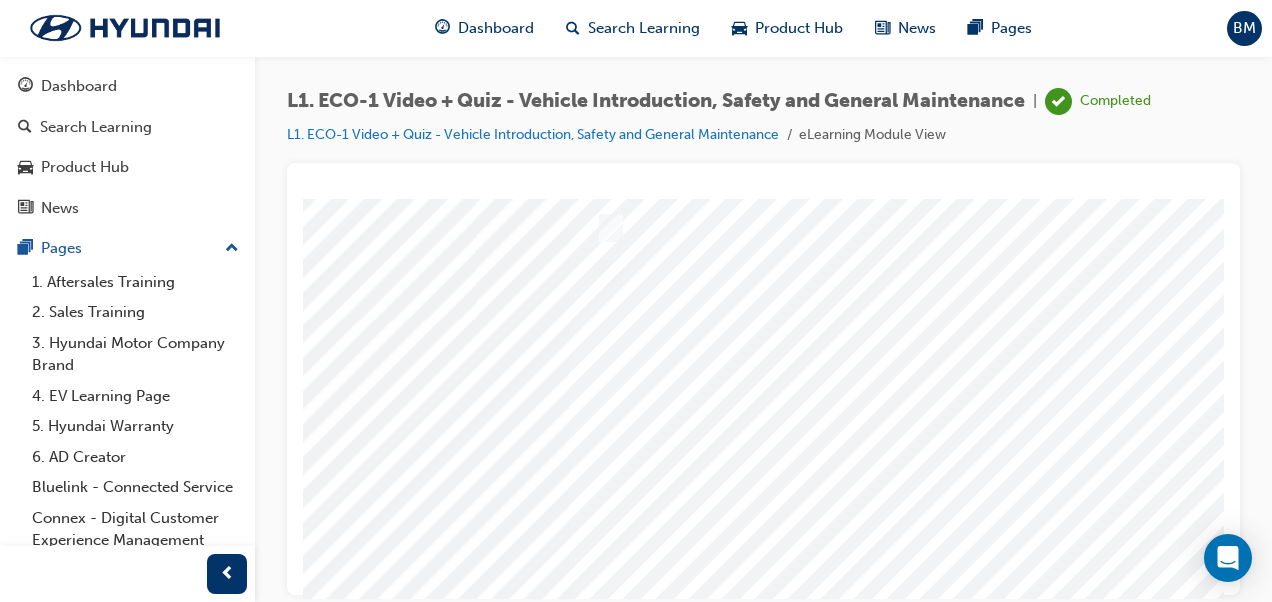 scroll, scrollTop: 65, scrollLeft: 345, axis: both 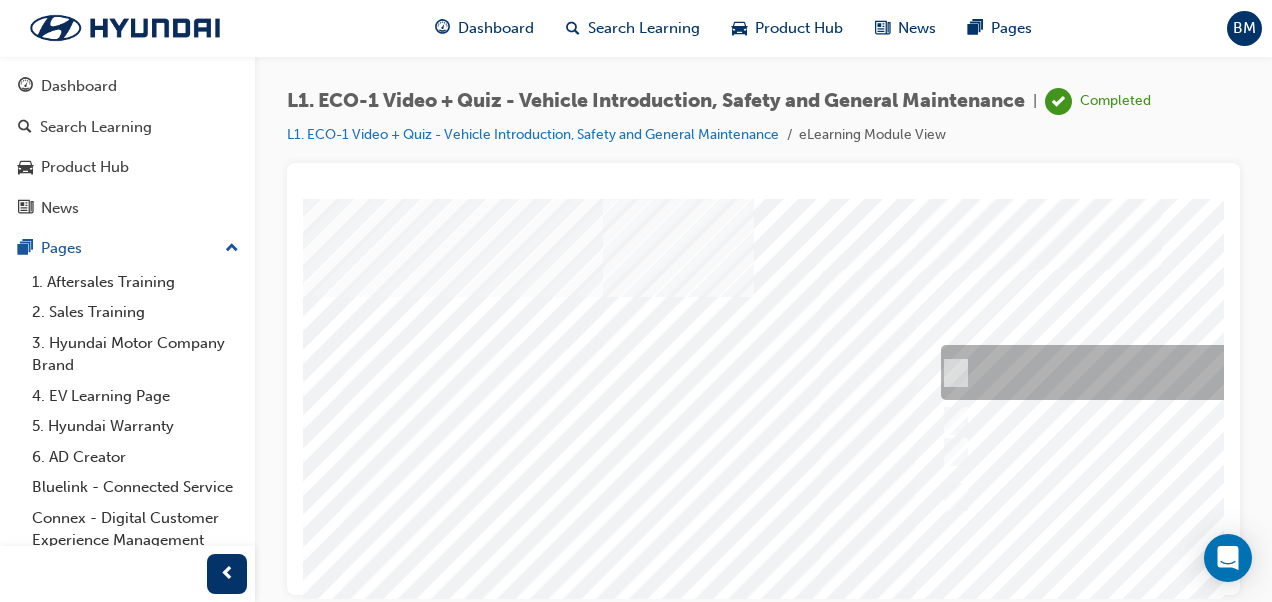 click at bounding box center [1268, 372] 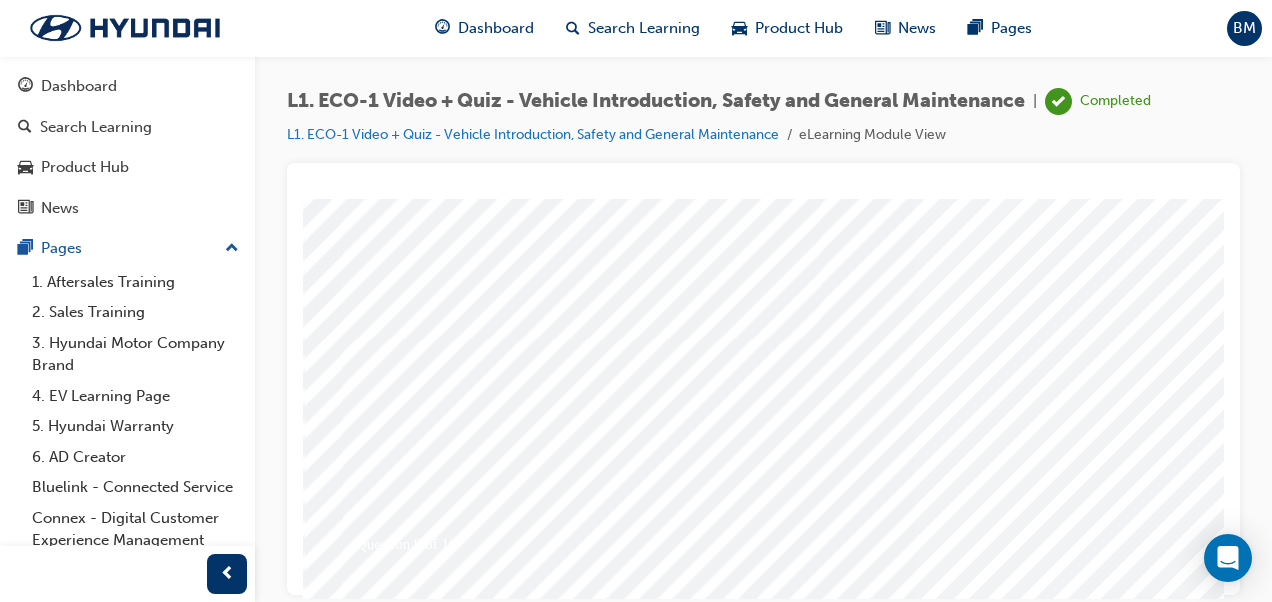 scroll, scrollTop: 365, scrollLeft: 0, axis: vertical 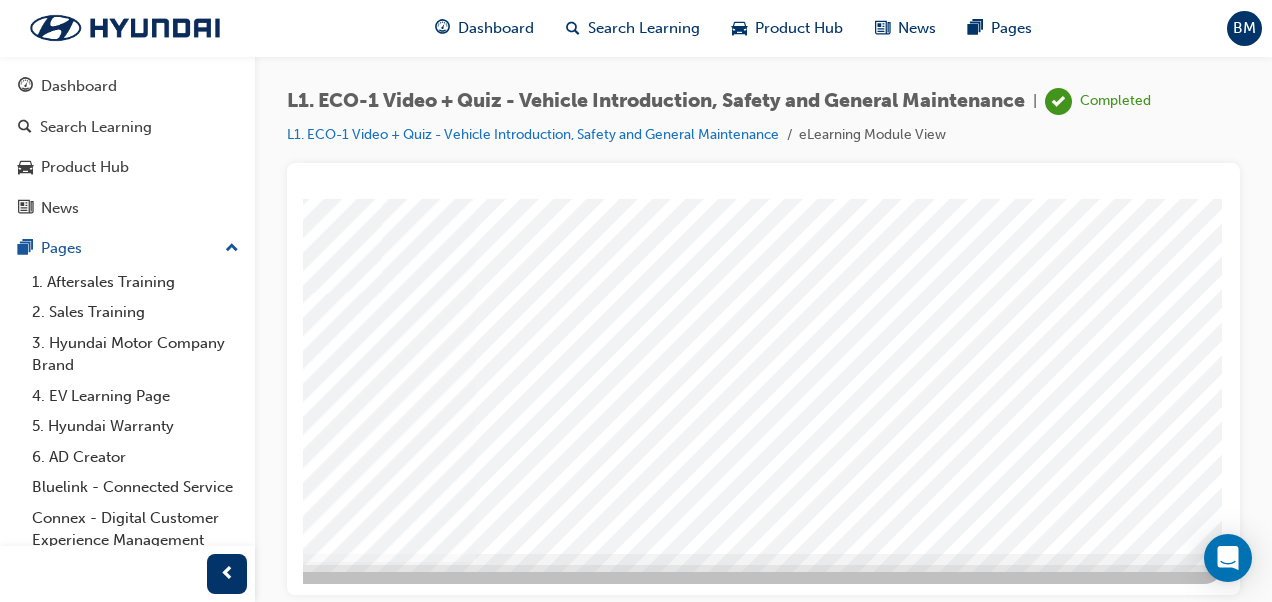 click at bounding box center [-66, 5586] 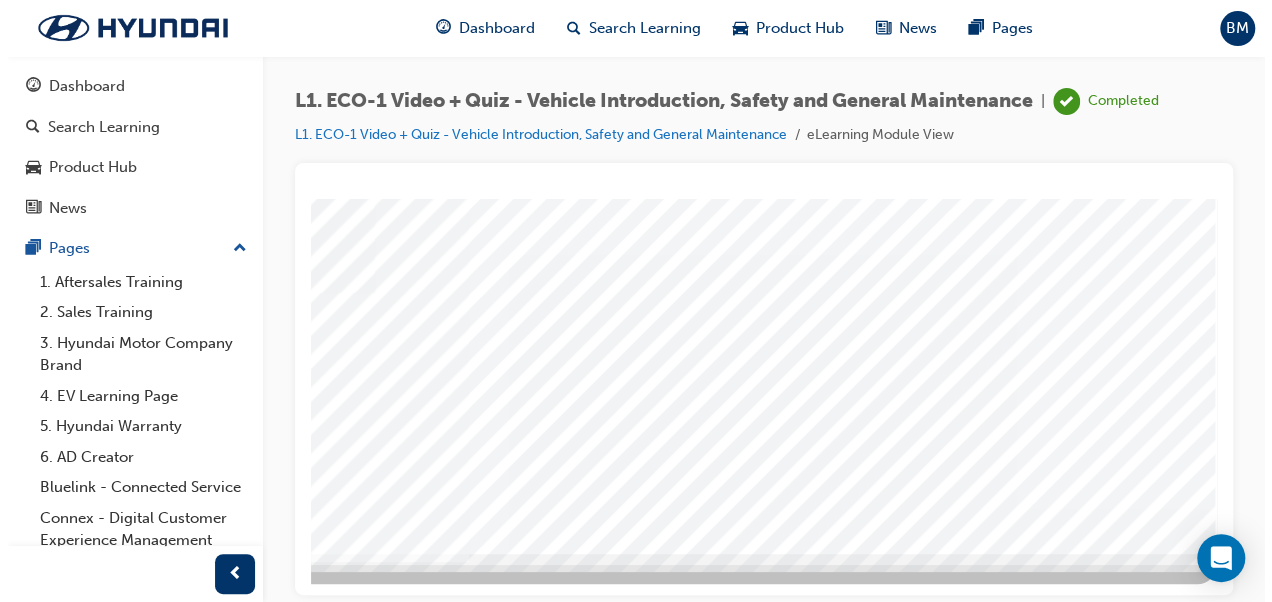 scroll, scrollTop: 0, scrollLeft: 0, axis: both 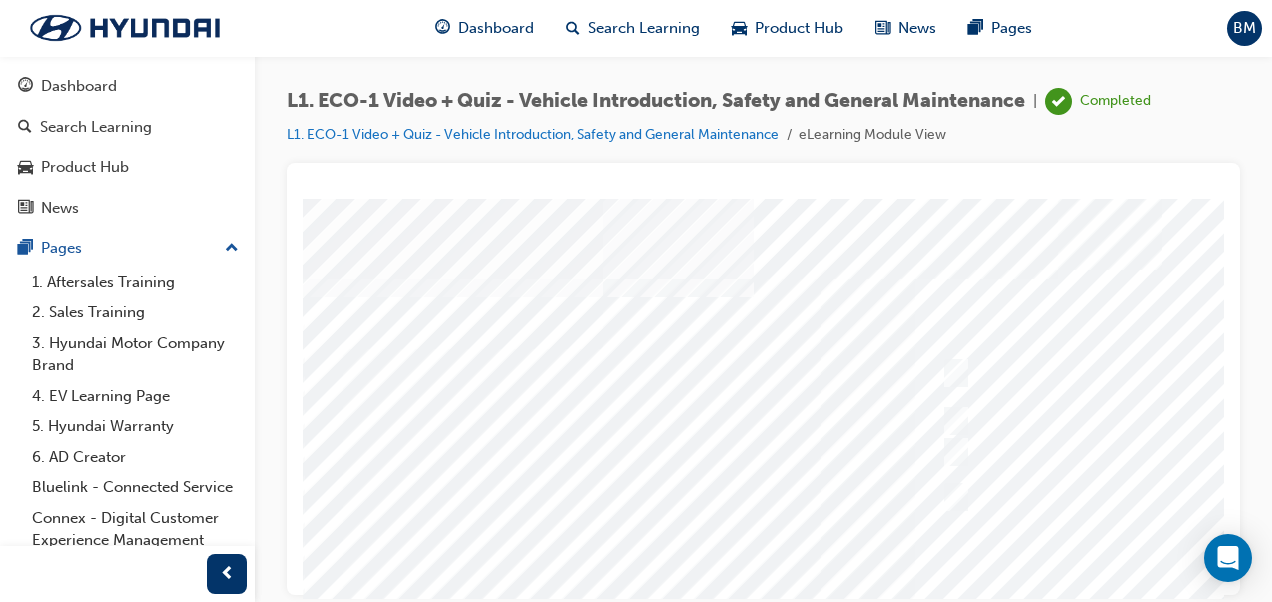 click at bounding box center (983, 558) 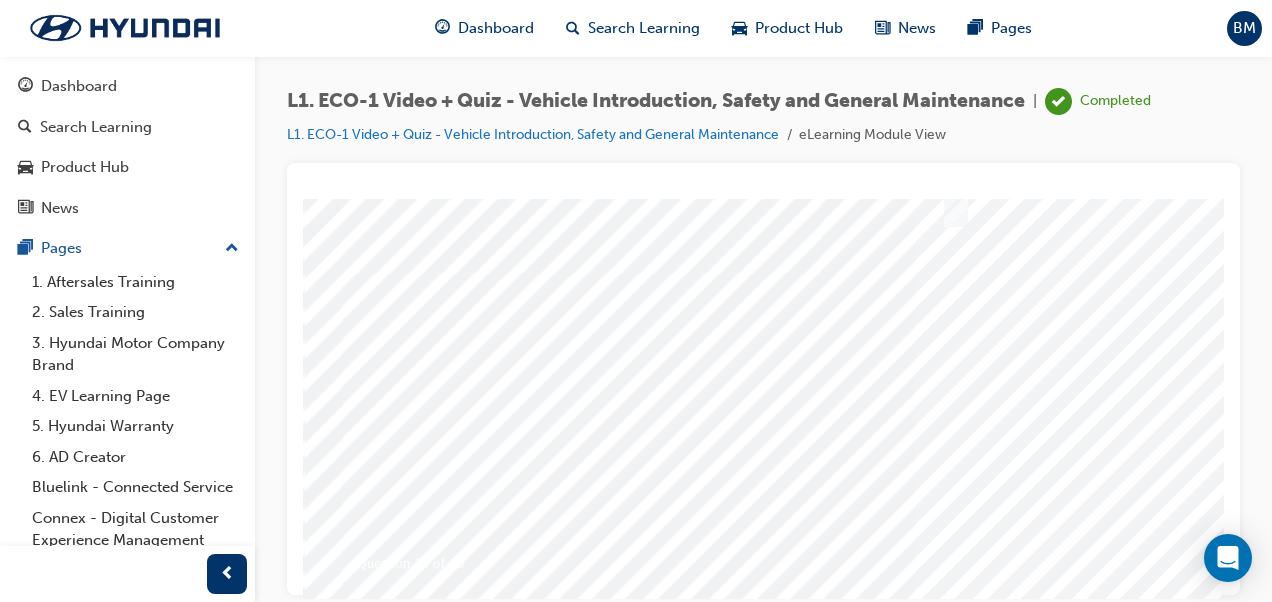 scroll, scrollTop: 0, scrollLeft: 0, axis: both 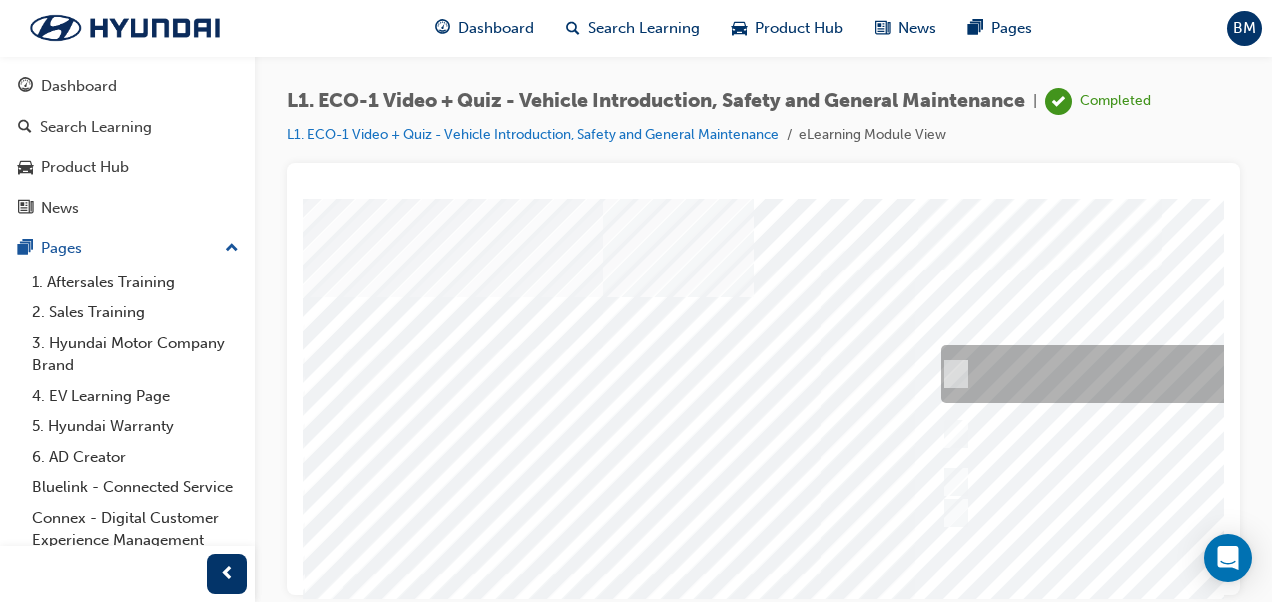 click at bounding box center (1268, 374) 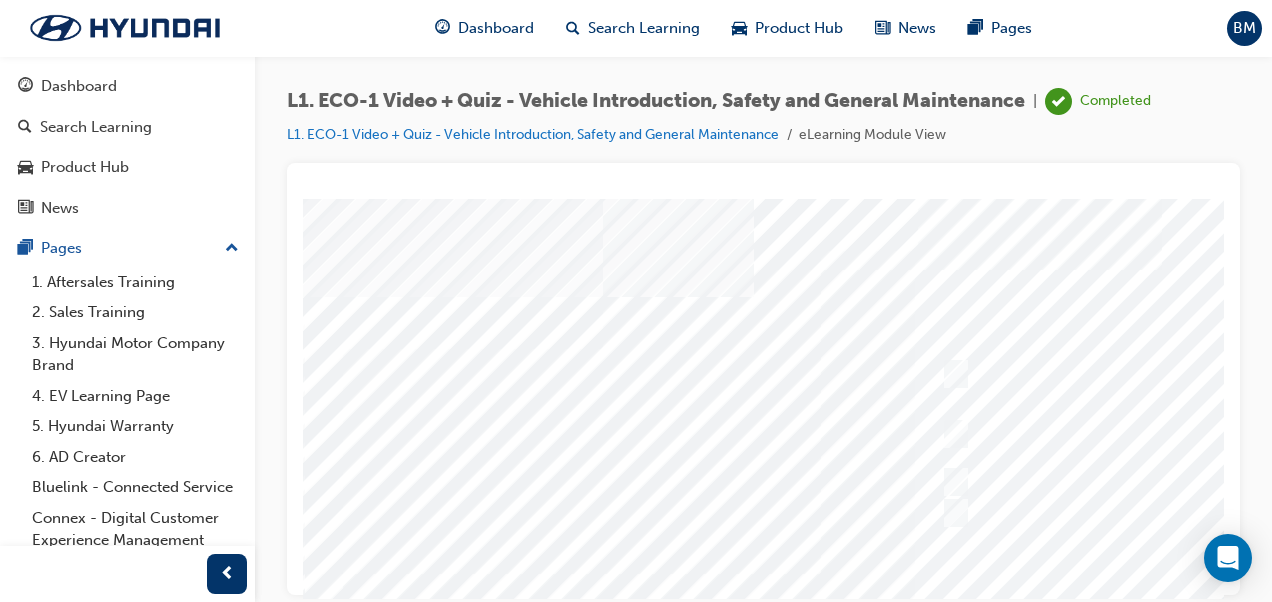 scroll, scrollTop: 0, scrollLeft: 218, axis: horizontal 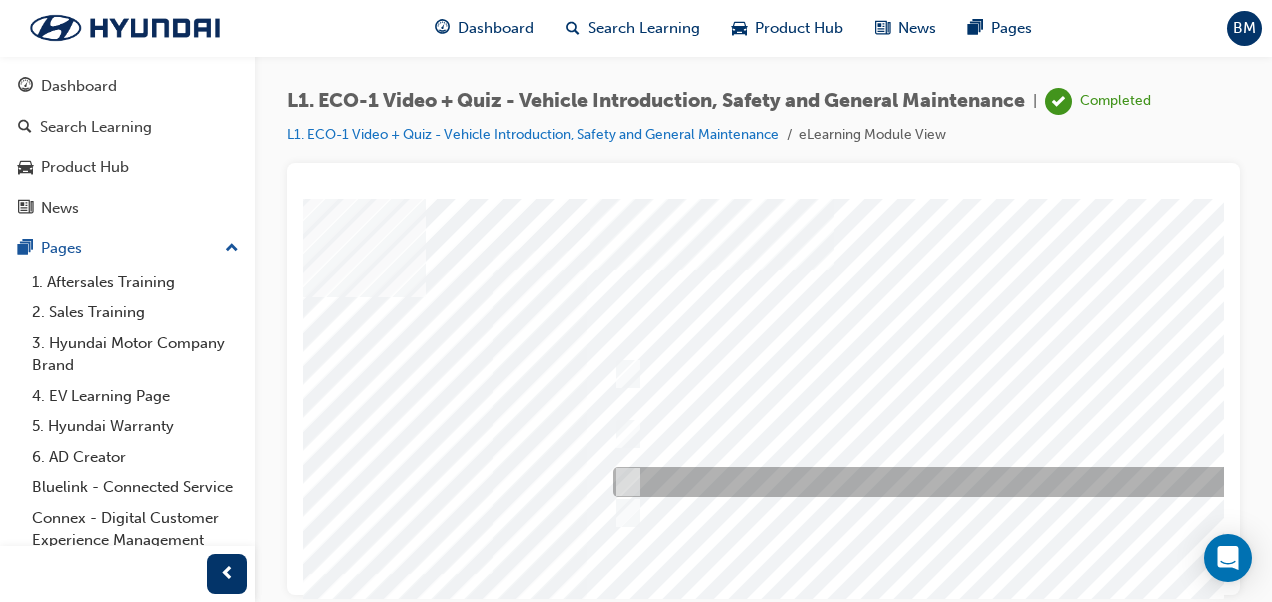 click at bounding box center (940, 482) 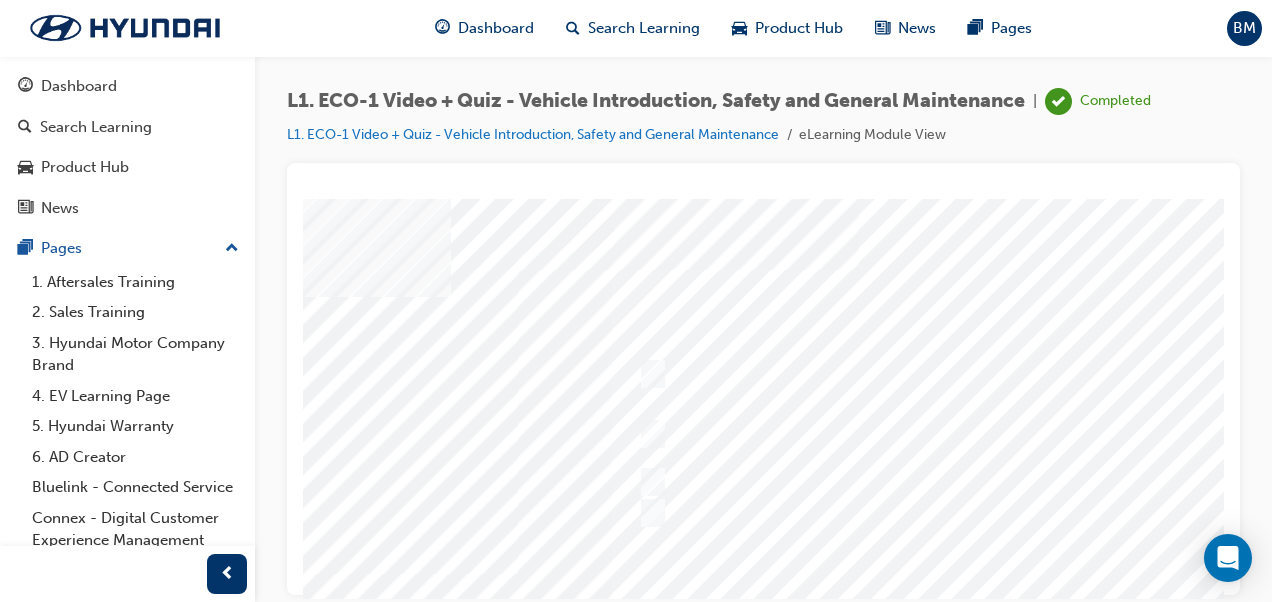 scroll, scrollTop: 0, scrollLeft: 286, axis: horizontal 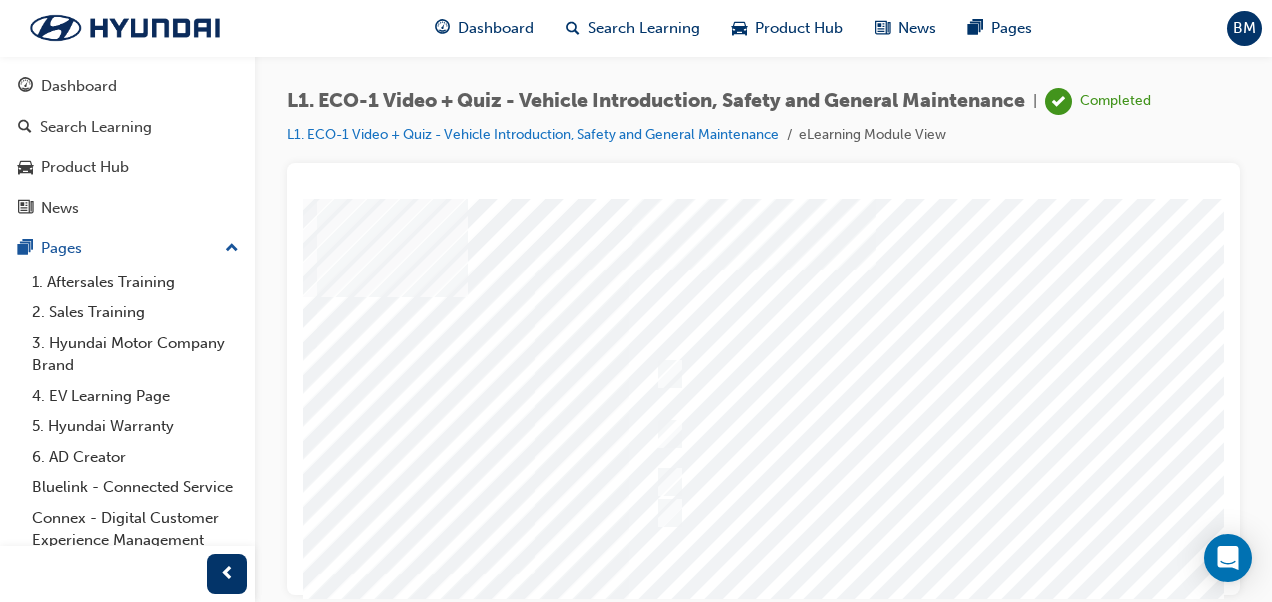 drag, startPoint x: 588, startPoint y: 599, endPoint x: 568, endPoint y: 601, distance: 20.09975 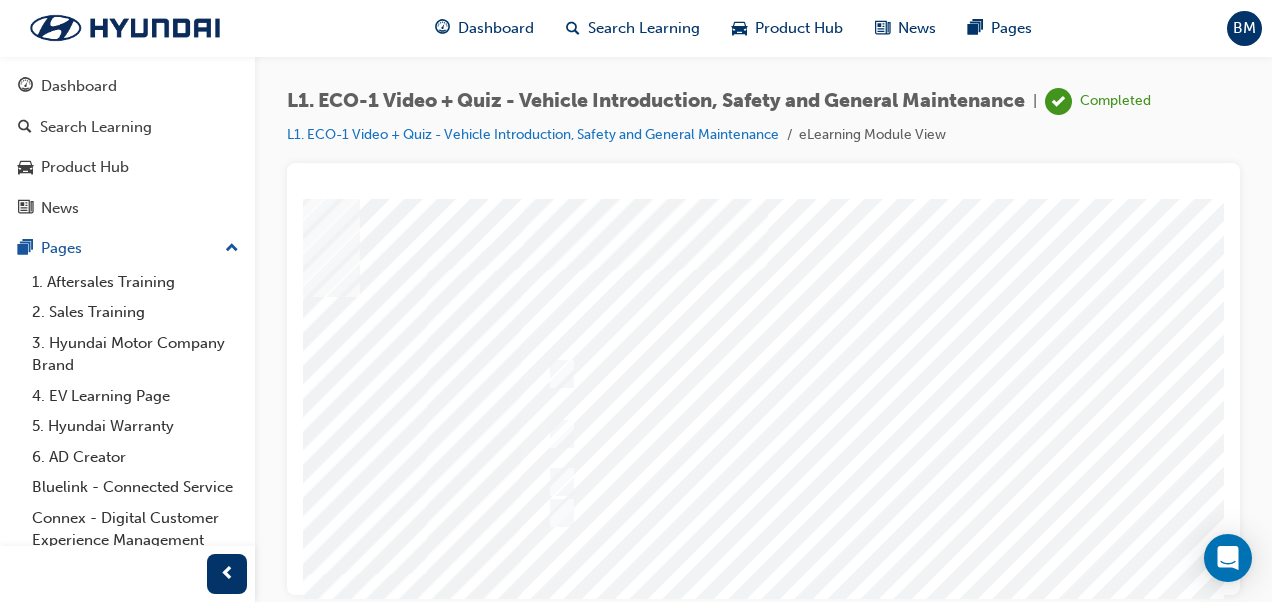 scroll, scrollTop: 0, scrollLeft: 406, axis: horizontal 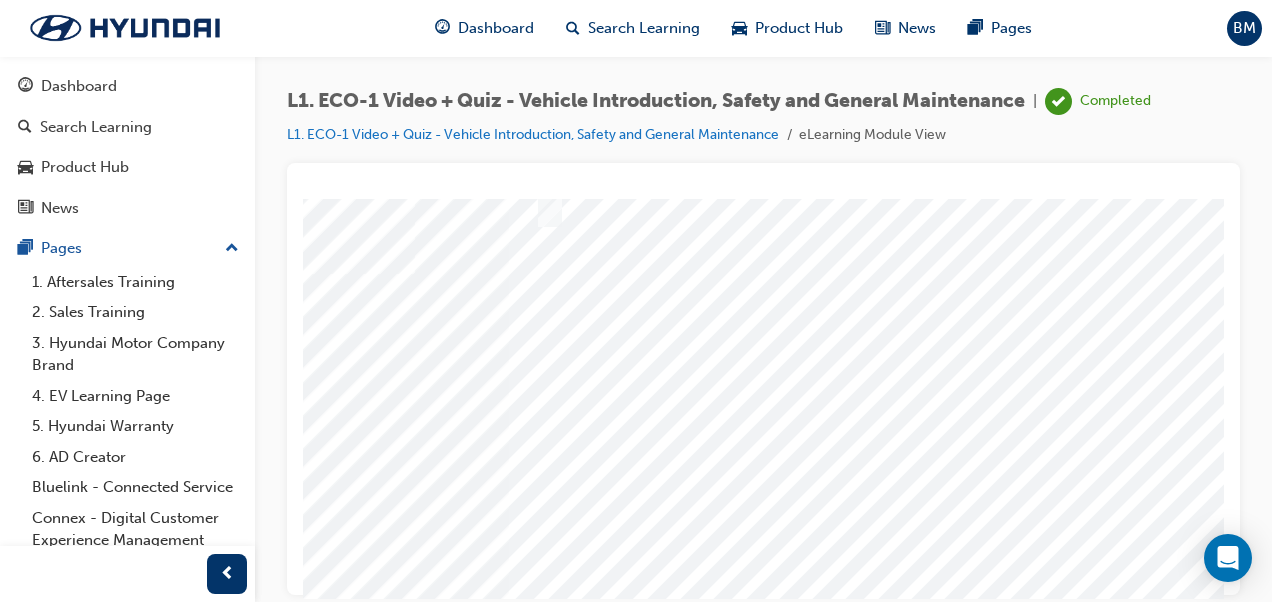 click at bounding box center [-33, 5567] 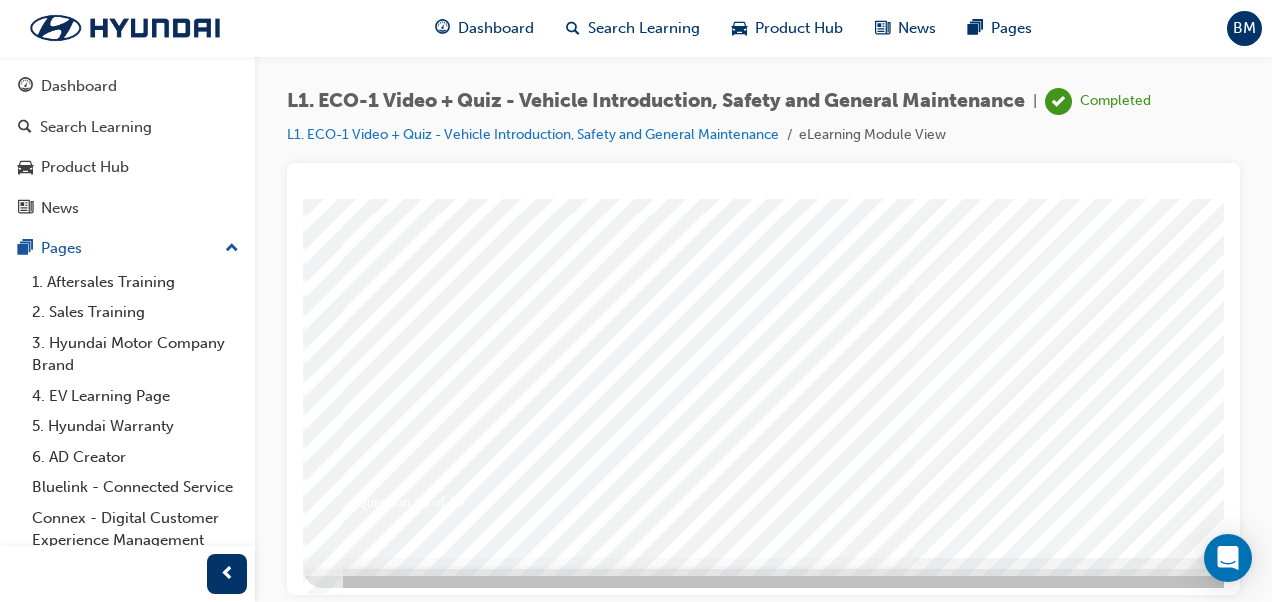 scroll, scrollTop: 365, scrollLeft: 0, axis: vertical 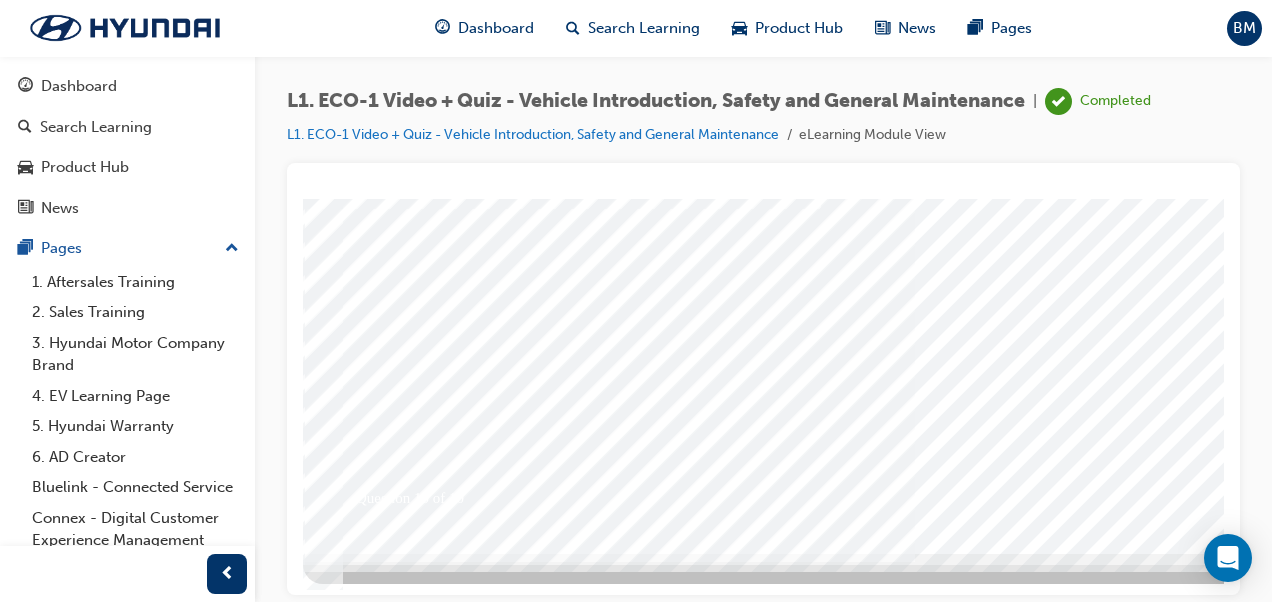 click at bounding box center (983, 193) 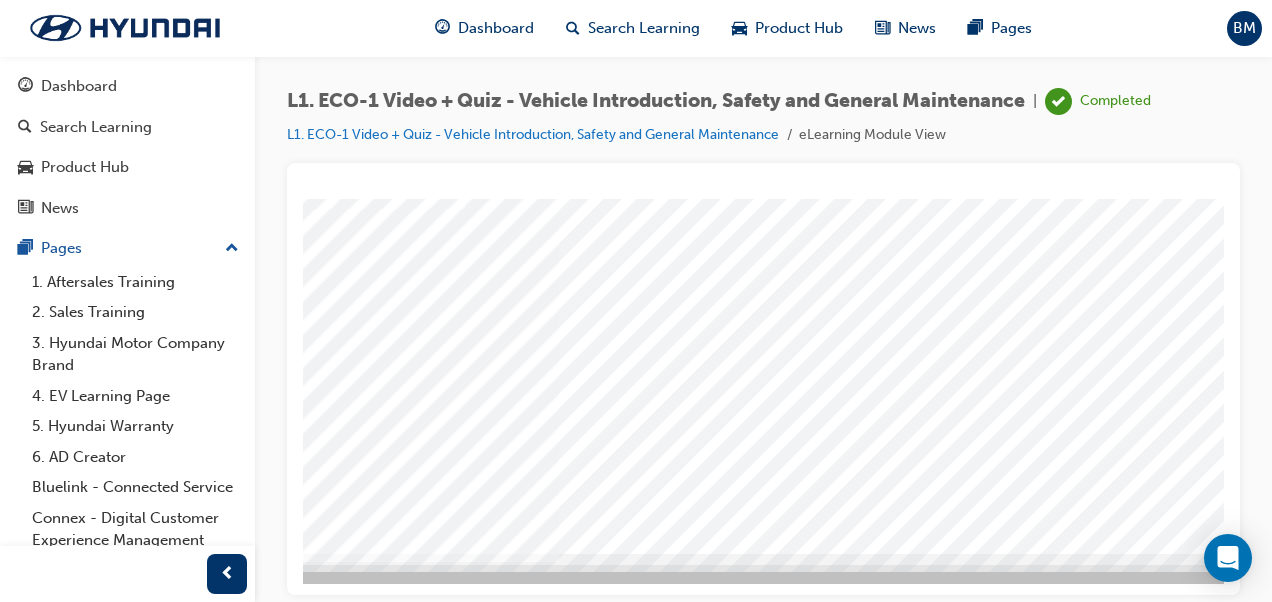 scroll, scrollTop: 365, scrollLeft: 427, axis: both 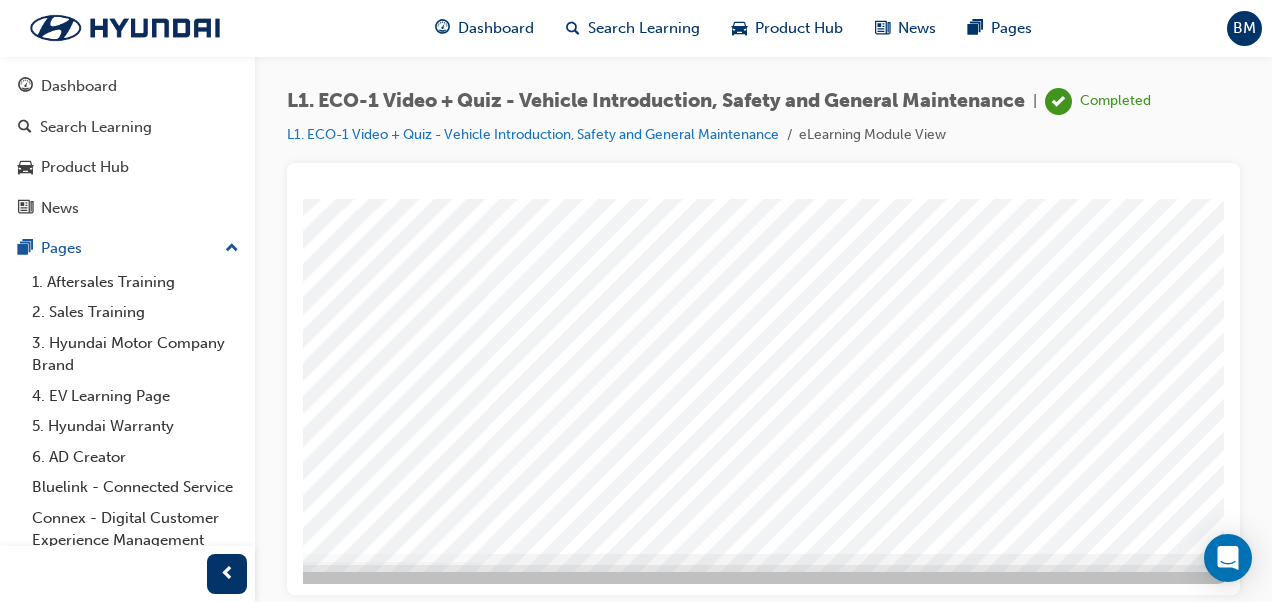 click at bounding box center (-54, 5502) 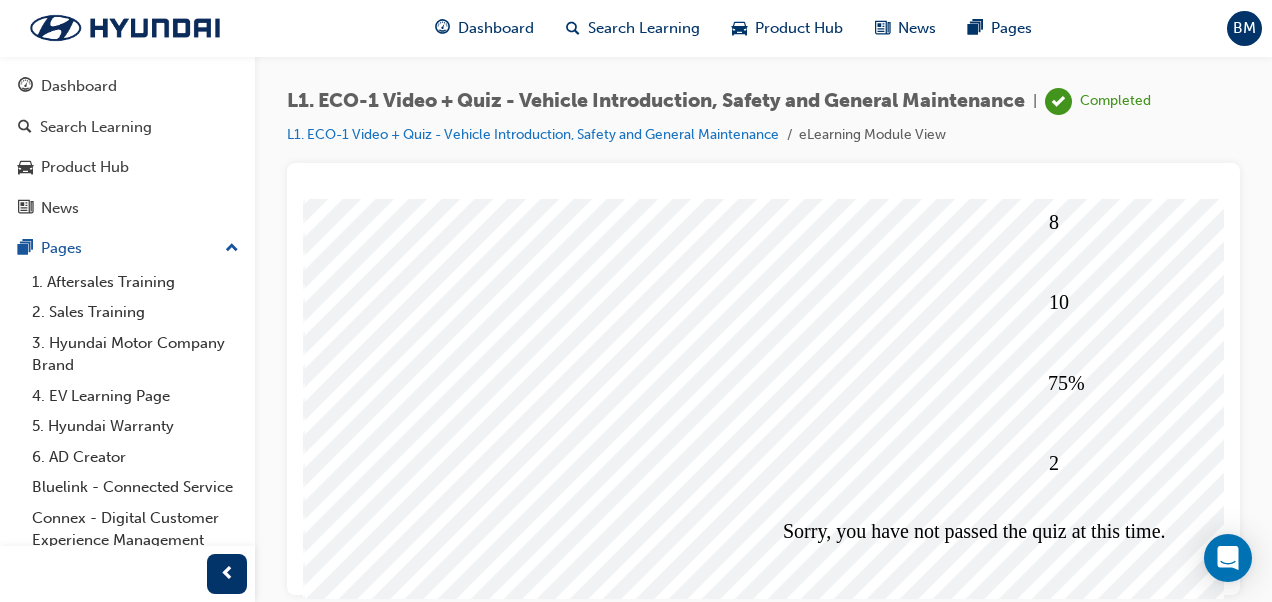 scroll, scrollTop: 265, scrollLeft: 0, axis: vertical 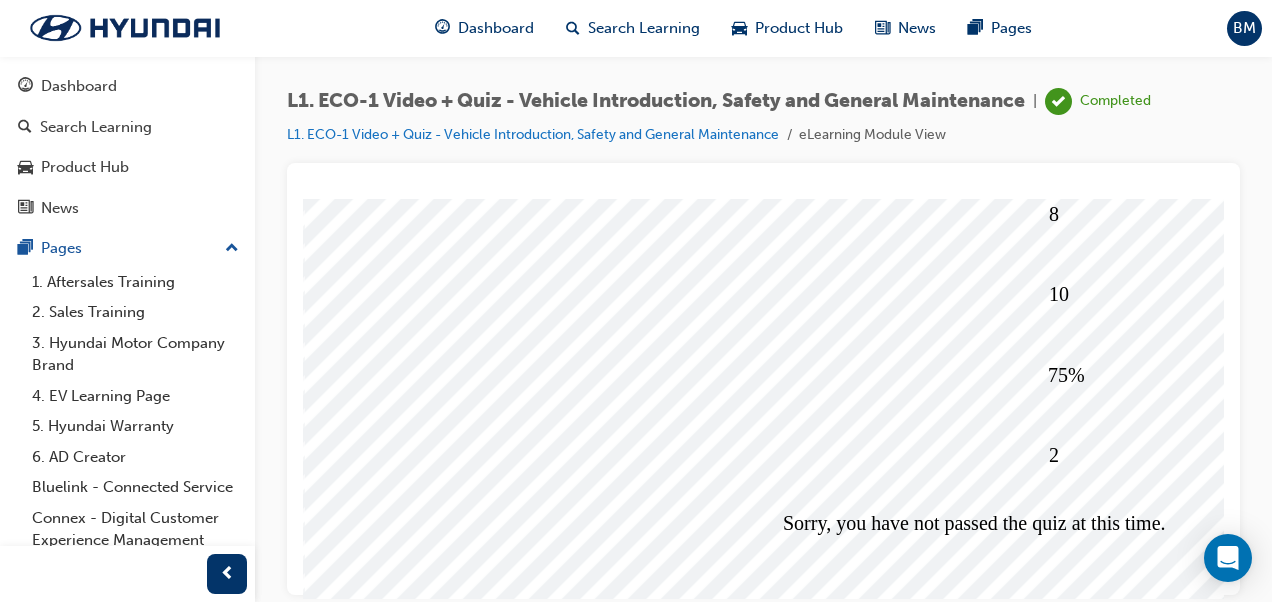 click at bounding box center (376, 5636) 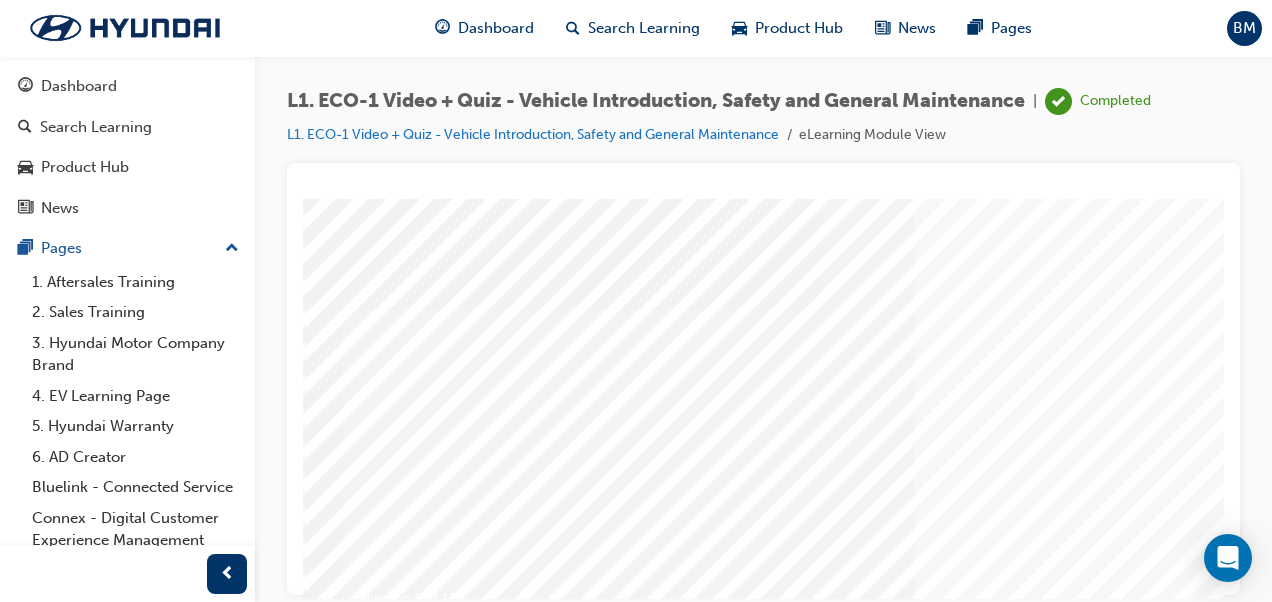 scroll, scrollTop: 0, scrollLeft: 0, axis: both 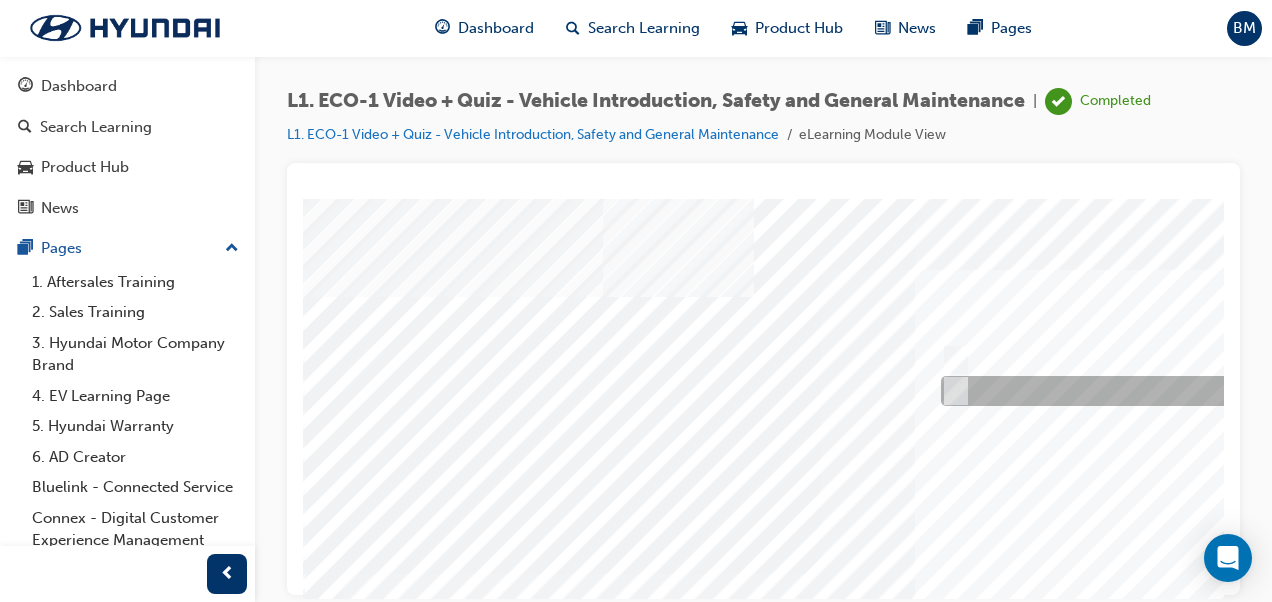 click at bounding box center [952, 391] 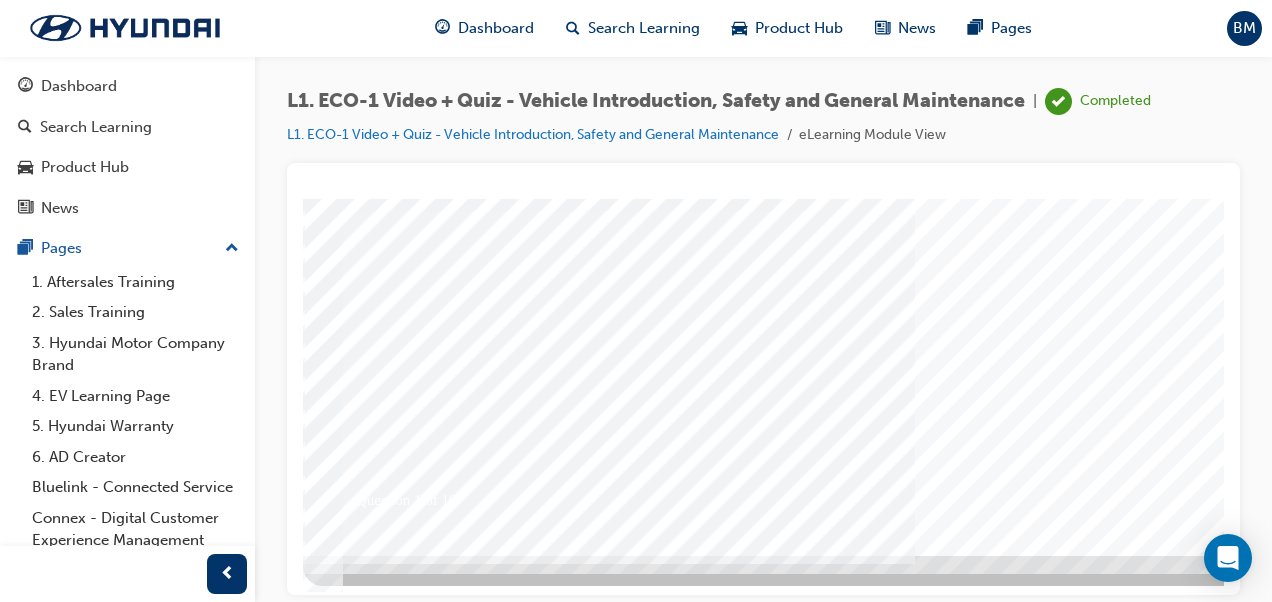 scroll, scrollTop: 365, scrollLeft: 0, axis: vertical 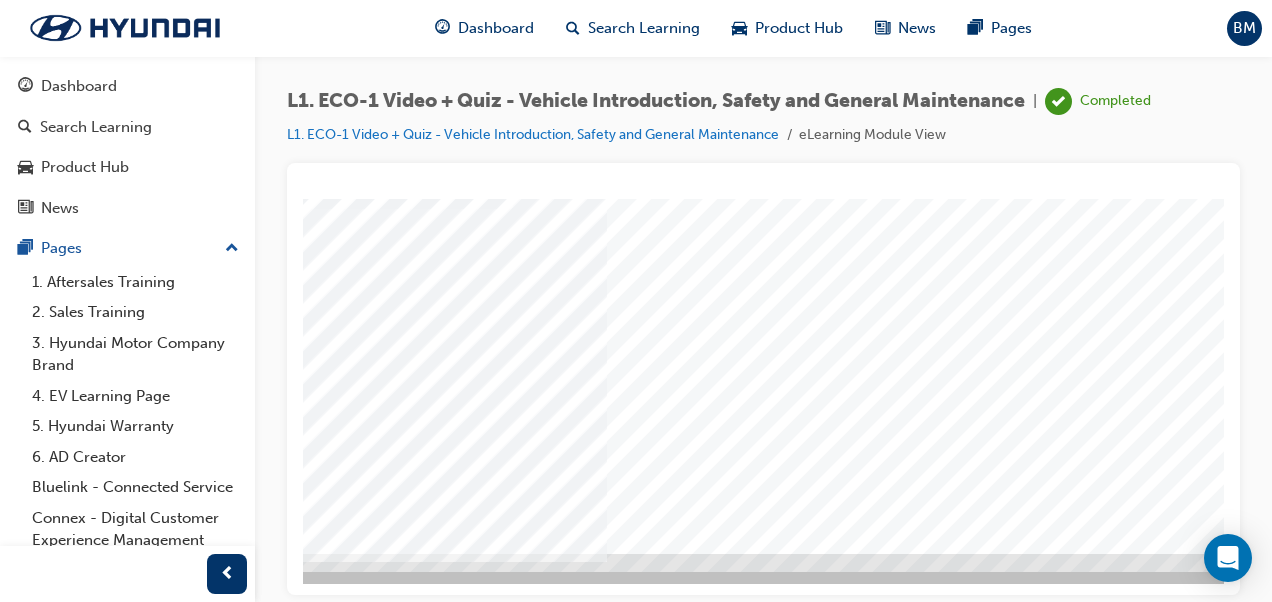 drag, startPoint x: 870, startPoint y: 585, endPoint x: 1547, endPoint y: 764, distance: 700.2642 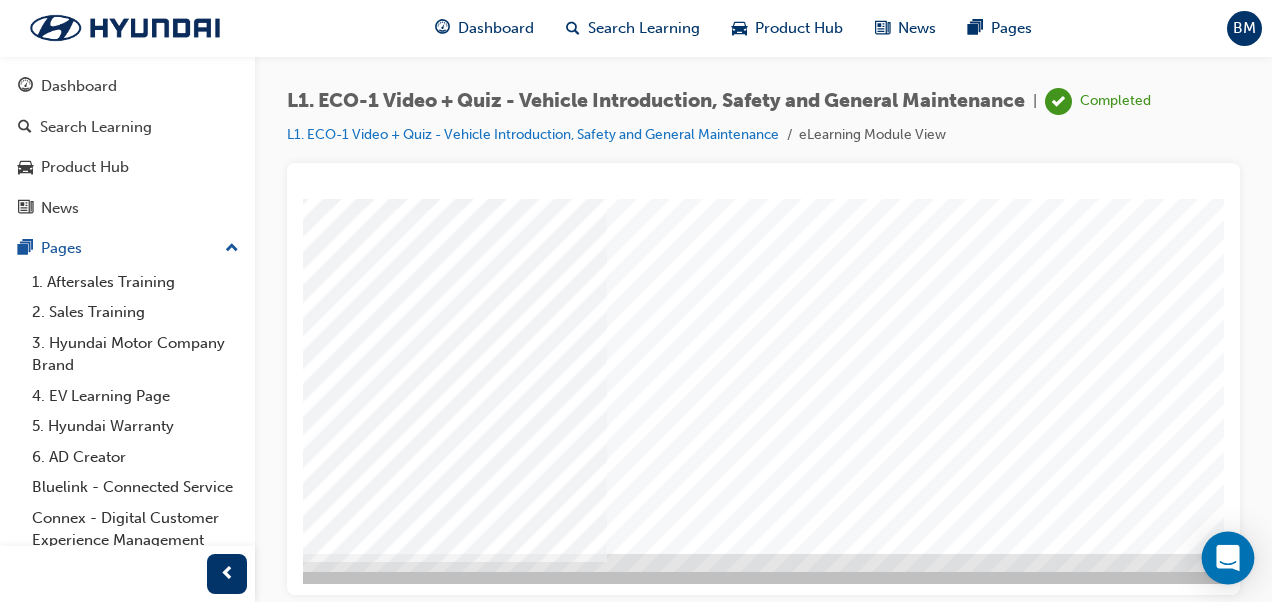 scroll, scrollTop: 365, scrollLeft: 454, axis: both 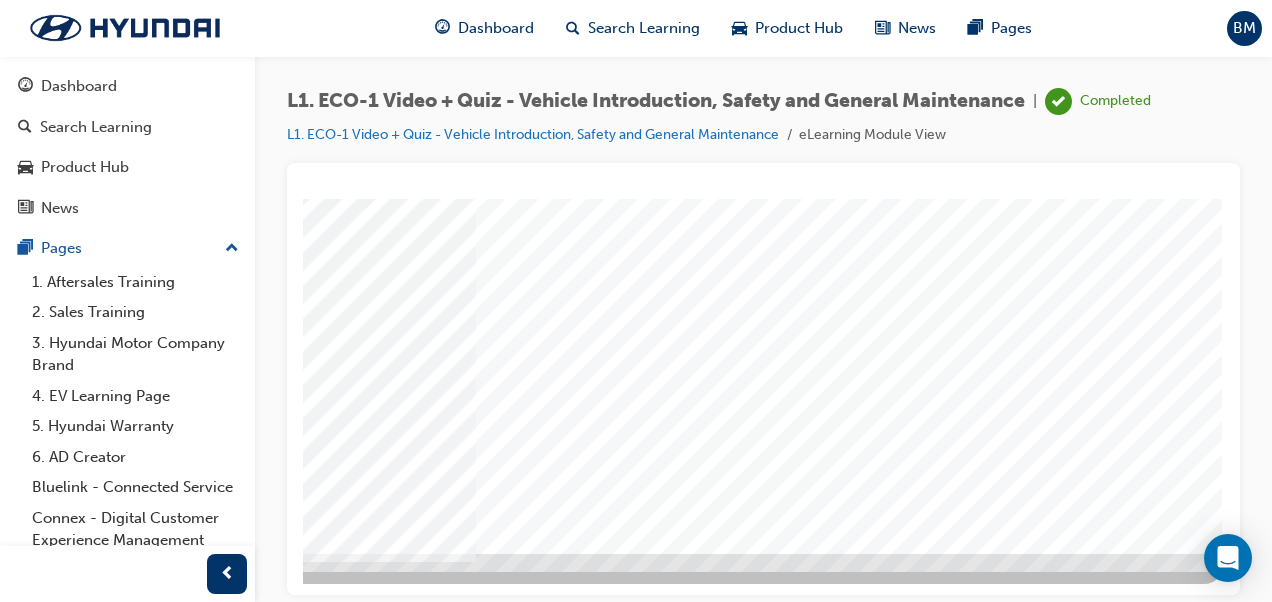 click at bounding box center (-66, 4727) 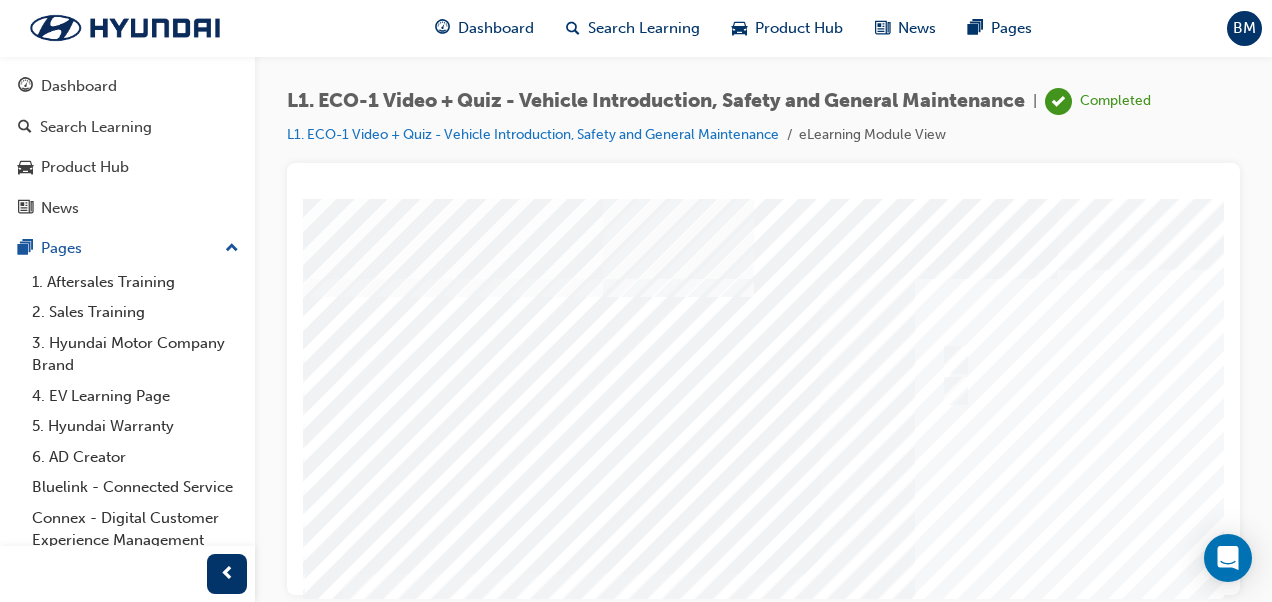 click at bounding box center (983, 558) 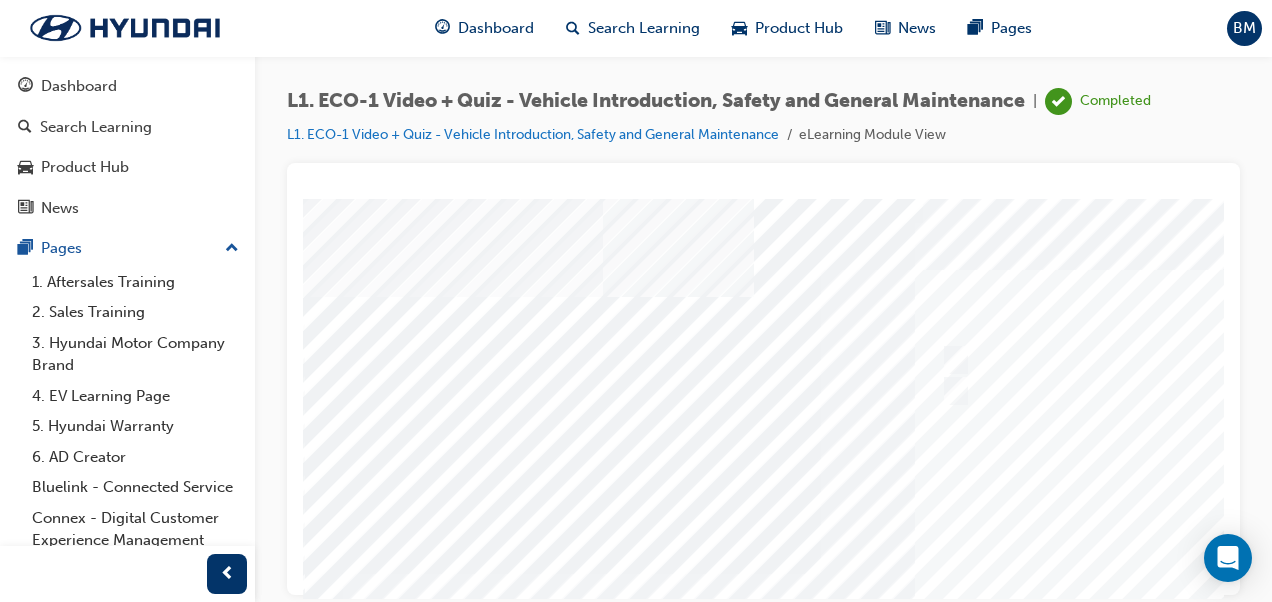 scroll, scrollTop: 365, scrollLeft: 0, axis: vertical 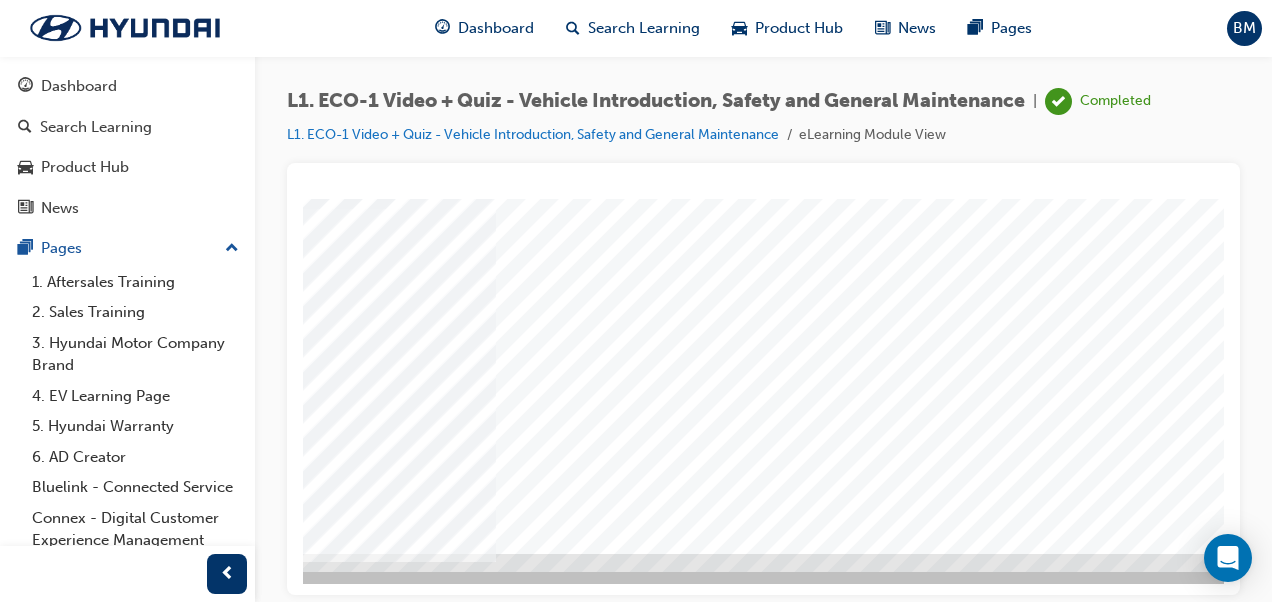 click at bounding box center [261, 4226] 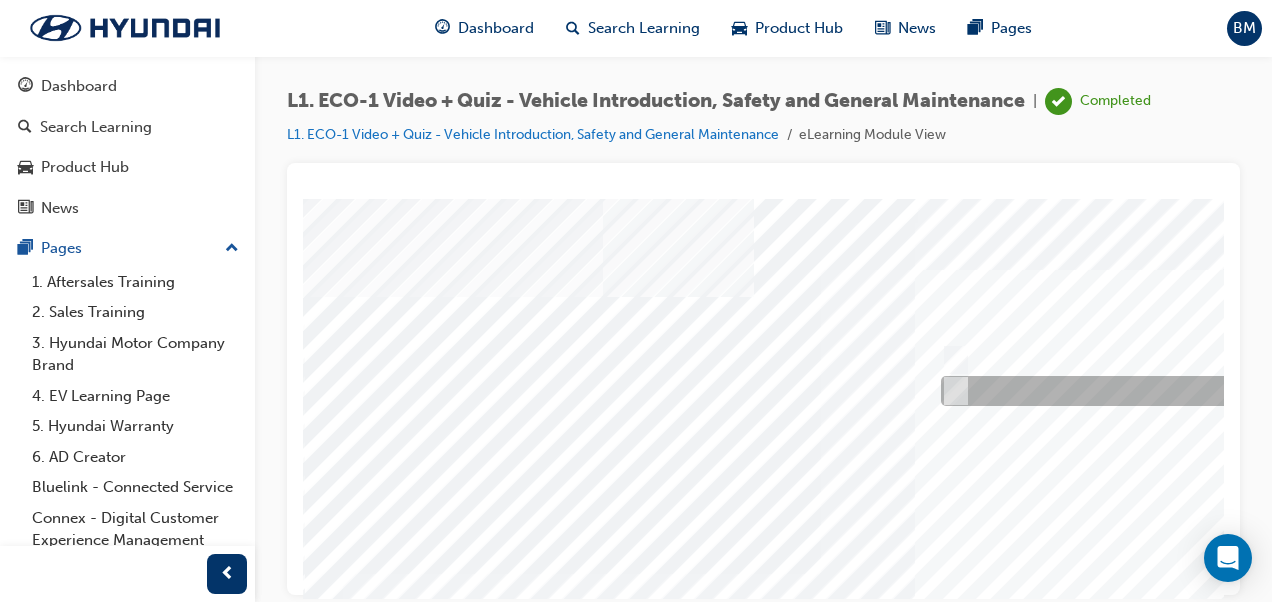 click at bounding box center (952, 391) 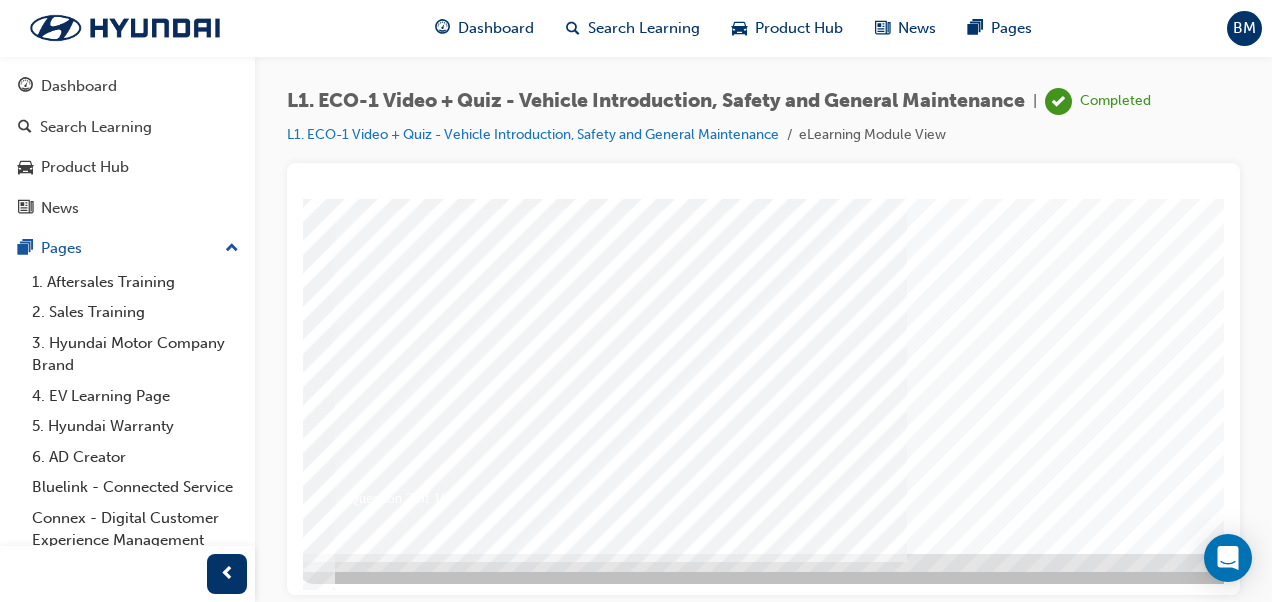 scroll, scrollTop: 365, scrollLeft: 454, axis: both 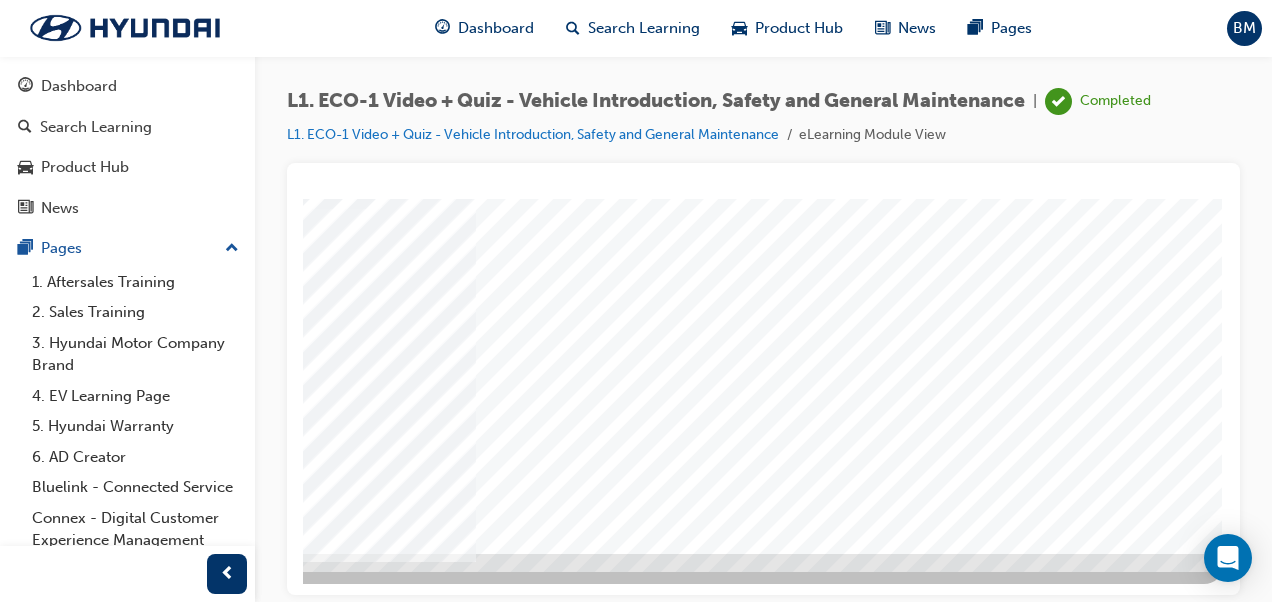 click at bounding box center [-66, 4727] 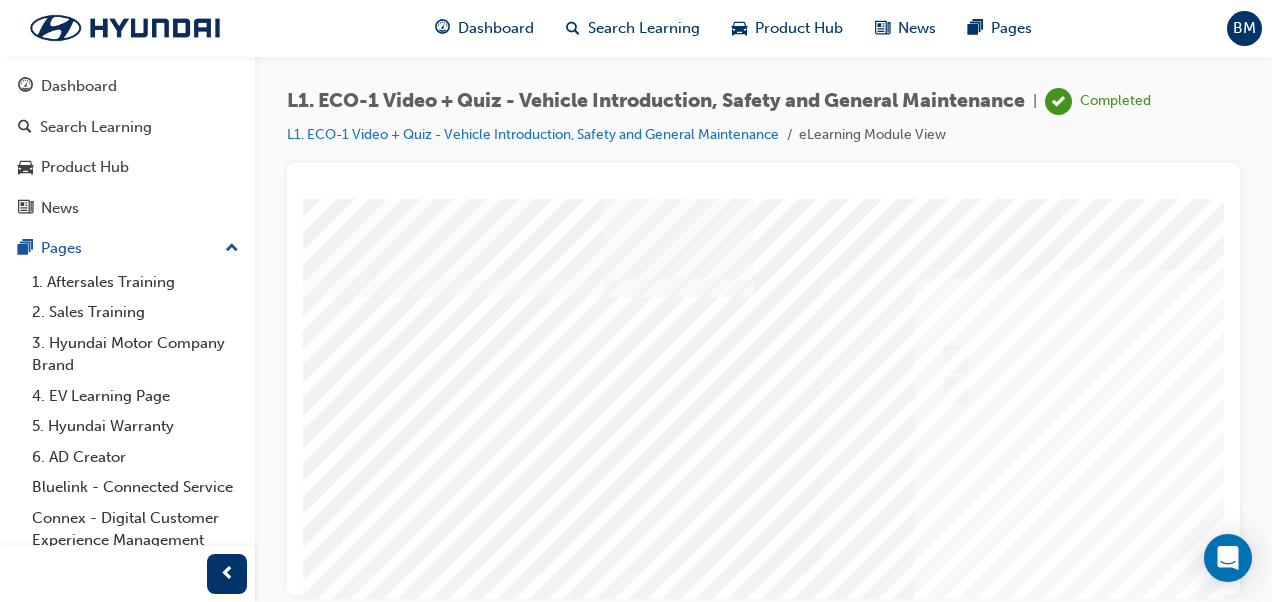 click at bounding box center [983, 558] 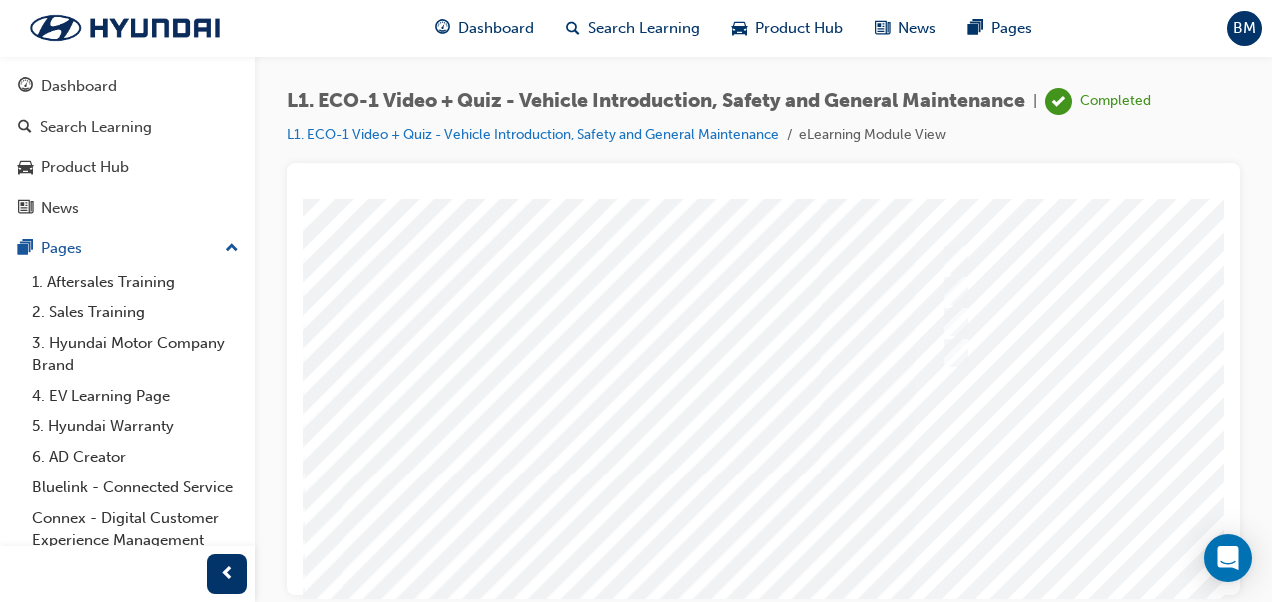 scroll, scrollTop: 0, scrollLeft: 0, axis: both 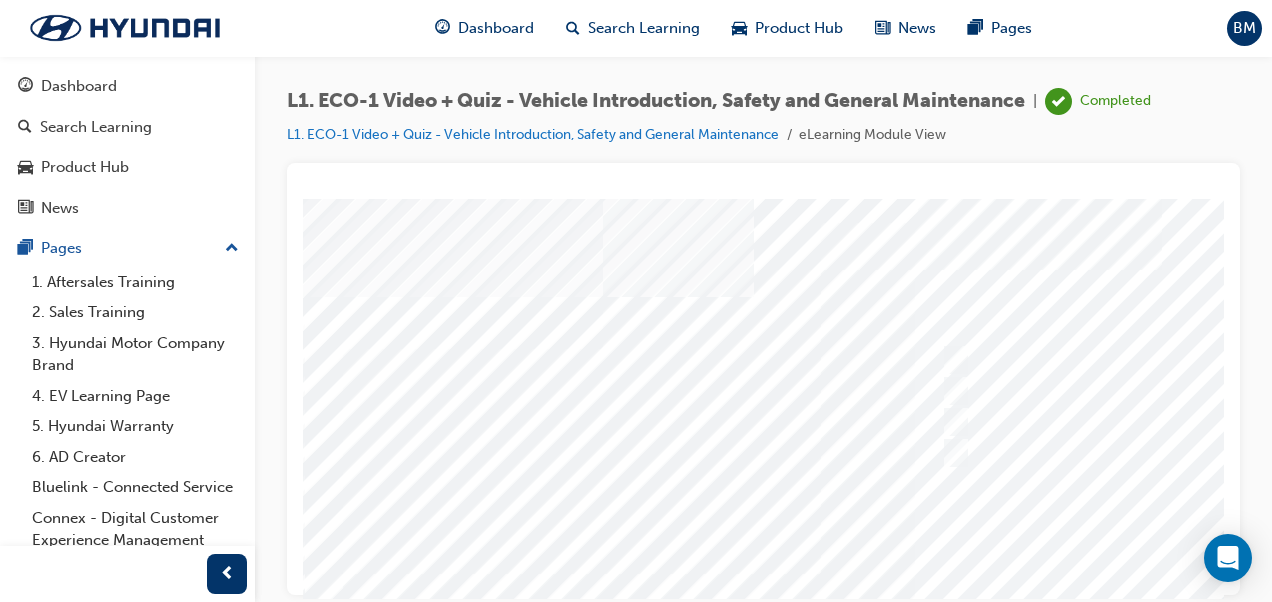 drag, startPoint x: 848, startPoint y: 570, endPoint x: 887, endPoint y: 566, distance: 39.20459 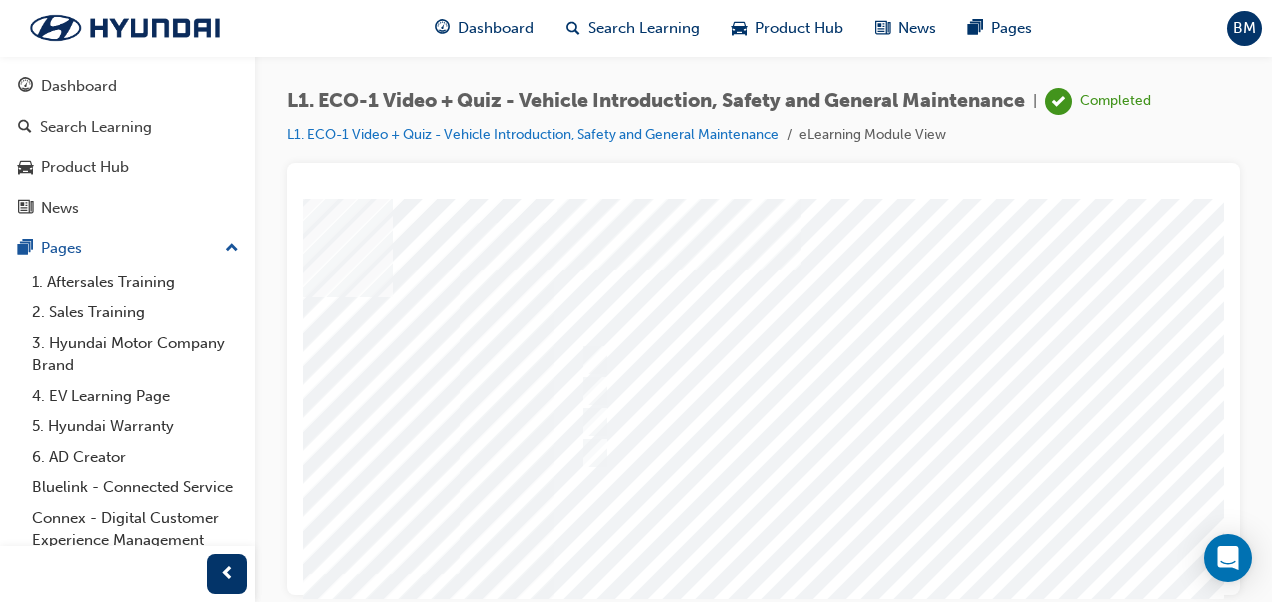 scroll, scrollTop: 0, scrollLeft: 368, axis: horizontal 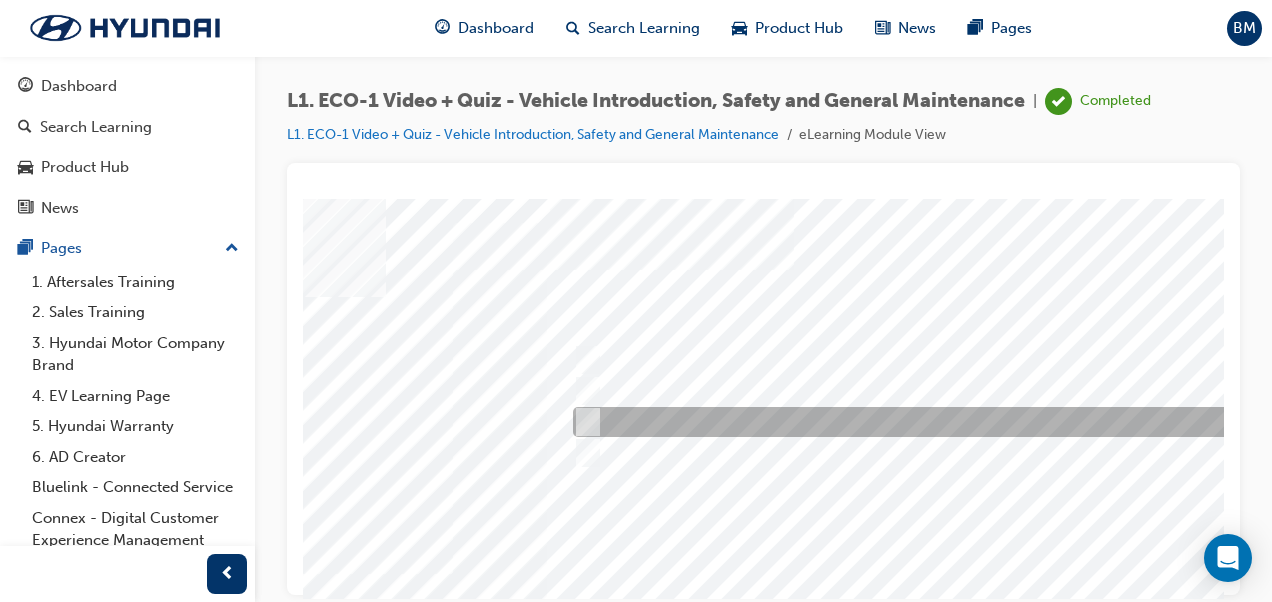 click at bounding box center [900, 422] 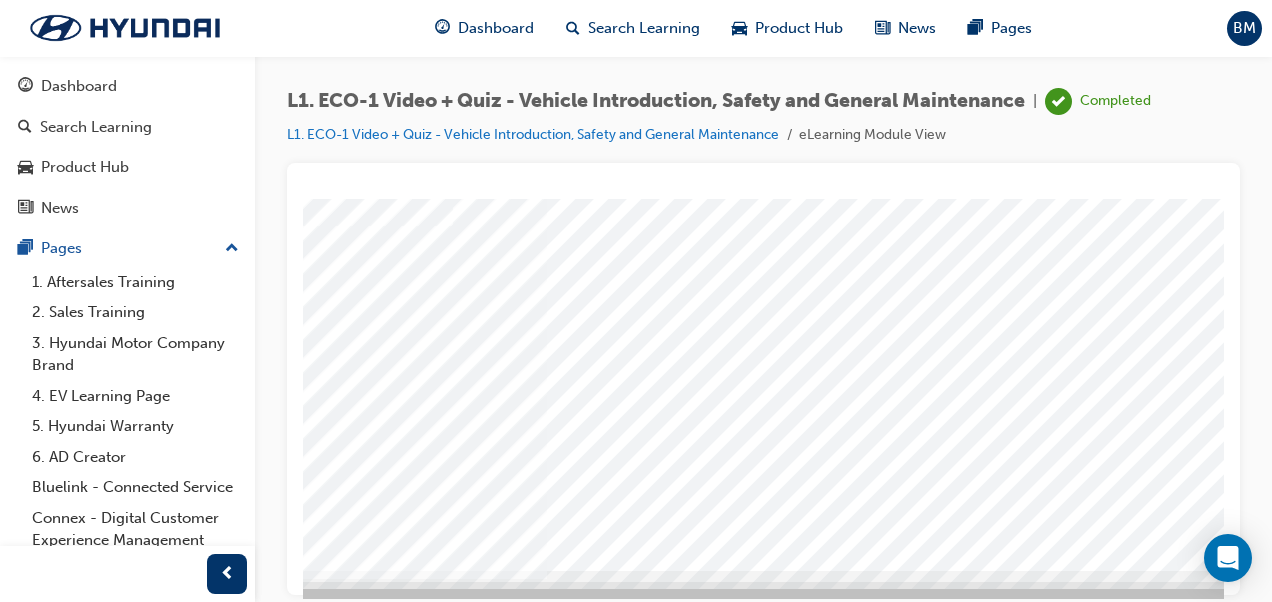 scroll, scrollTop: 365, scrollLeft: 368, axis: both 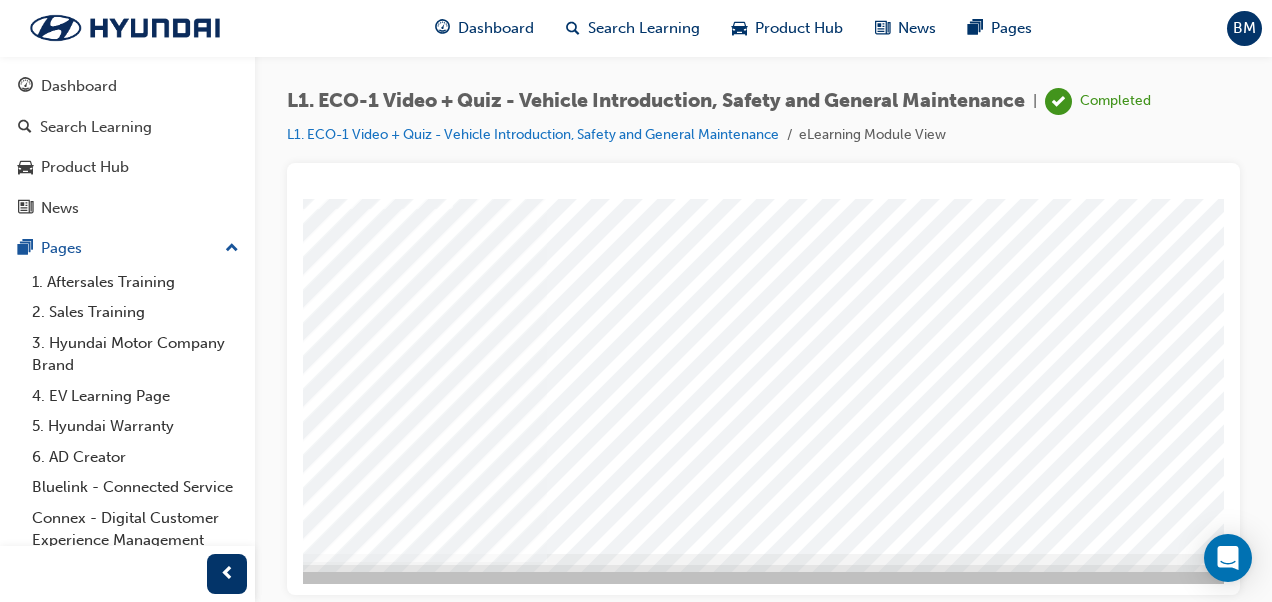 click at bounding box center (5, 5502) 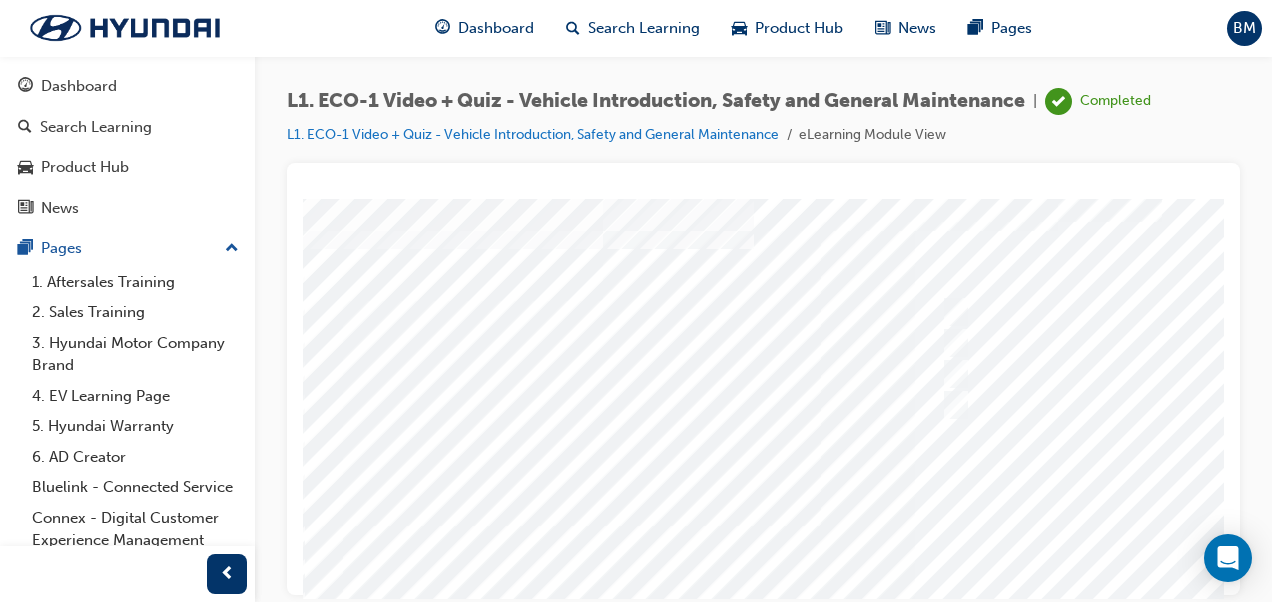 scroll, scrollTop: 0, scrollLeft: 0, axis: both 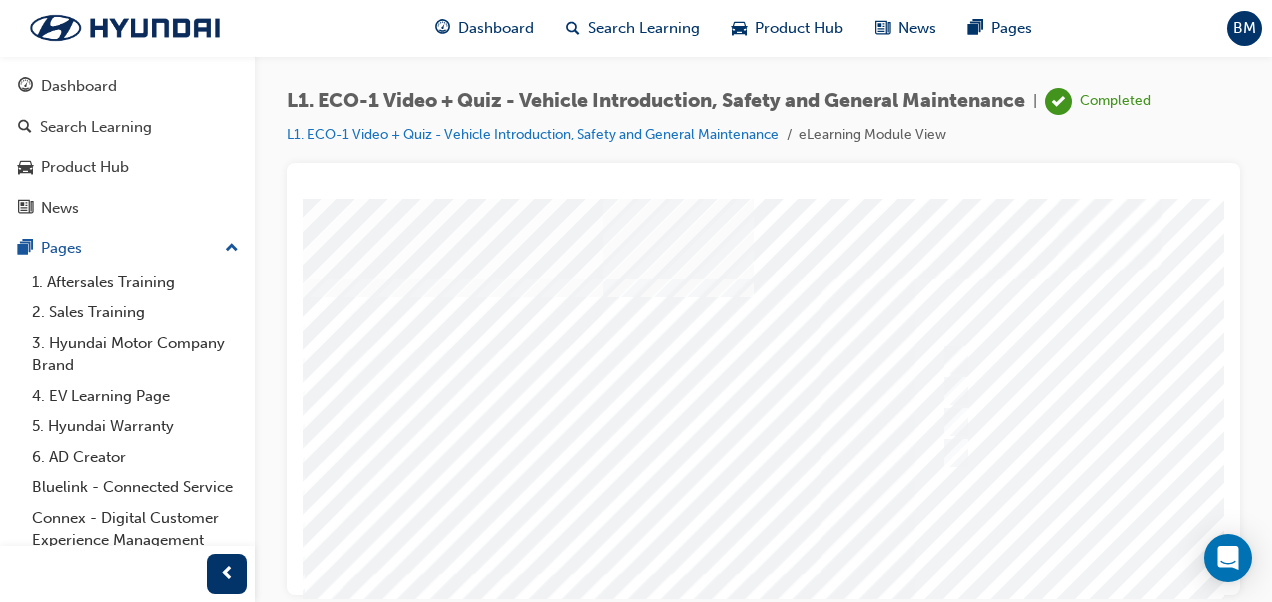 click at bounding box center [983, 558] 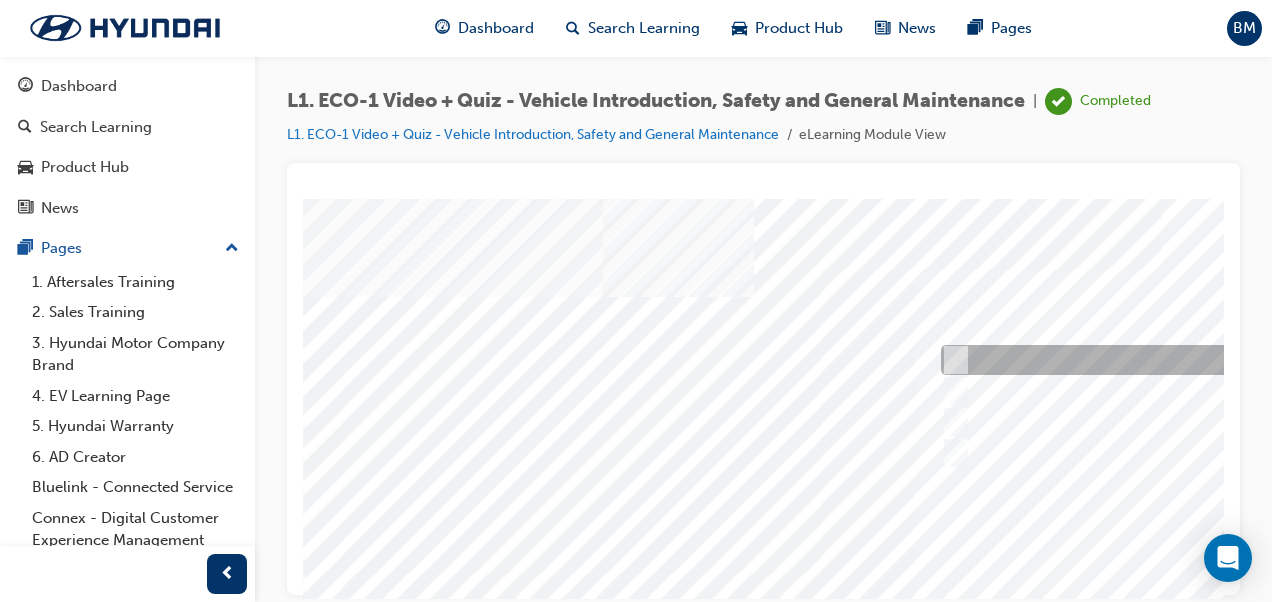 click at bounding box center [1268, 360] 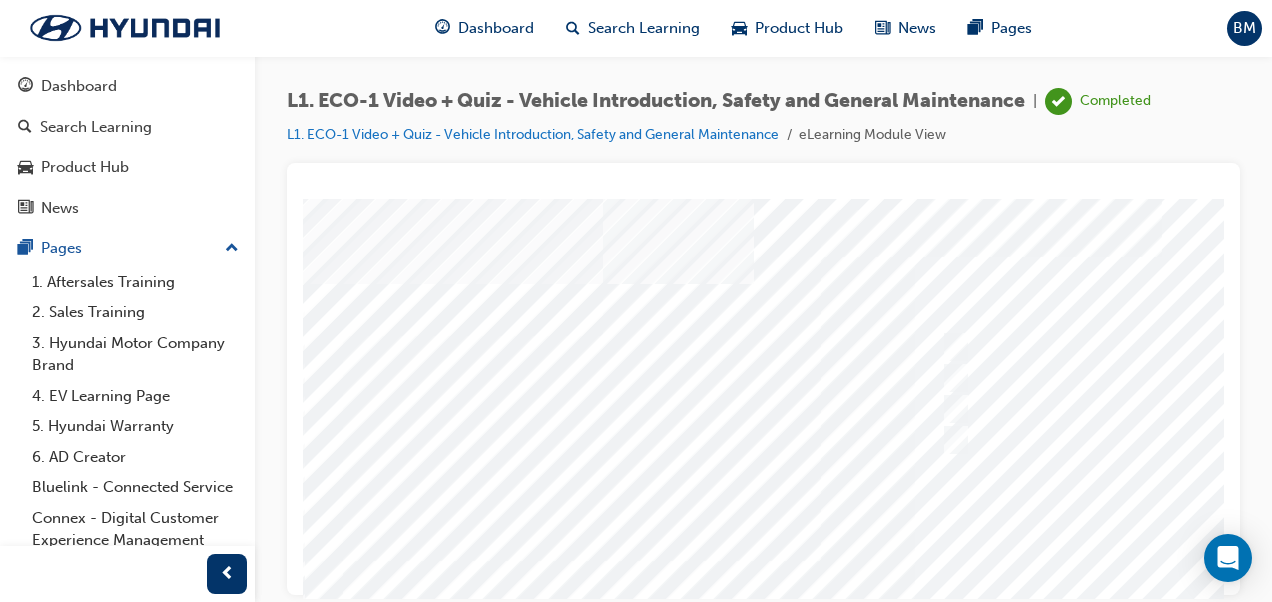 scroll, scrollTop: 0, scrollLeft: 0, axis: both 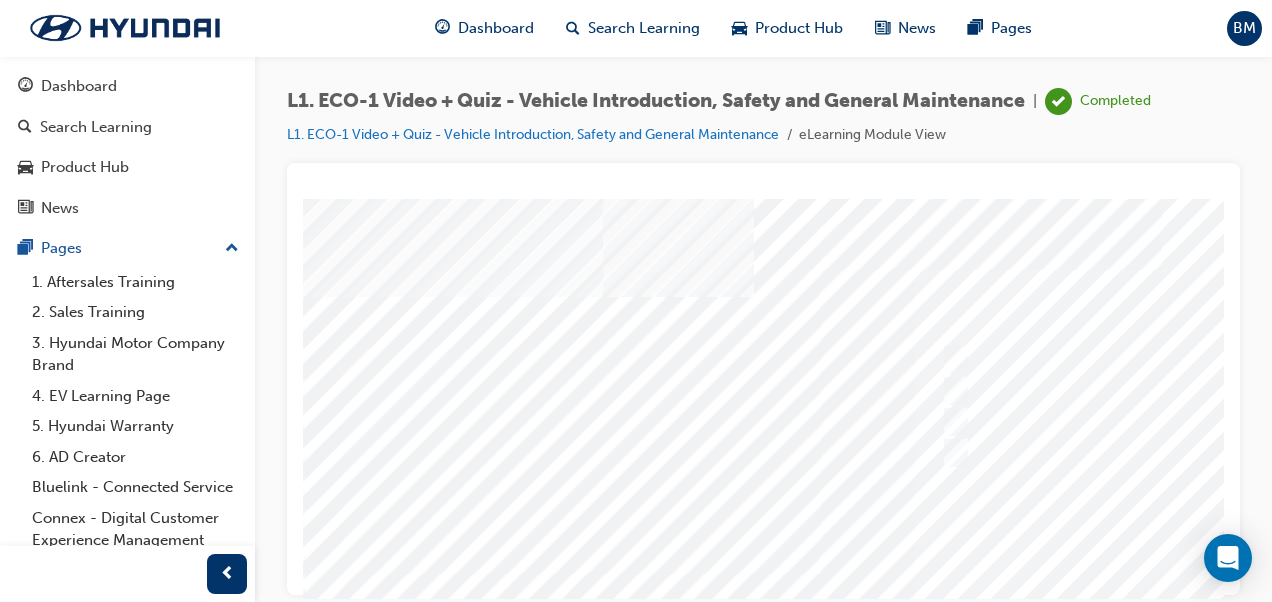click on "Question 4 of 10" at bounding box center (983, 558) 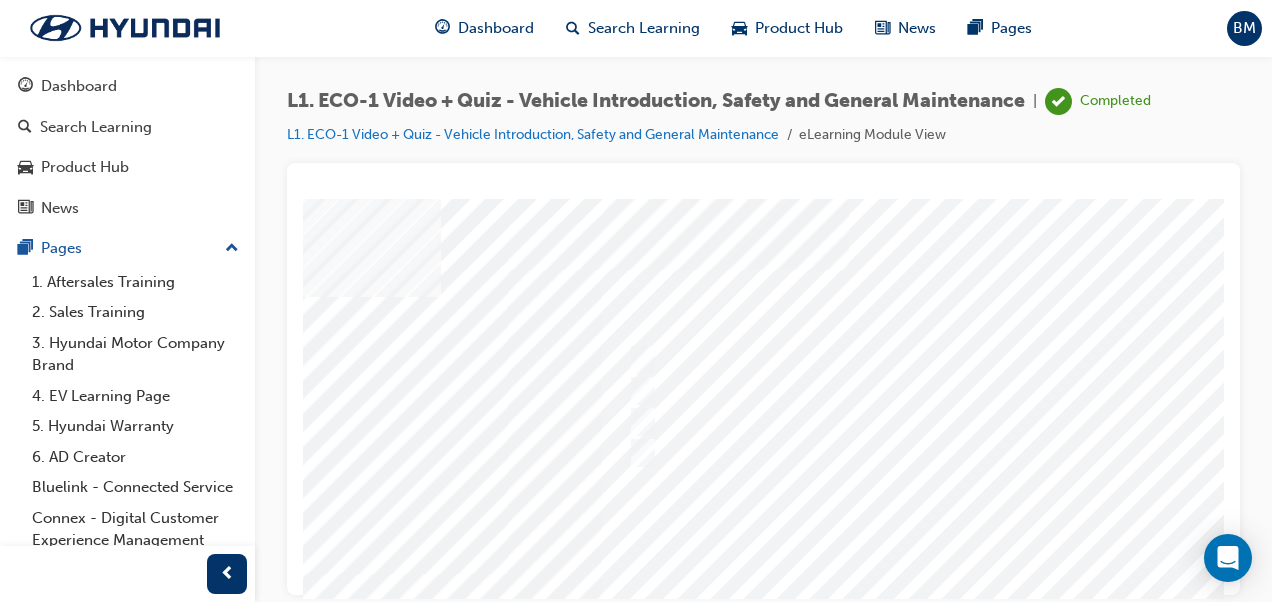 scroll, scrollTop: 0, scrollLeft: 454, axis: horizontal 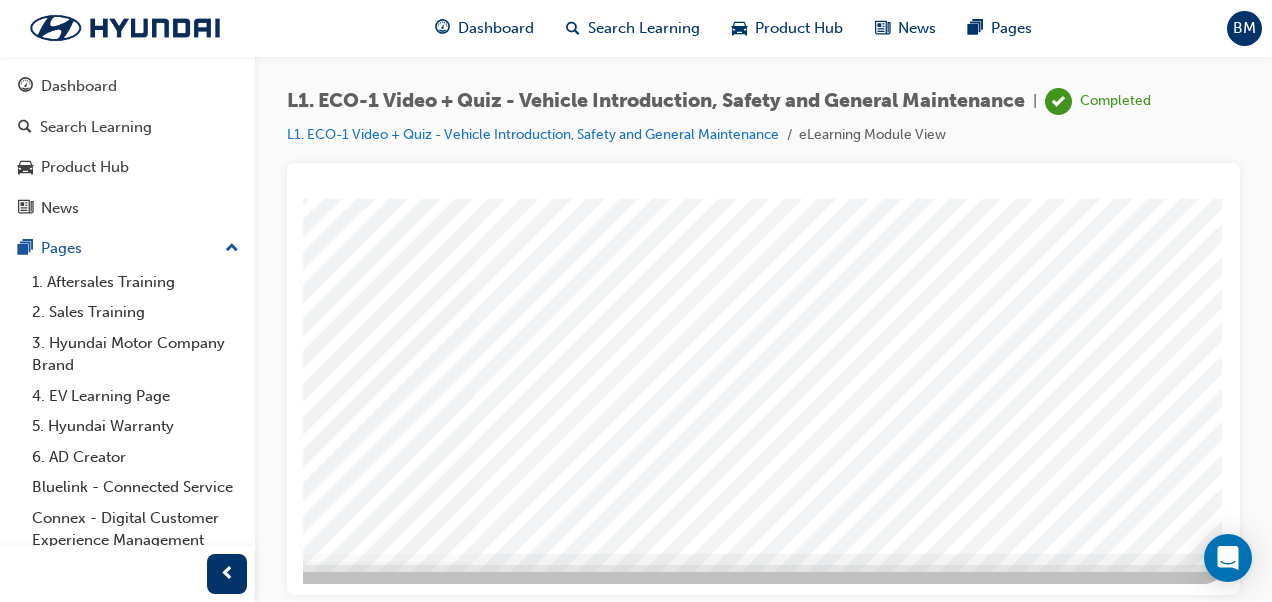 click at bounding box center (-66, 5502) 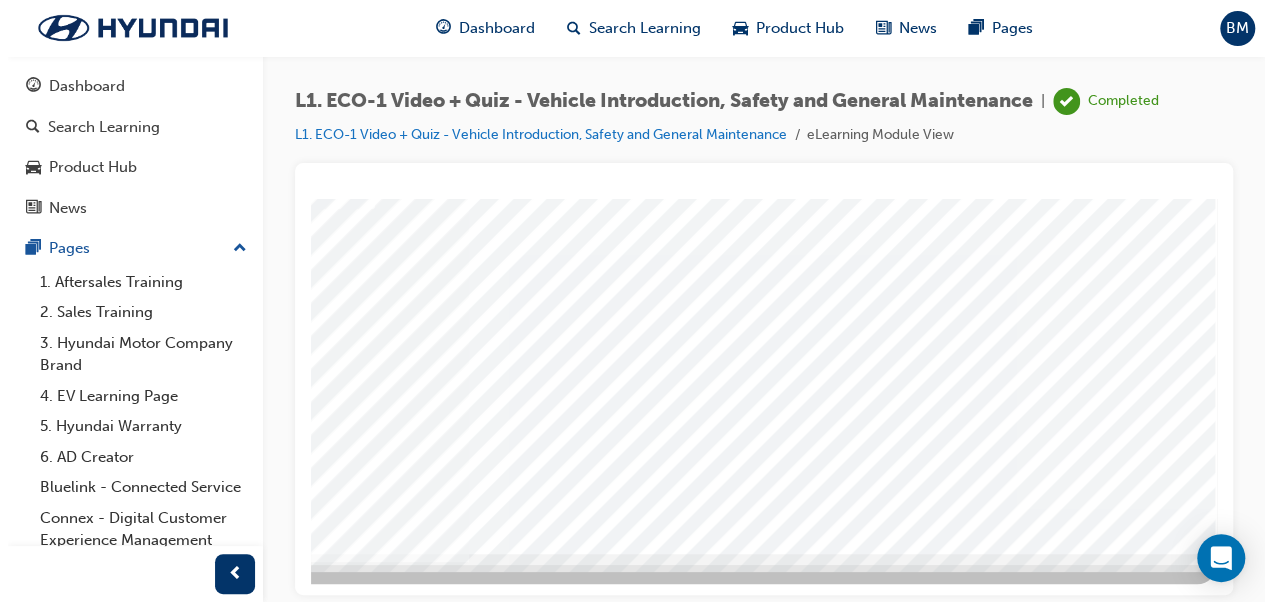 scroll, scrollTop: 0, scrollLeft: 0, axis: both 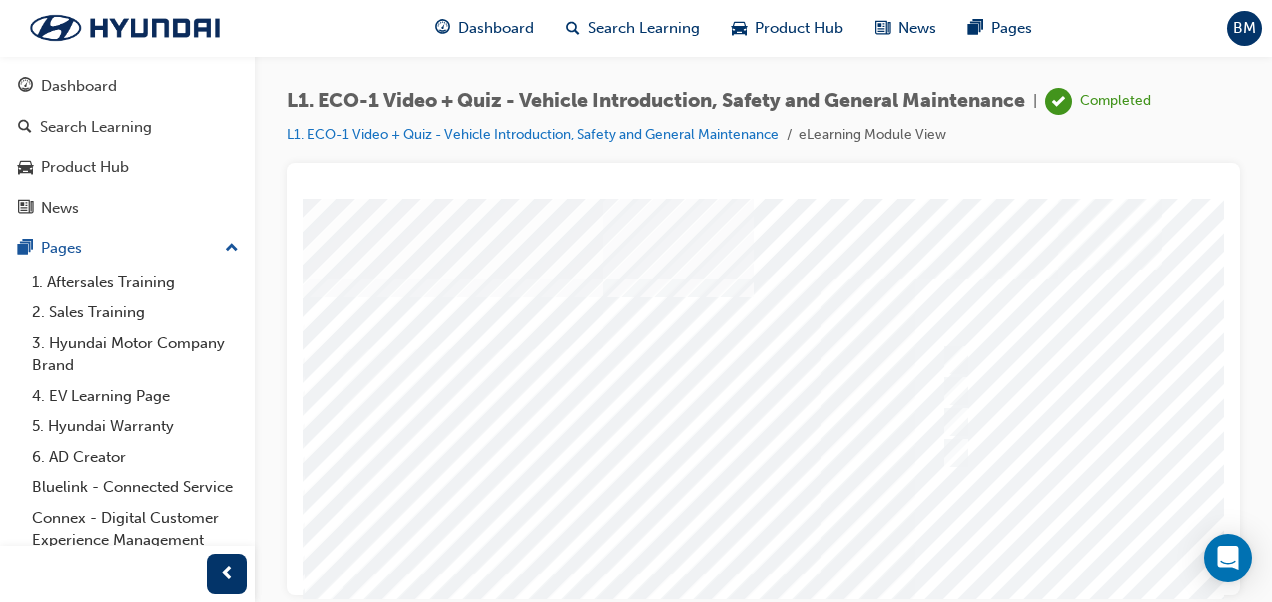 click at bounding box center (983, 558) 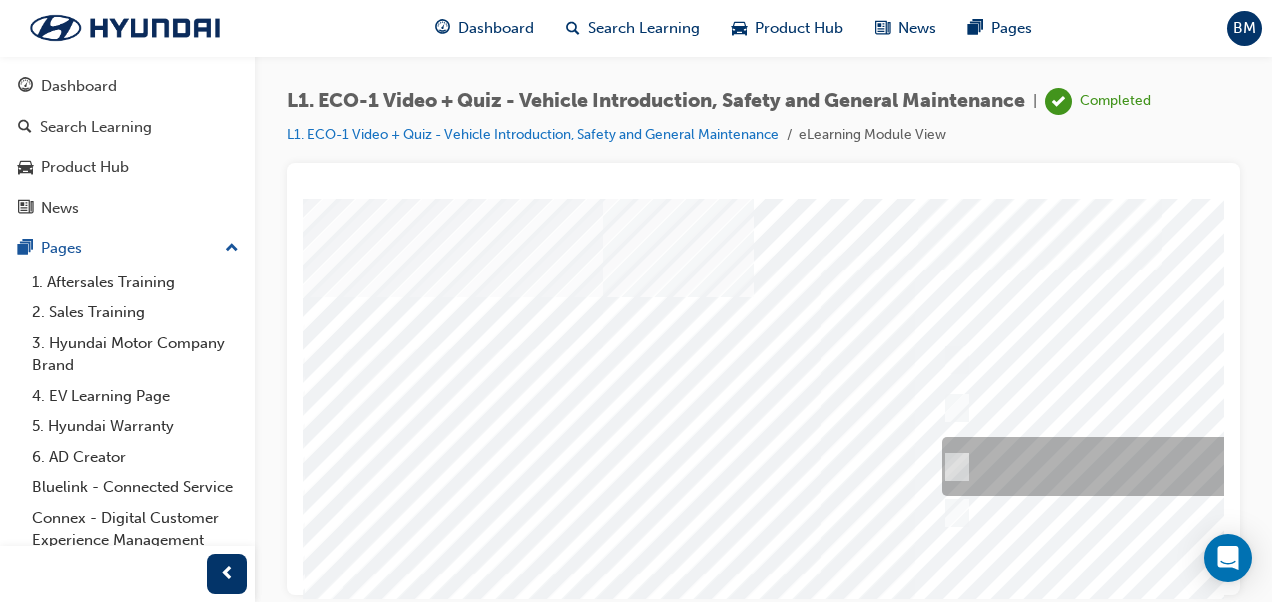 click at bounding box center (1269, 466) 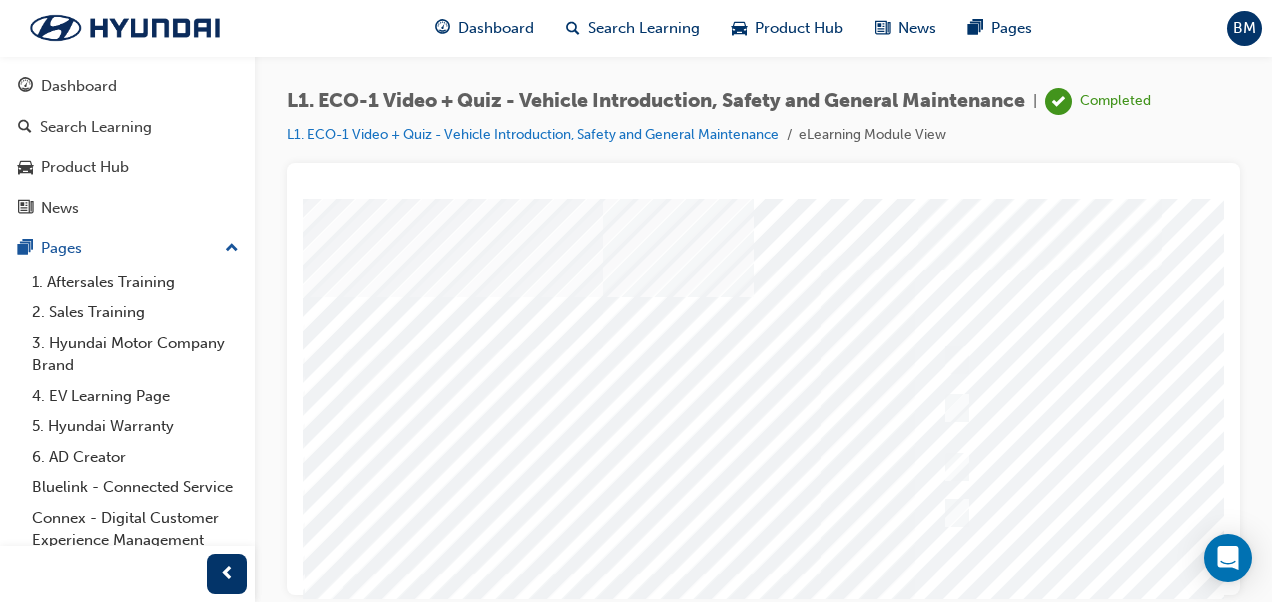 click on "Question 5 of 10" at bounding box center [983, 558] 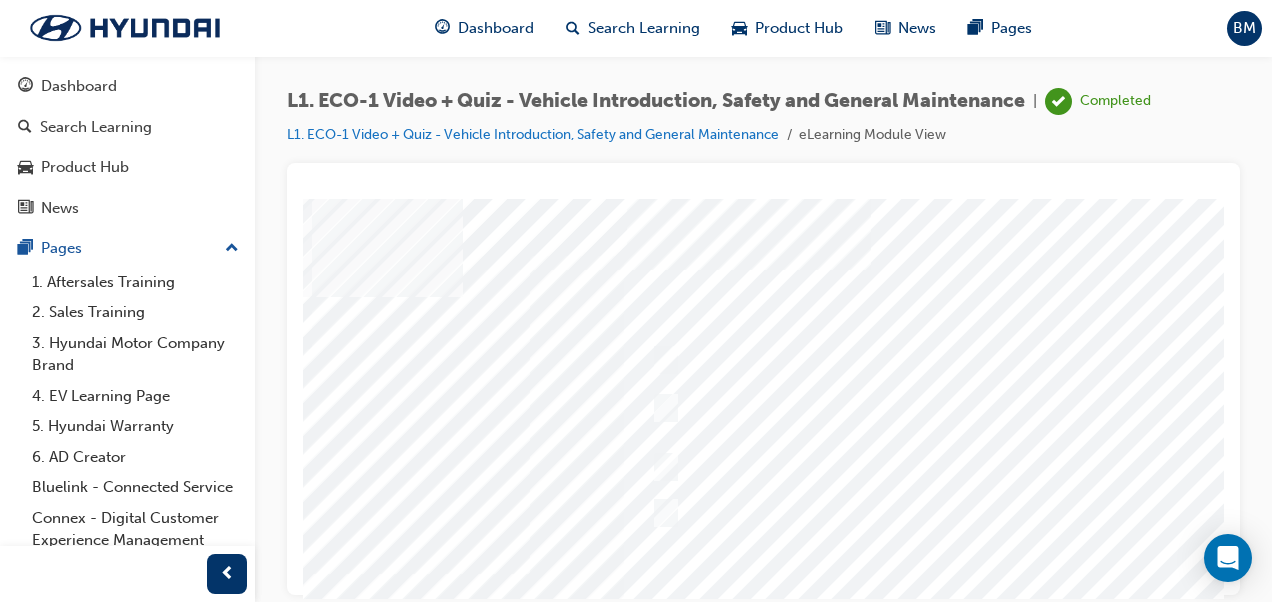 scroll, scrollTop: 0, scrollLeft: 298, axis: horizontal 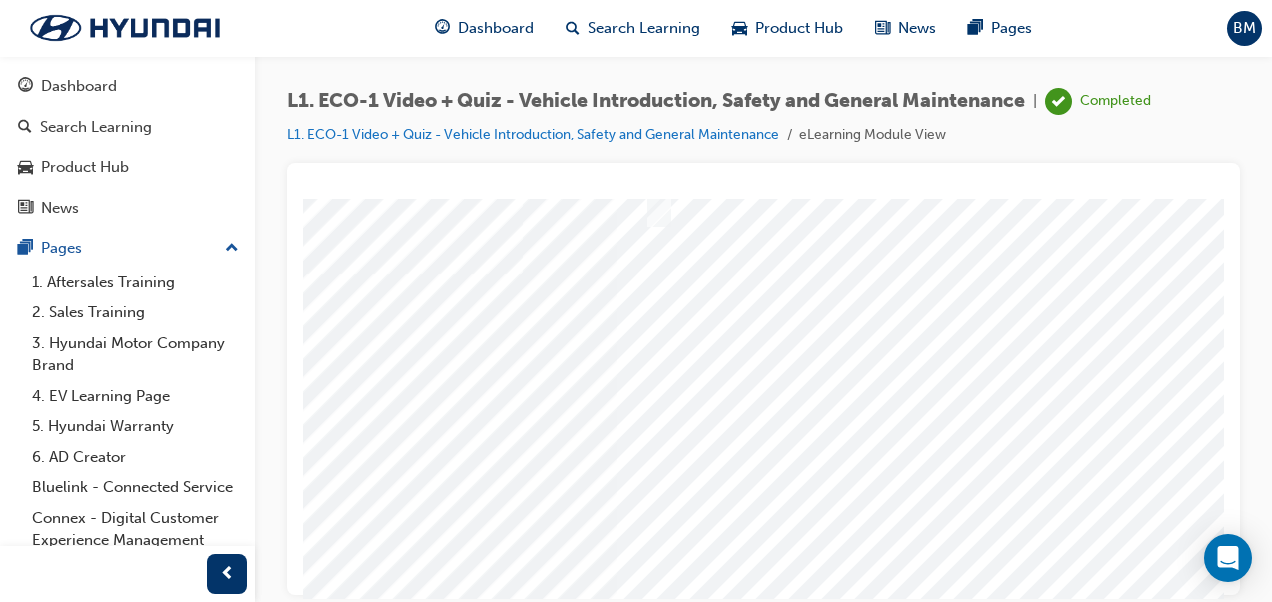click at bounding box center (75, 5567) 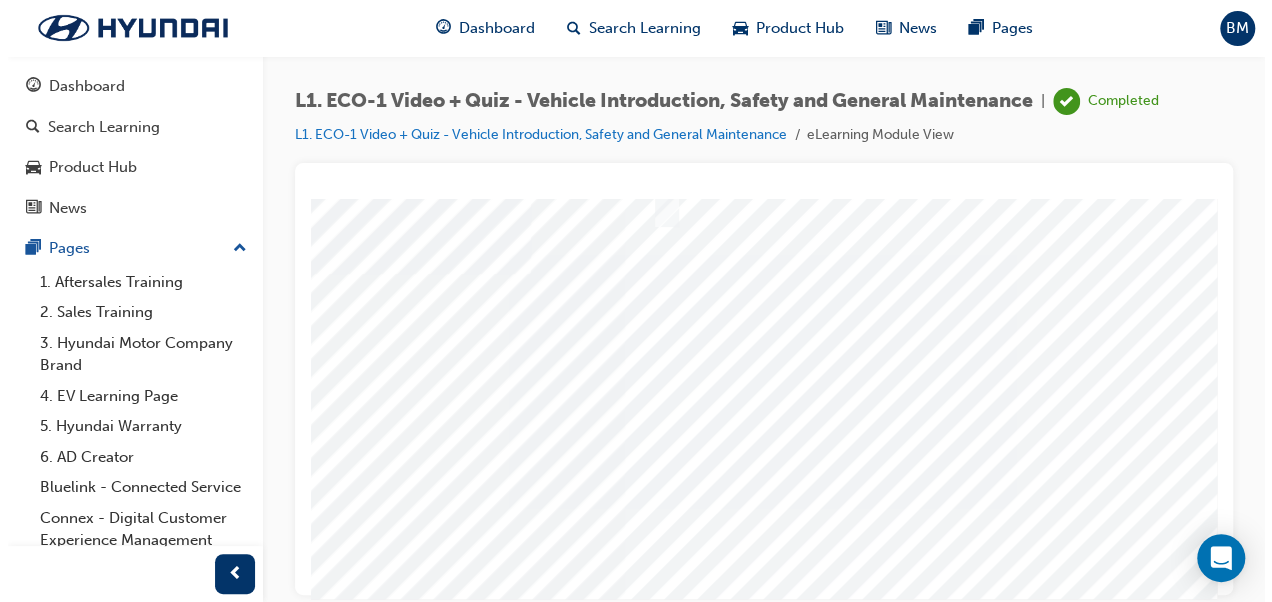 scroll, scrollTop: 0, scrollLeft: 0, axis: both 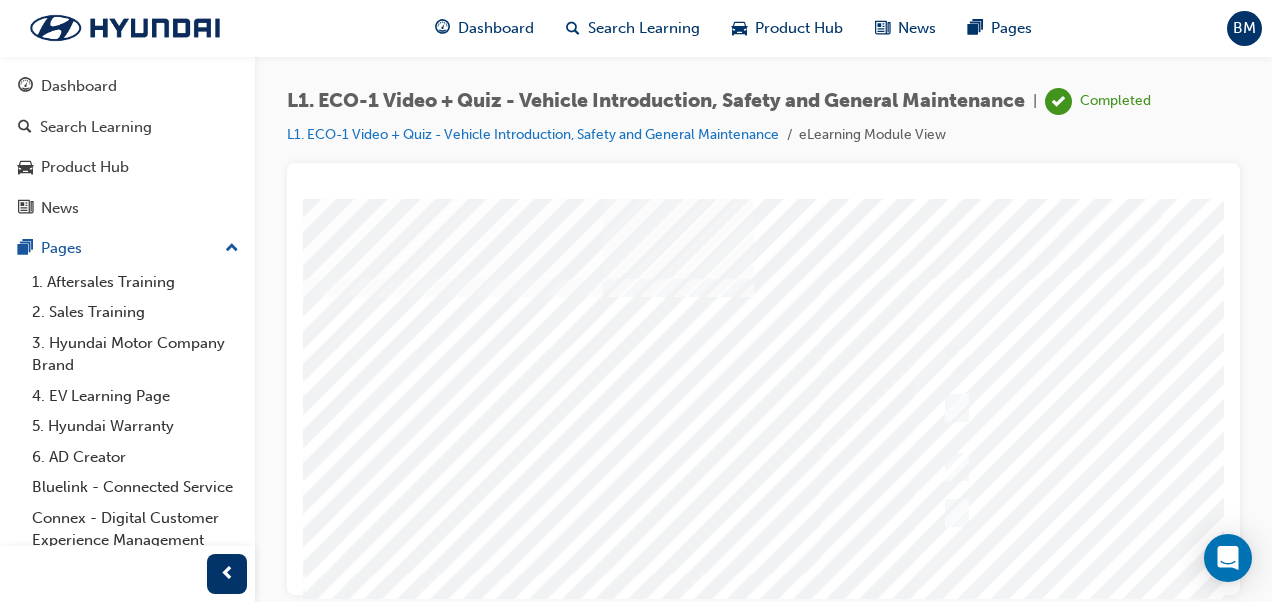 click at bounding box center [983, 558] 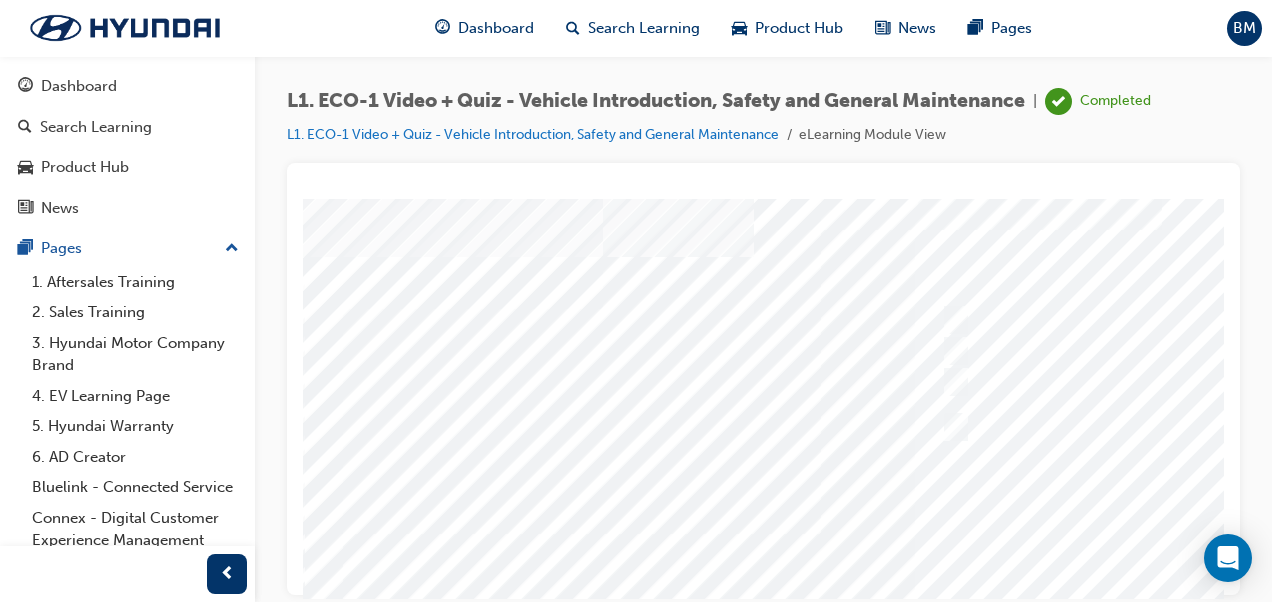 scroll, scrollTop: 0, scrollLeft: 0, axis: both 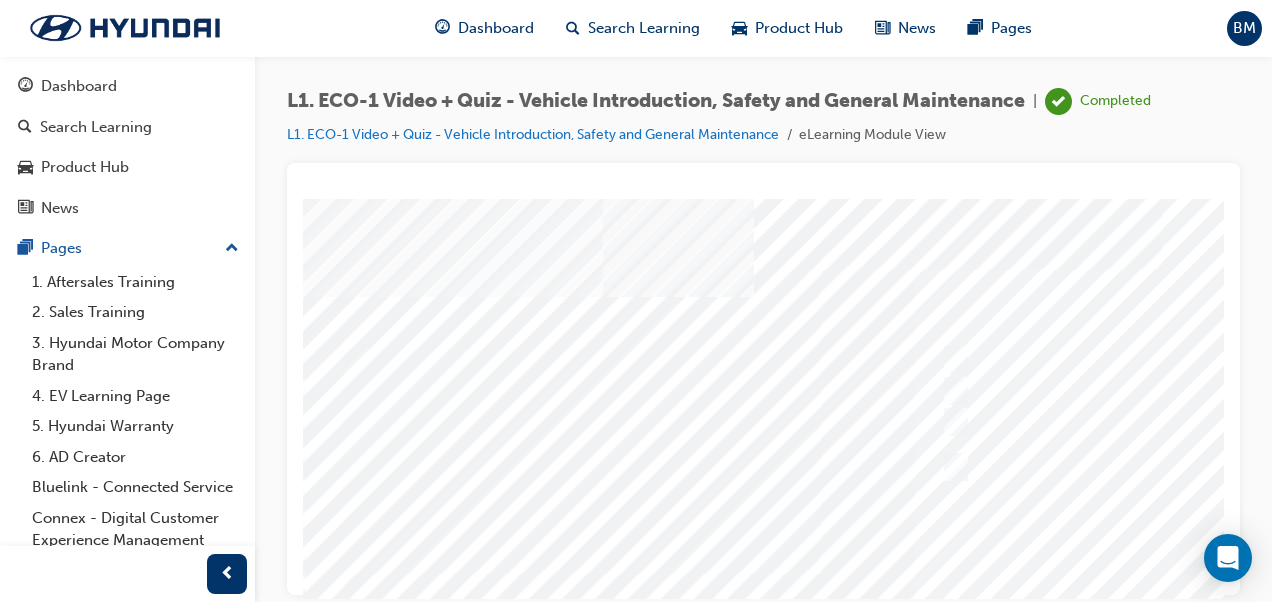 click on "Question 6 of 10" at bounding box center (983, 558) 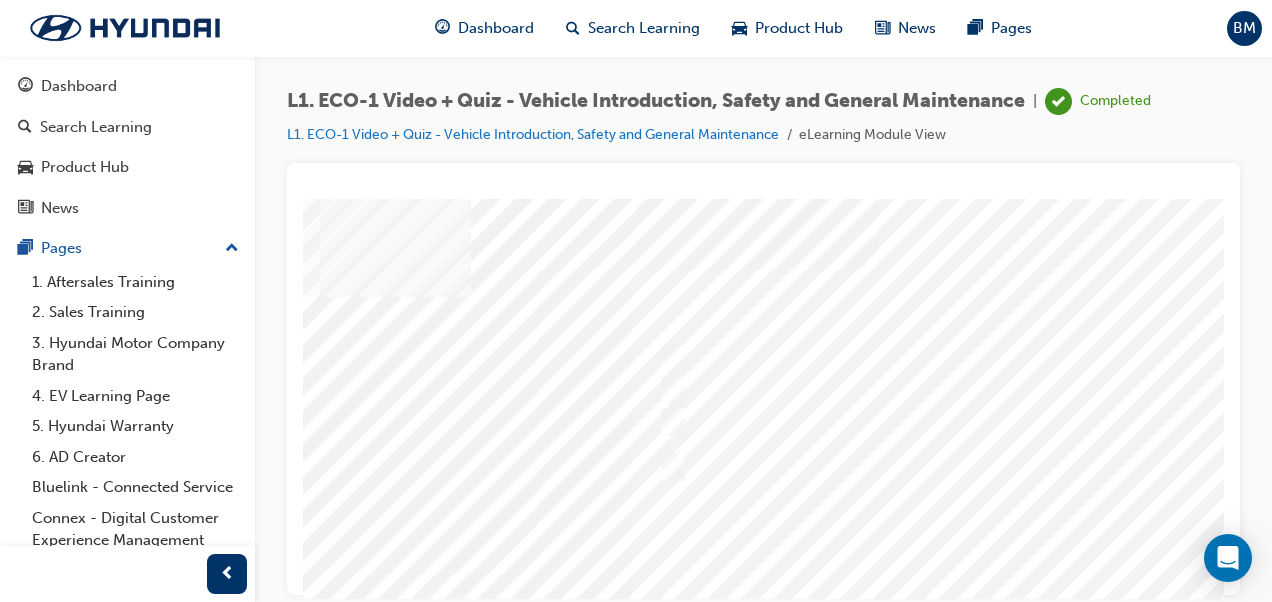 scroll, scrollTop: 0, scrollLeft: 285, axis: horizontal 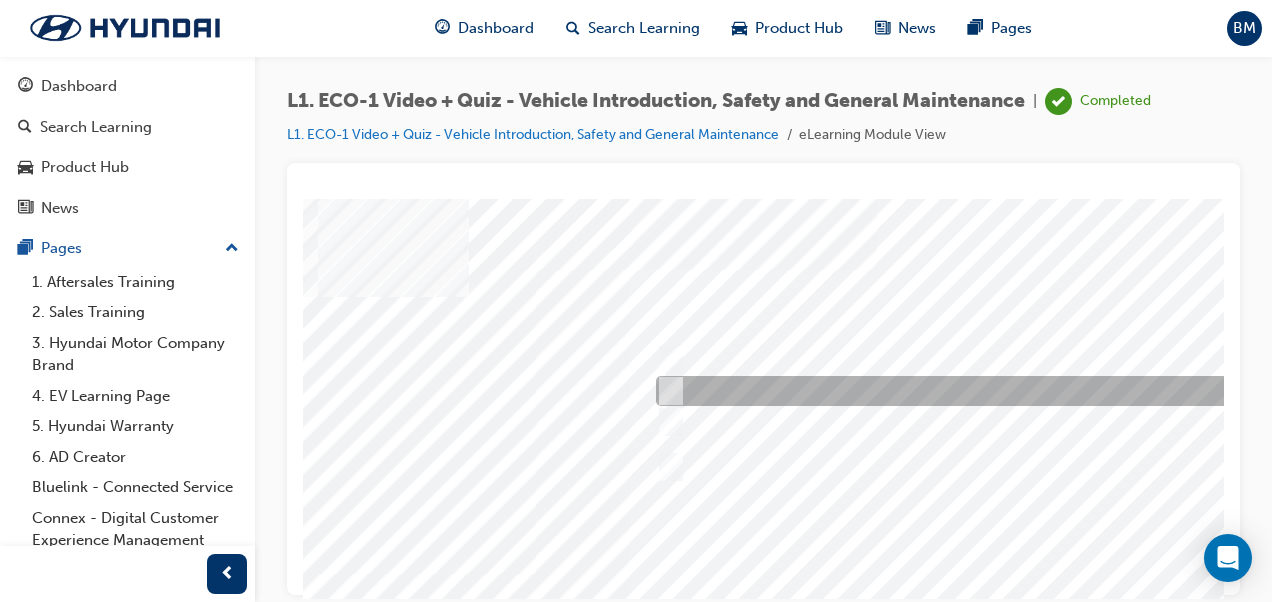 click at bounding box center (667, 391) 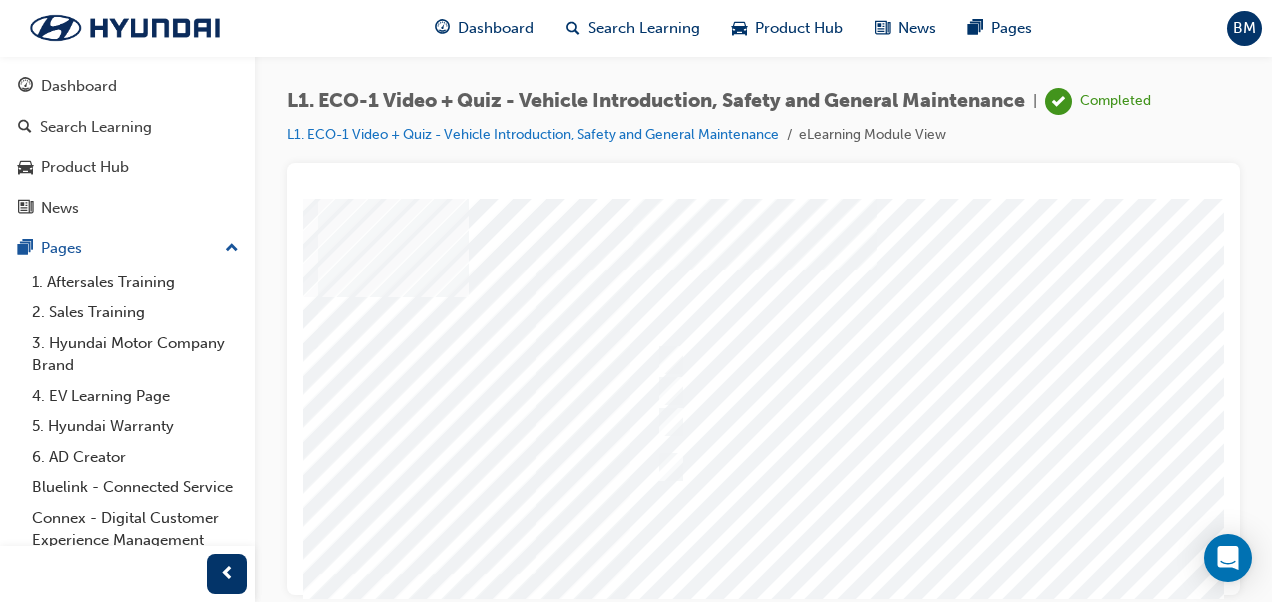 scroll, scrollTop: 0, scrollLeft: 217, axis: horizontal 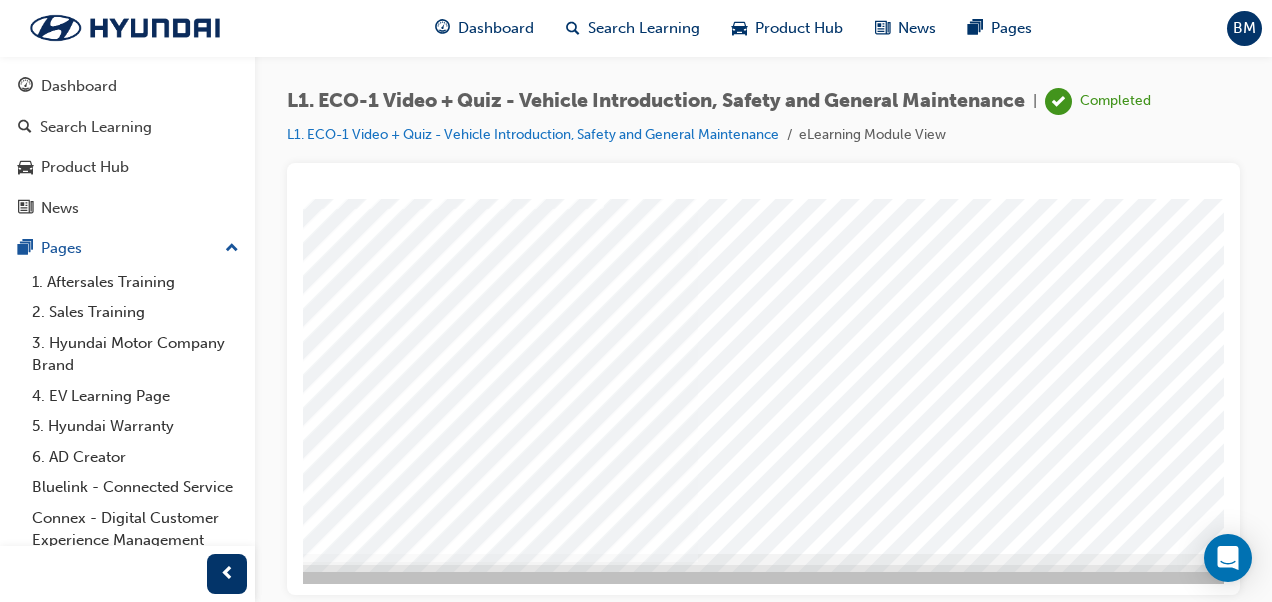 click at bounding box center [156, 5502] 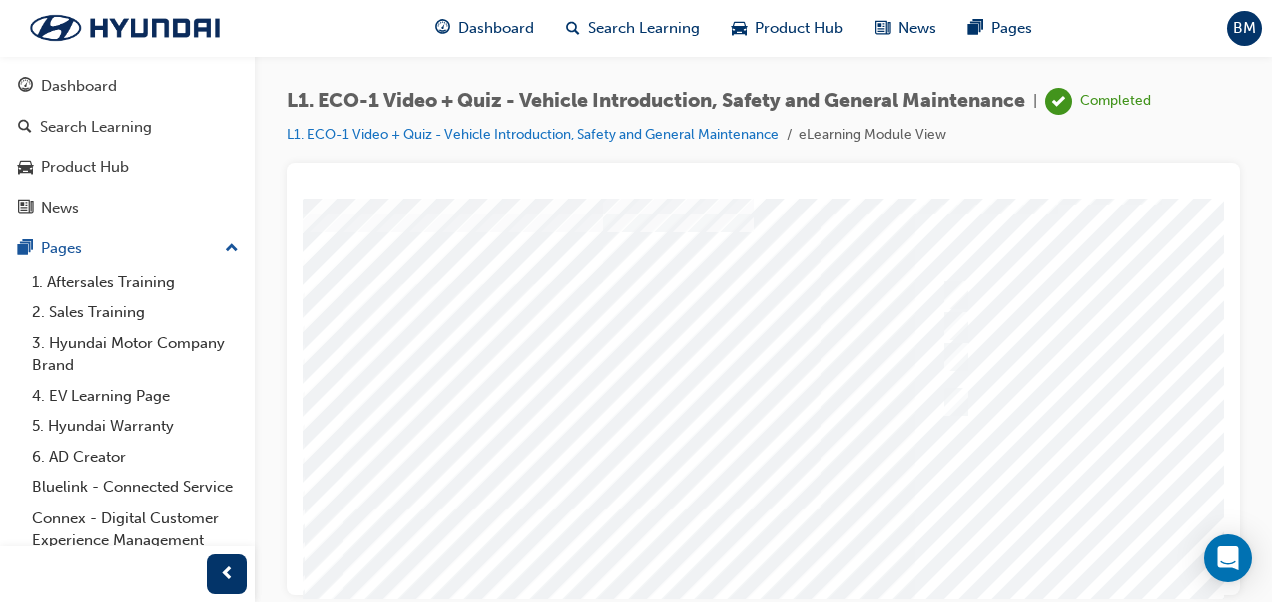 scroll, scrollTop: 0, scrollLeft: 0, axis: both 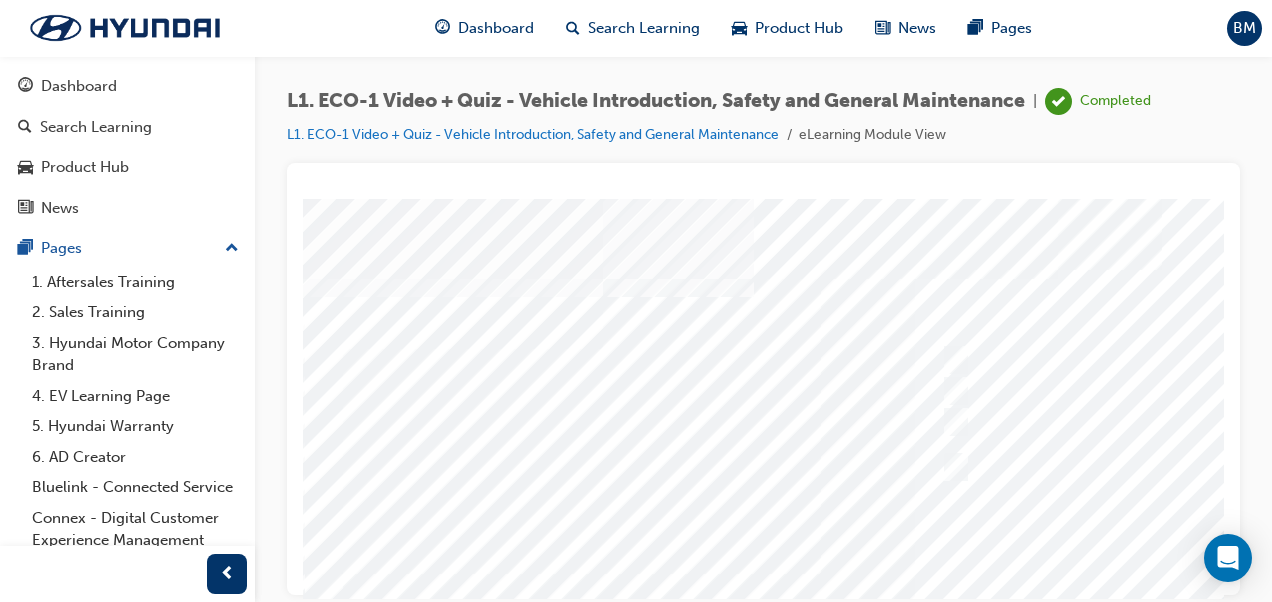click at bounding box center (983, 558) 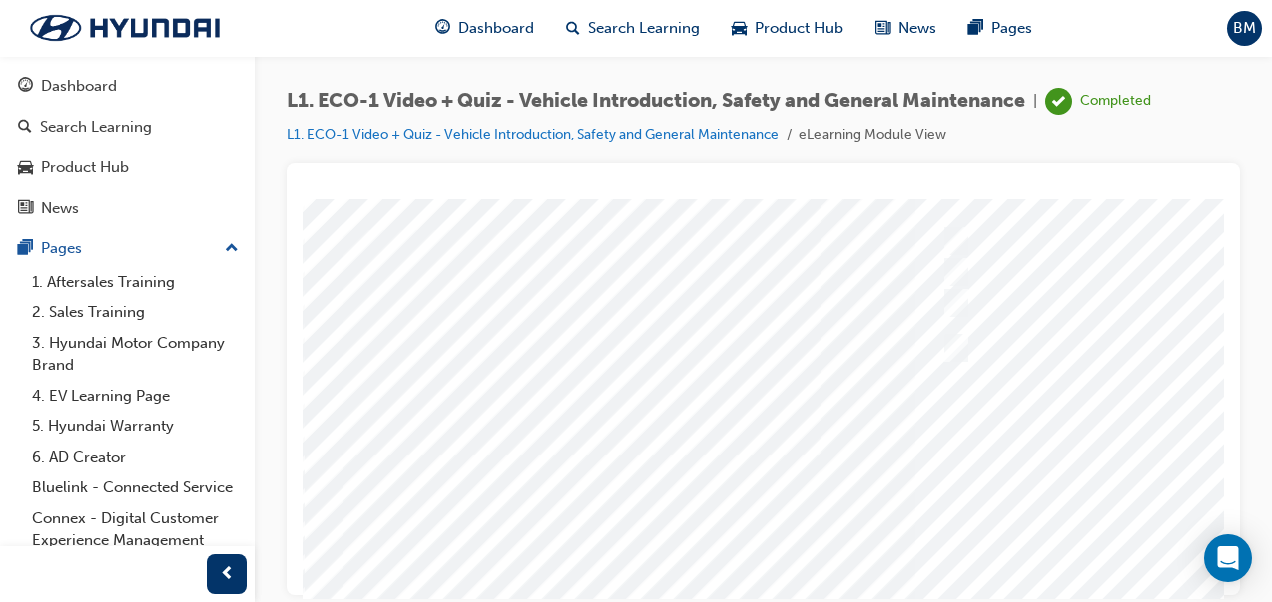 scroll, scrollTop: 0, scrollLeft: 0, axis: both 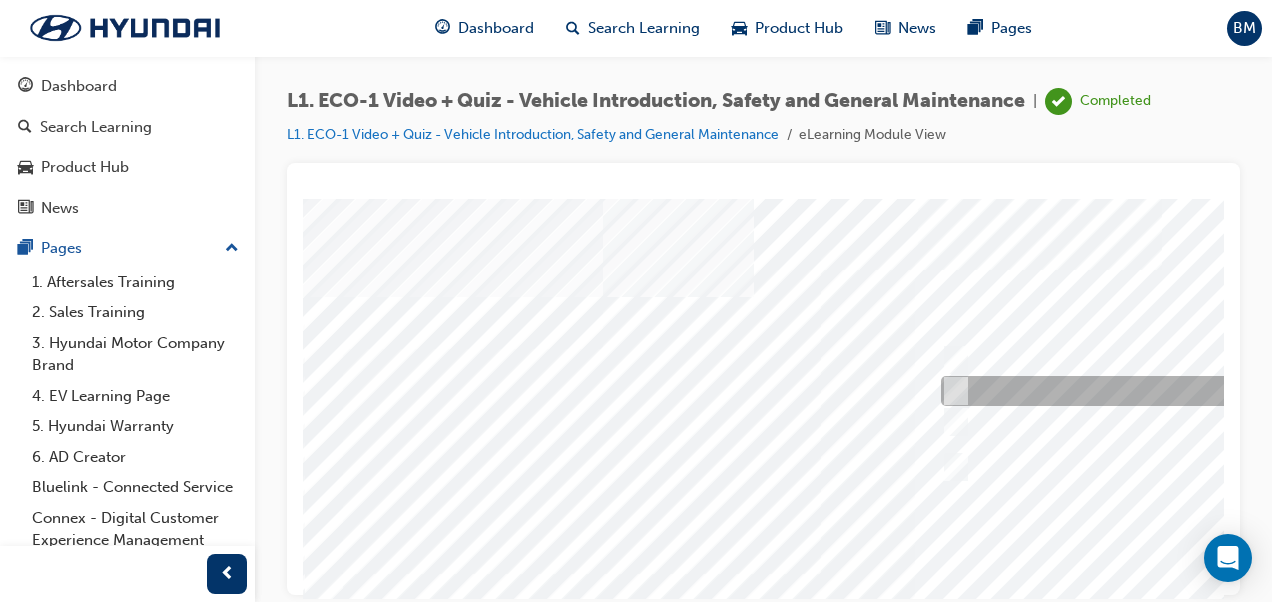 click at bounding box center (952, 391) 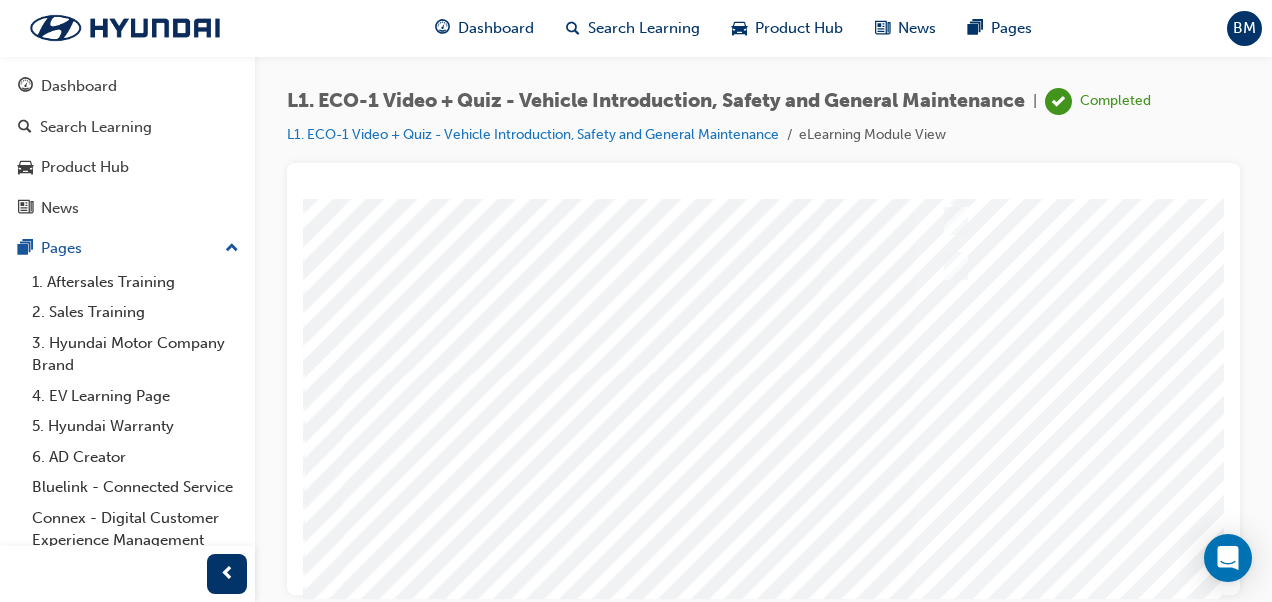 scroll, scrollTop: 365, scrollLeft: 0, axis: vertical 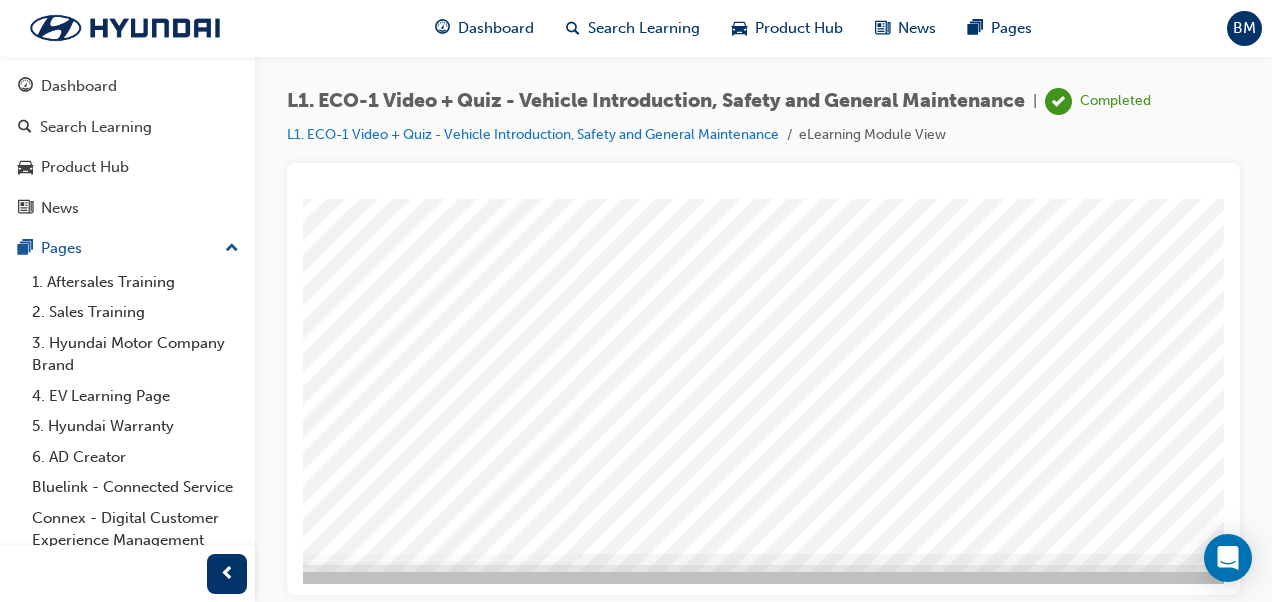 click at bounding box center [36, 5502] 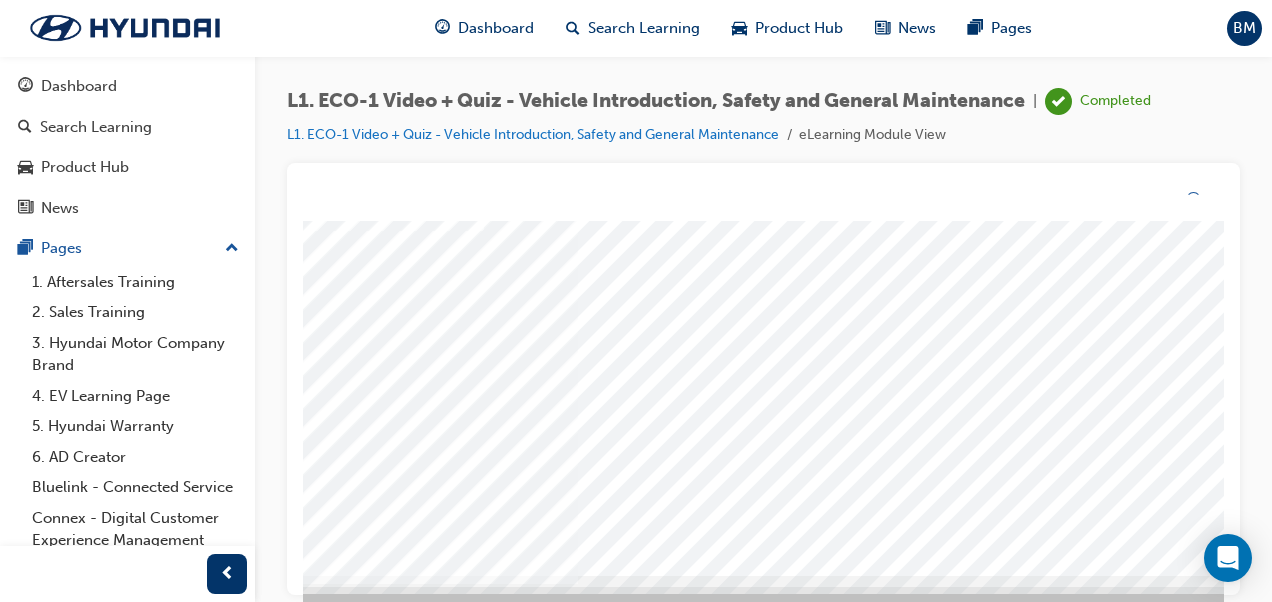 scroll, scrollTop: 0, scrollLeft: 0, axis: both 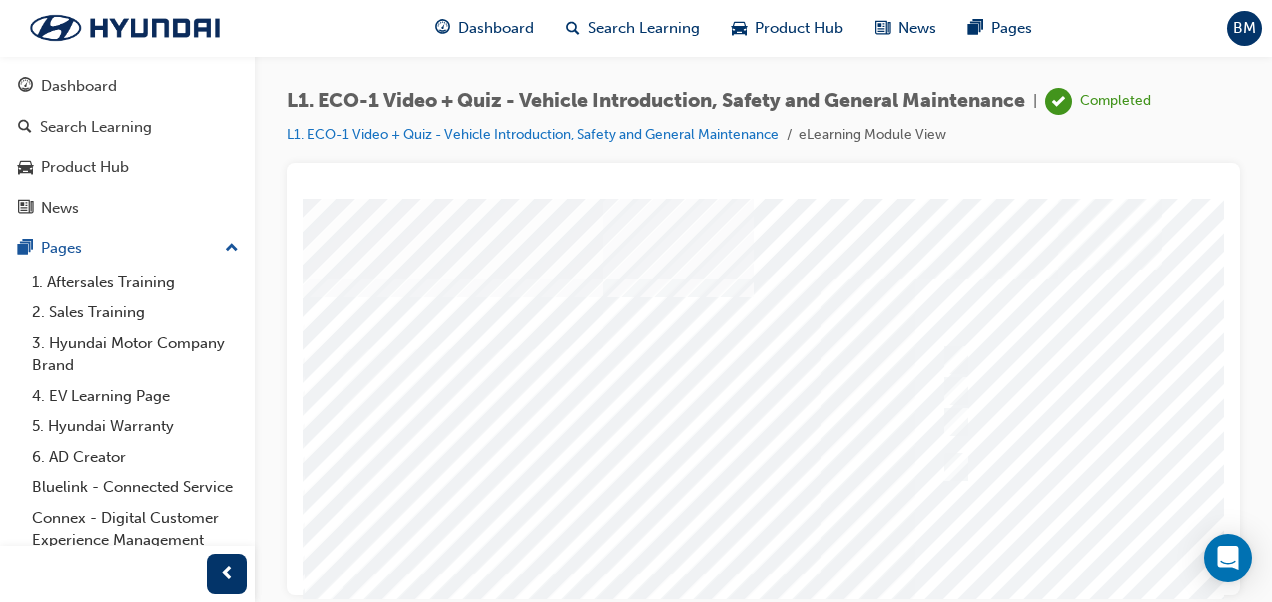 click at bounding box center [983, 558] 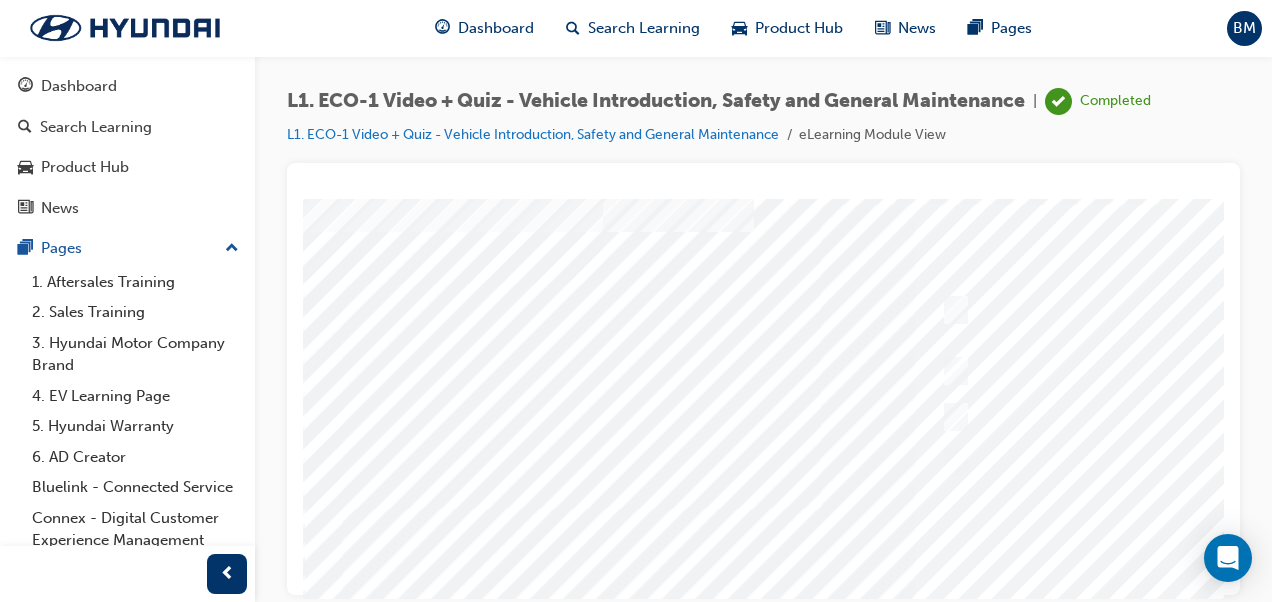 scroll, scrollTop: 0, scrollLeft: 0, axis: both 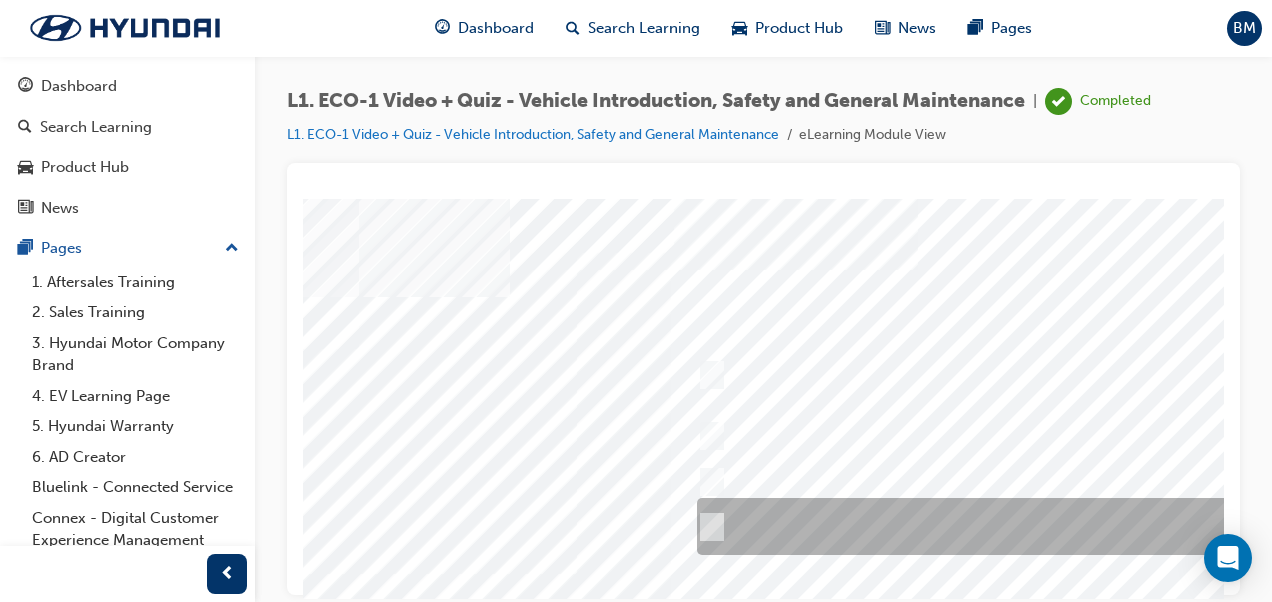 click at bounding box center [1024, 526] 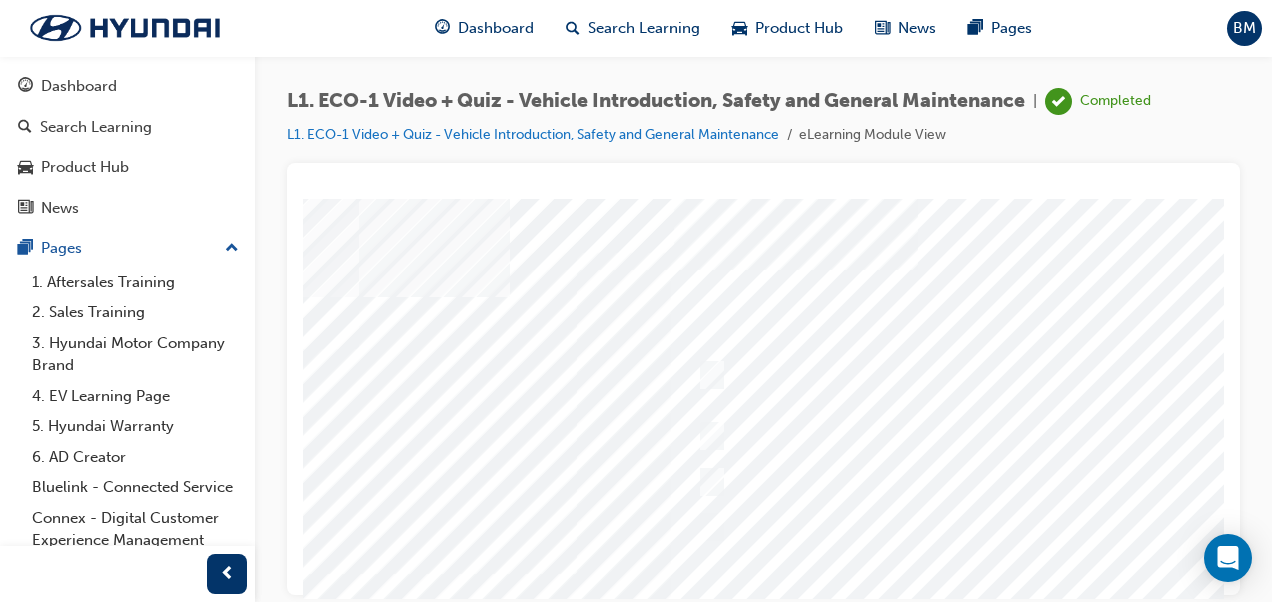 scroll, scrollTop: 365, scrollLeft: 244, axis: both 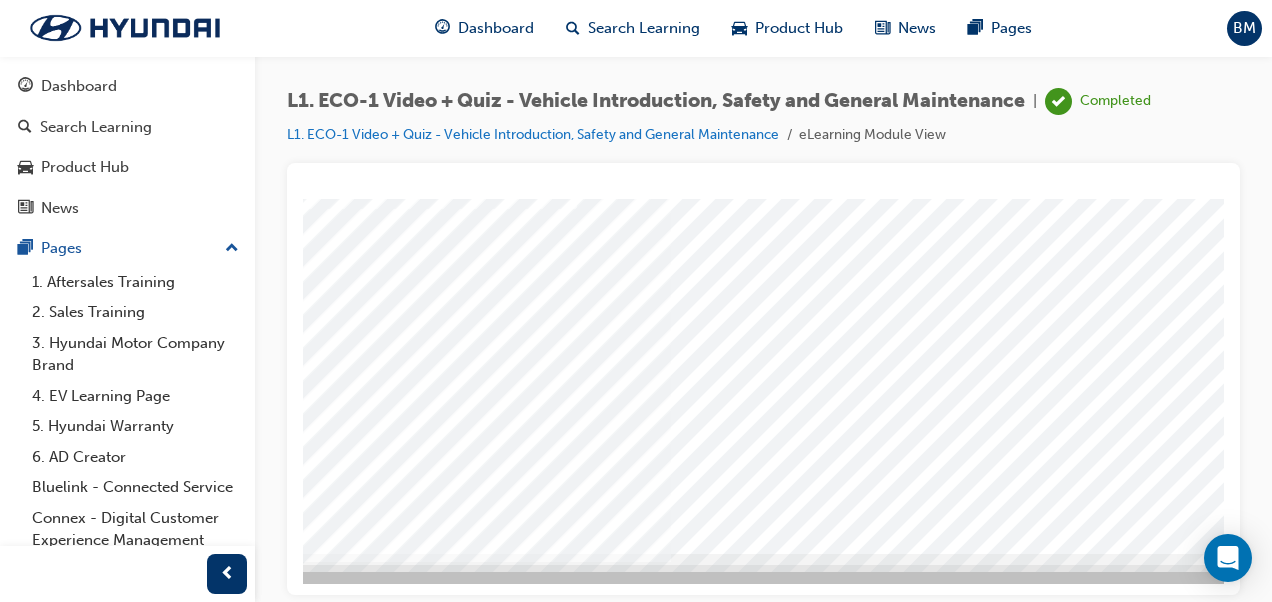 click at bounding box center (129, 5502) 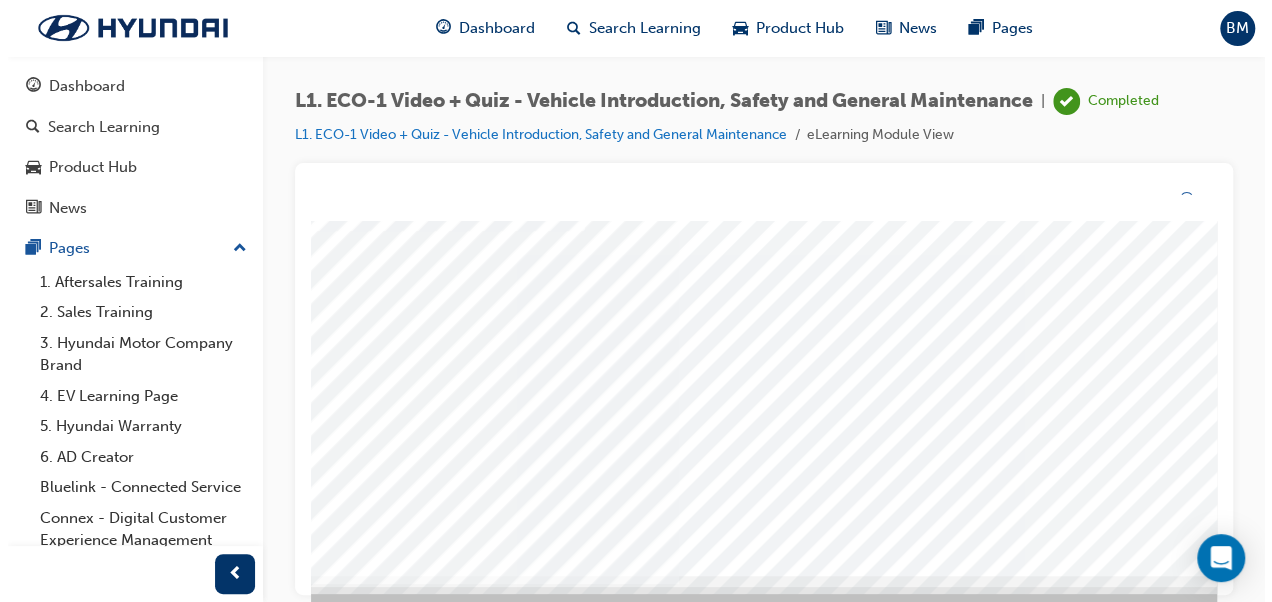 scroll, scrollTop: 0, scrollLeft: 0, axis: both 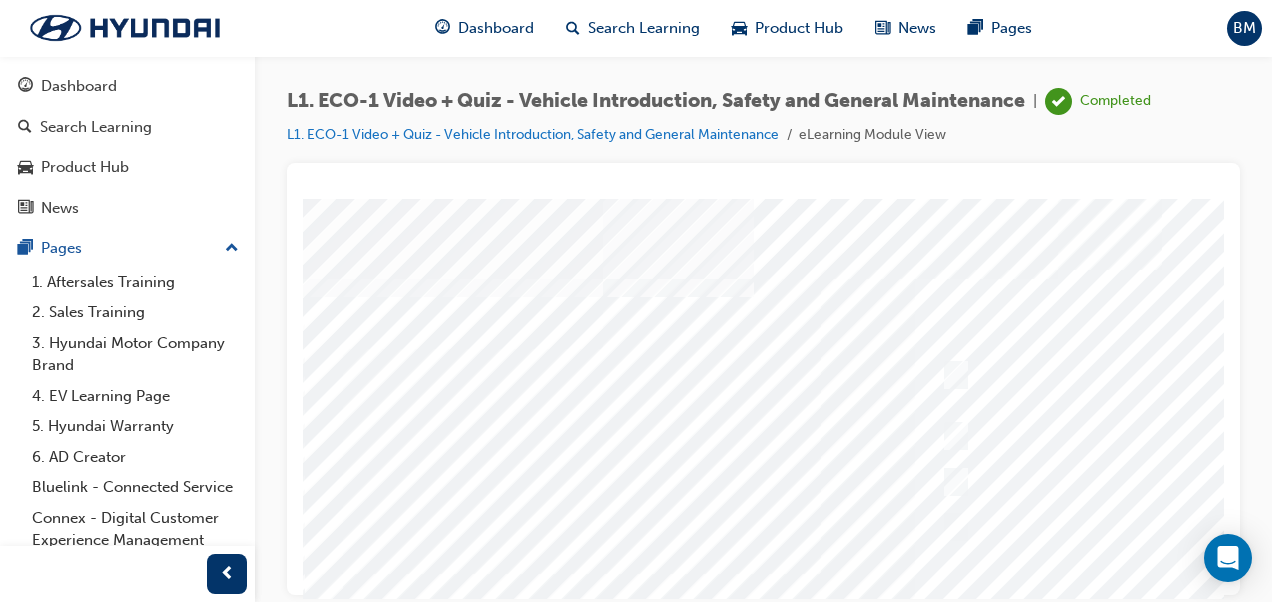 click at bounding box center (983, 558) 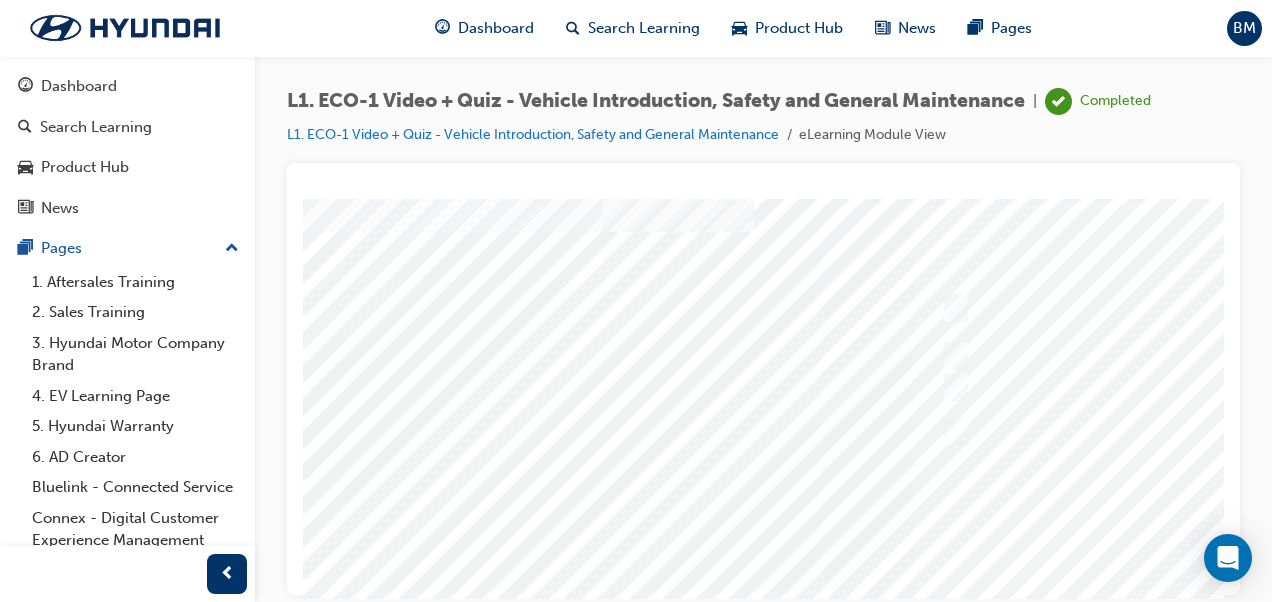 scroll, scrollTop: 0, scrollLeft: 0, axis: both 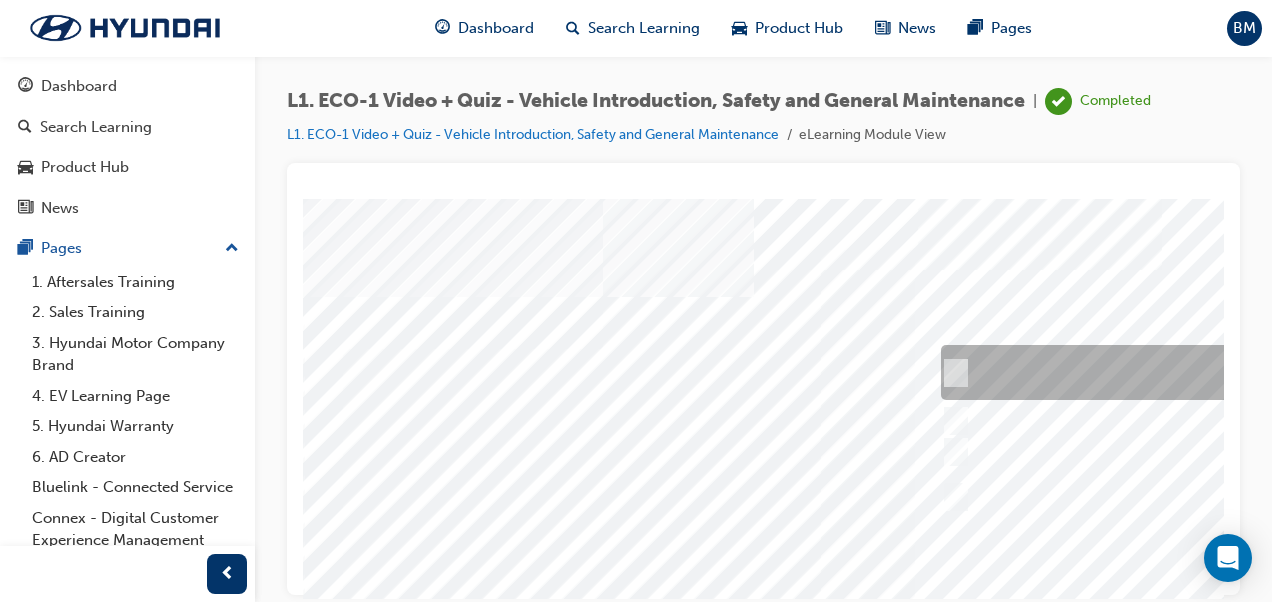 click at bounding box center [952, 373] 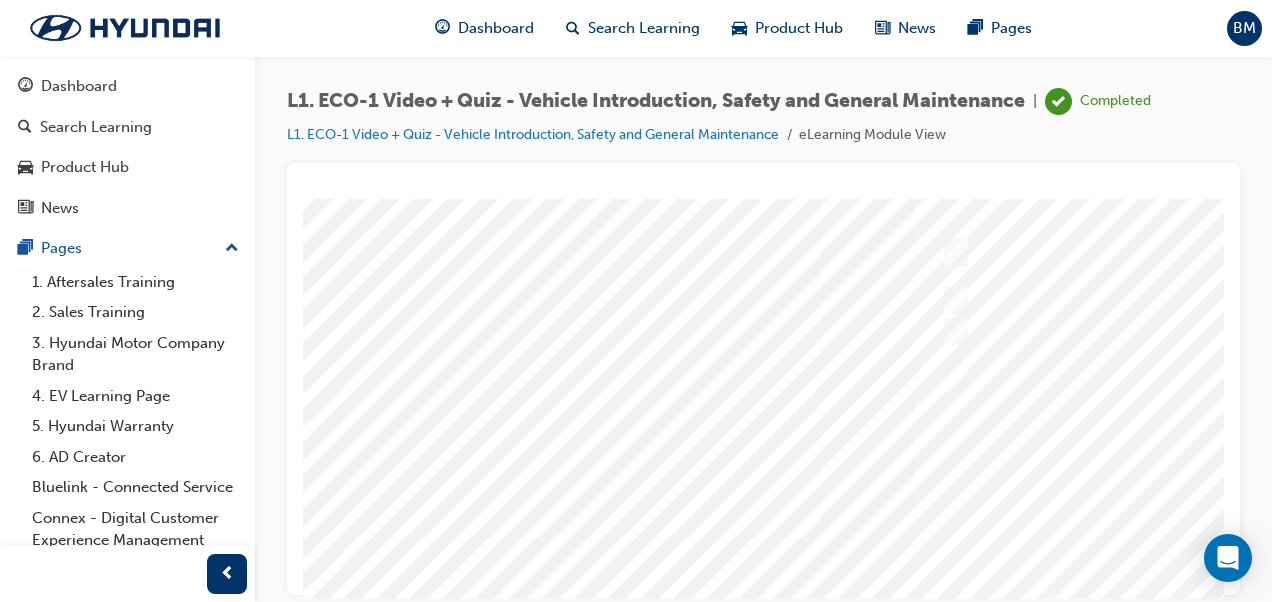 scroll, scrollTop: 165, scrollLeft: 0, axis: vertical 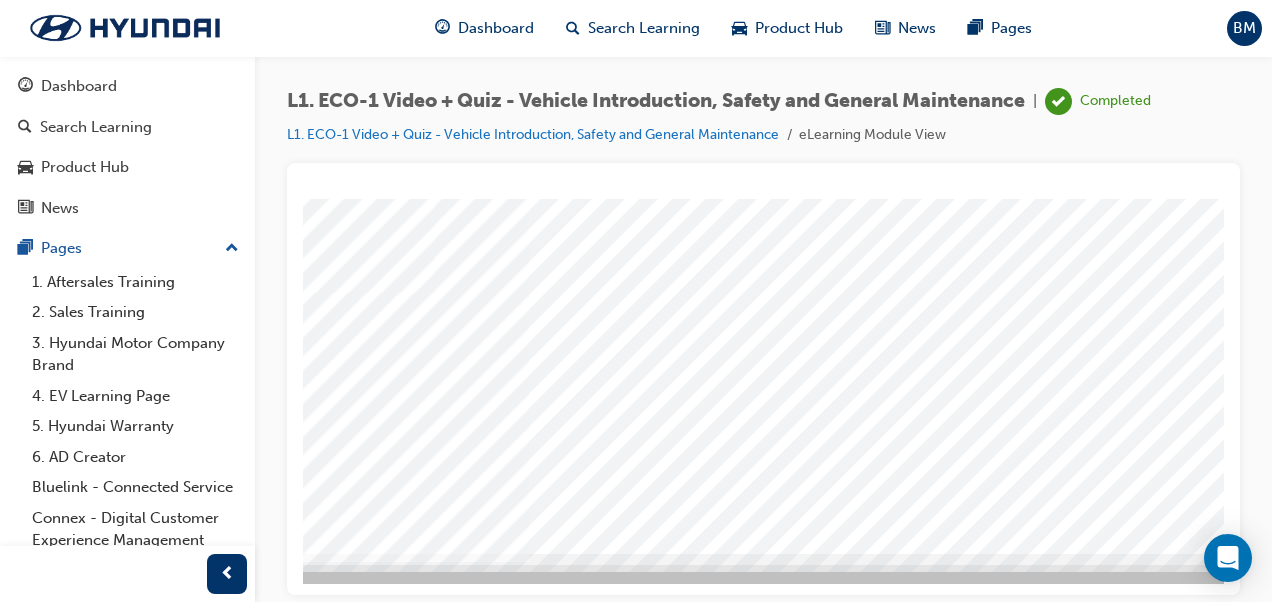 click at bounding box center [-13, 5586] 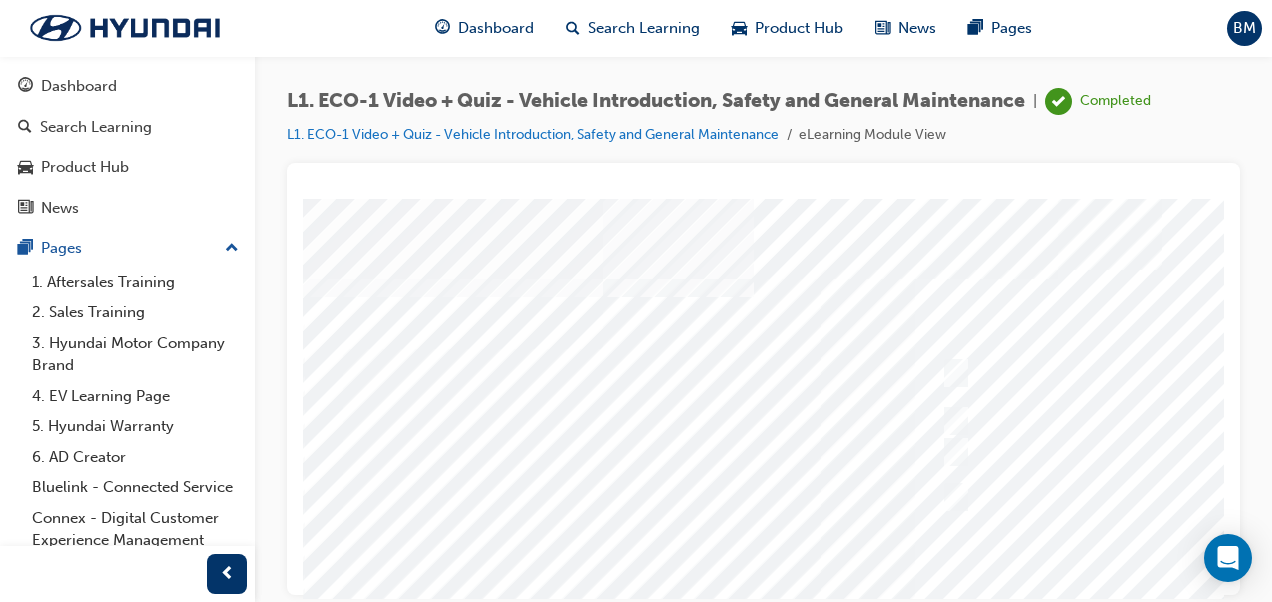 scroll, scrollTop: 200, scrollLeft: 0, axis: vertical 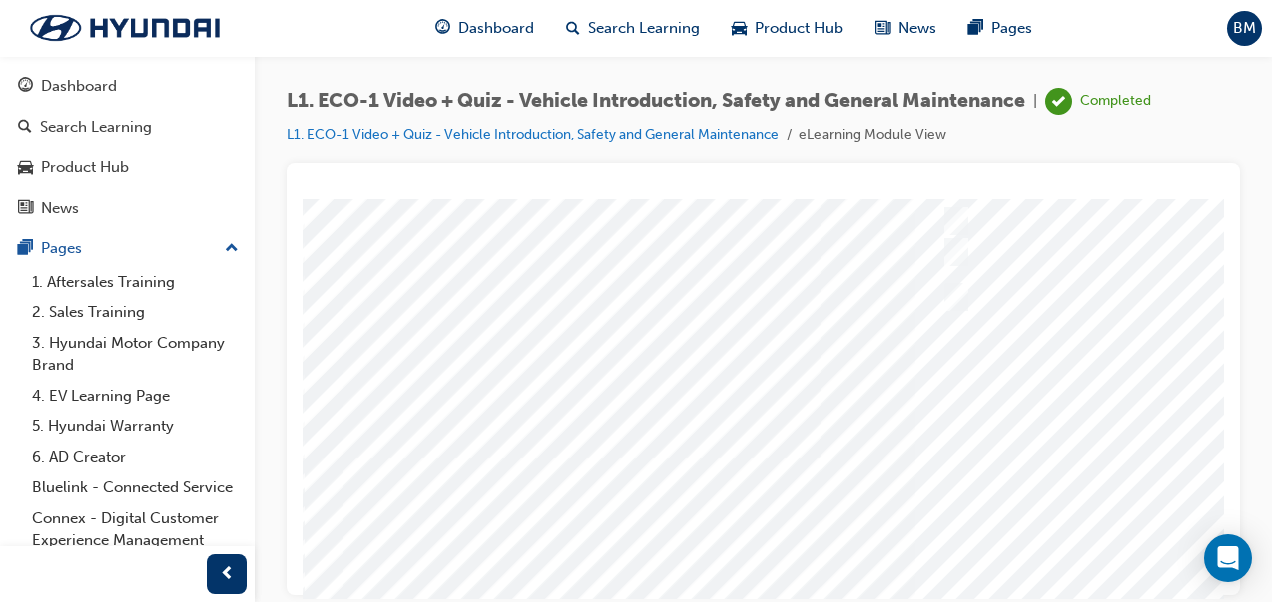 click at bounding box center (983, 358) 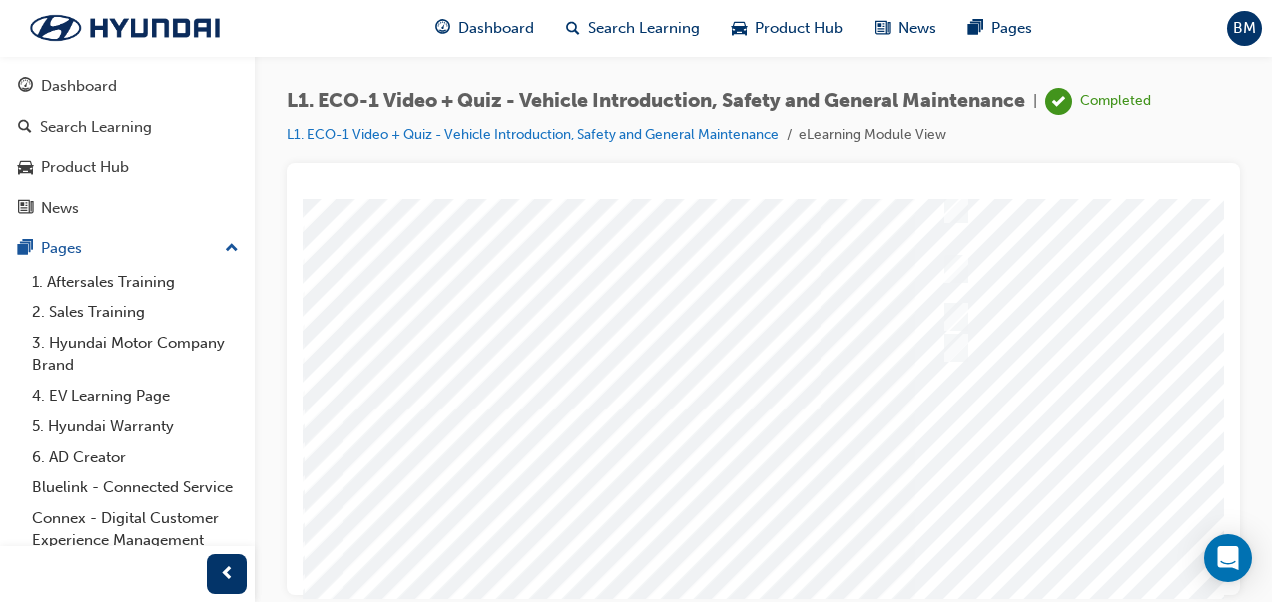 scroll, scrollTop: 65, scrollLeft: 0, axis: vertical 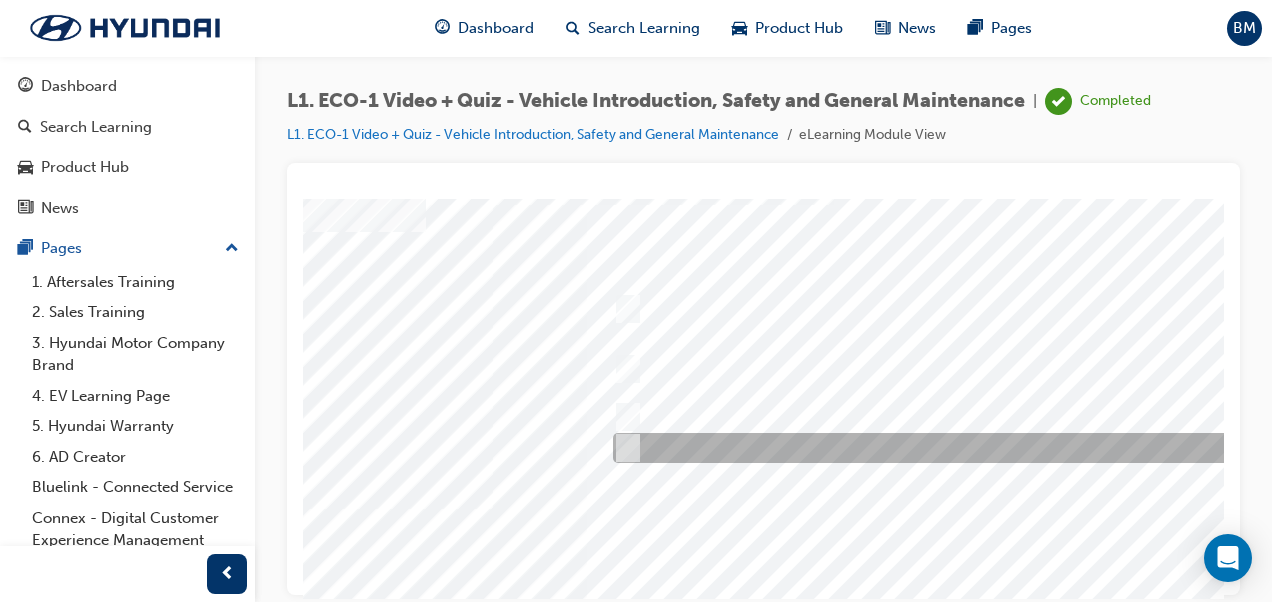 click at bounding box center [624, 448] 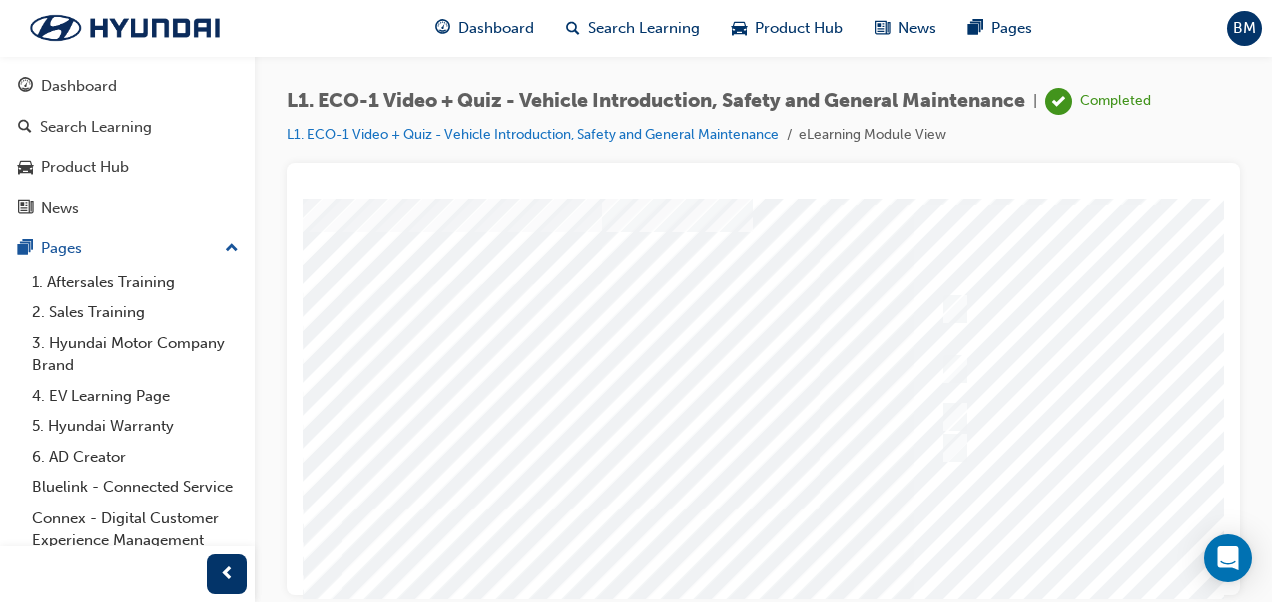 scroll, scrollTop: 65, scrollLeft: 0, axis: vertical 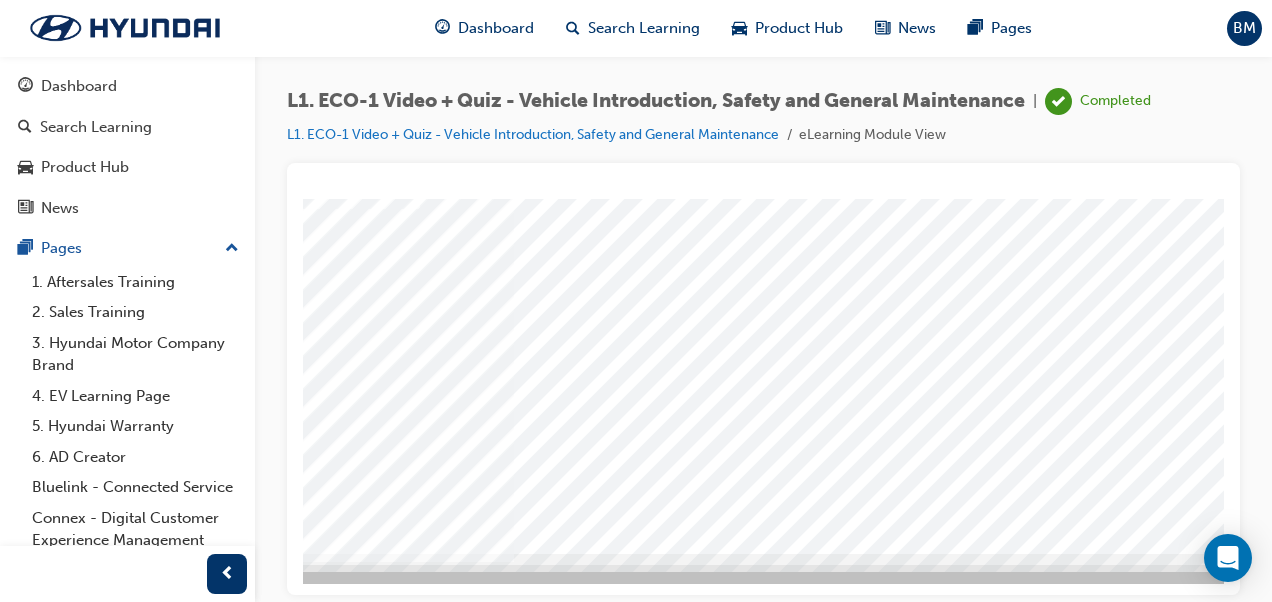 click at bounding box center (-28, 5502) 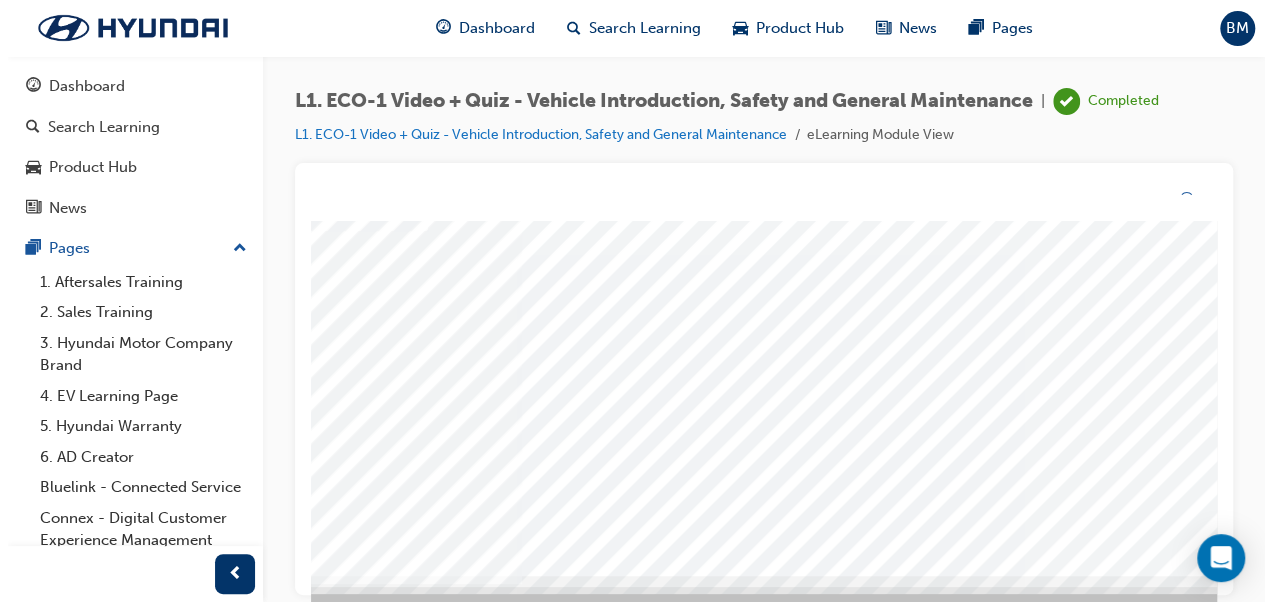 scroll, scrollTop: 0, scrollLeft: 0, axis: both 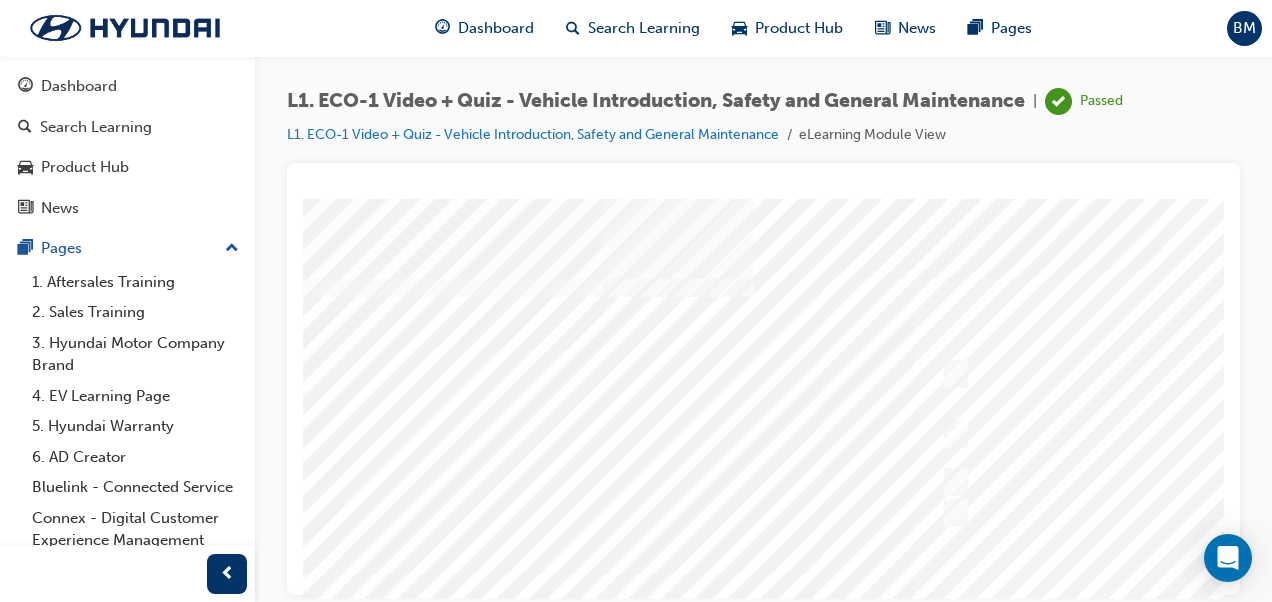 click at bounding box center (983, 558) 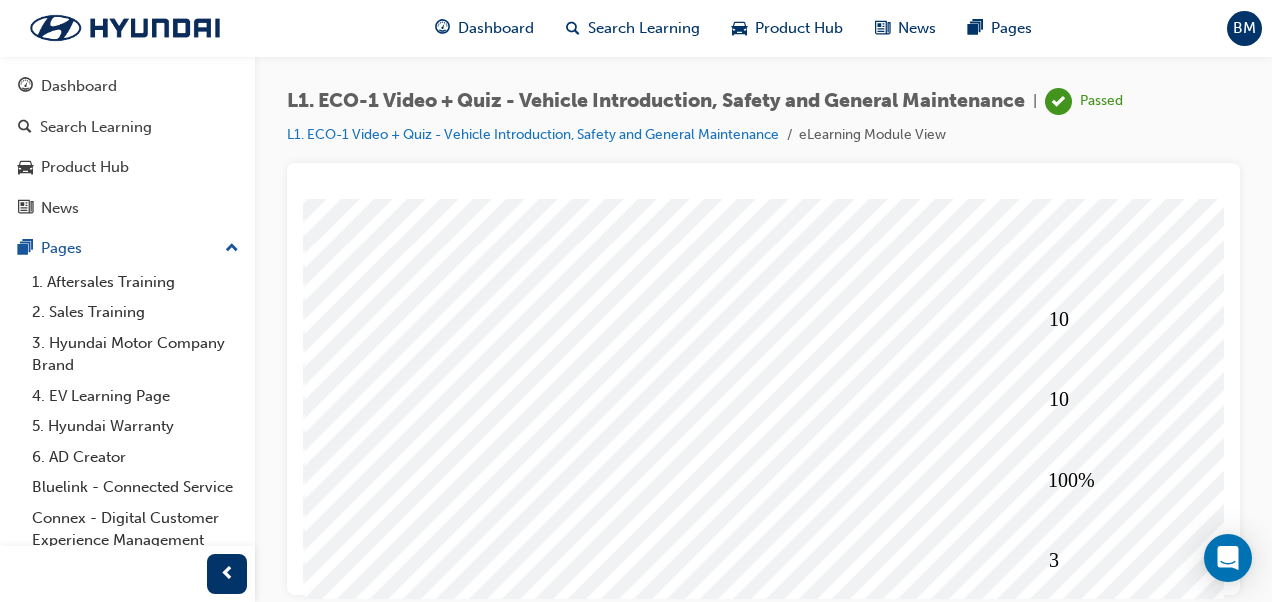 scroll, scrollTop: 365, scrollLeft: 0, axis: vertical 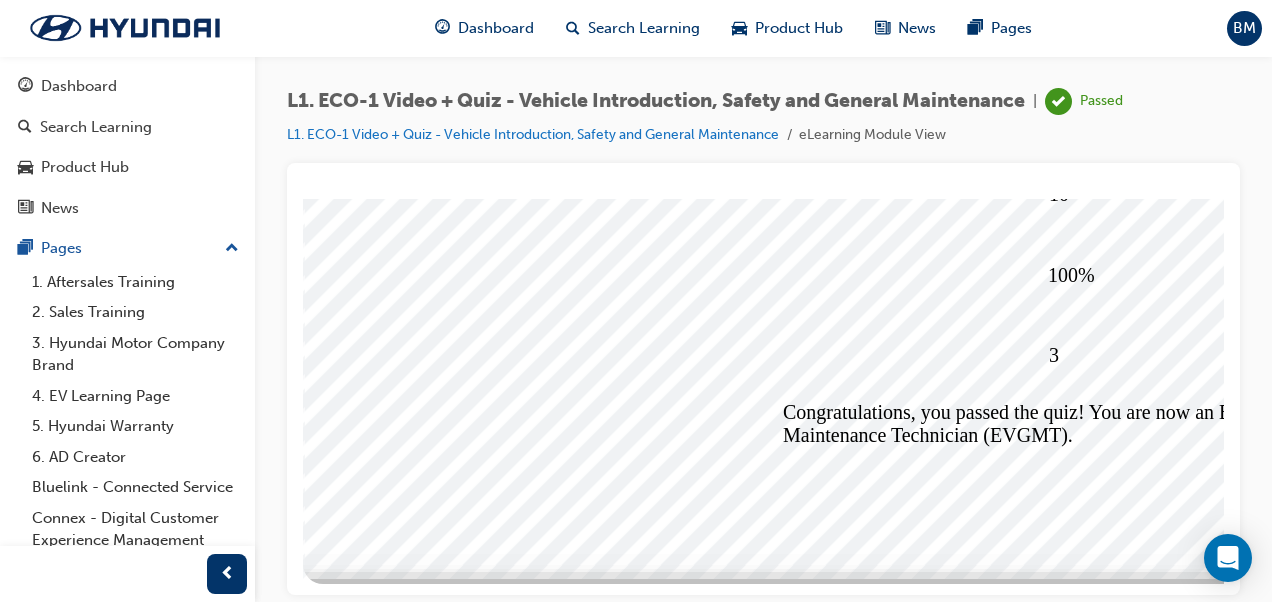 click at bounding box center [376, 5490] 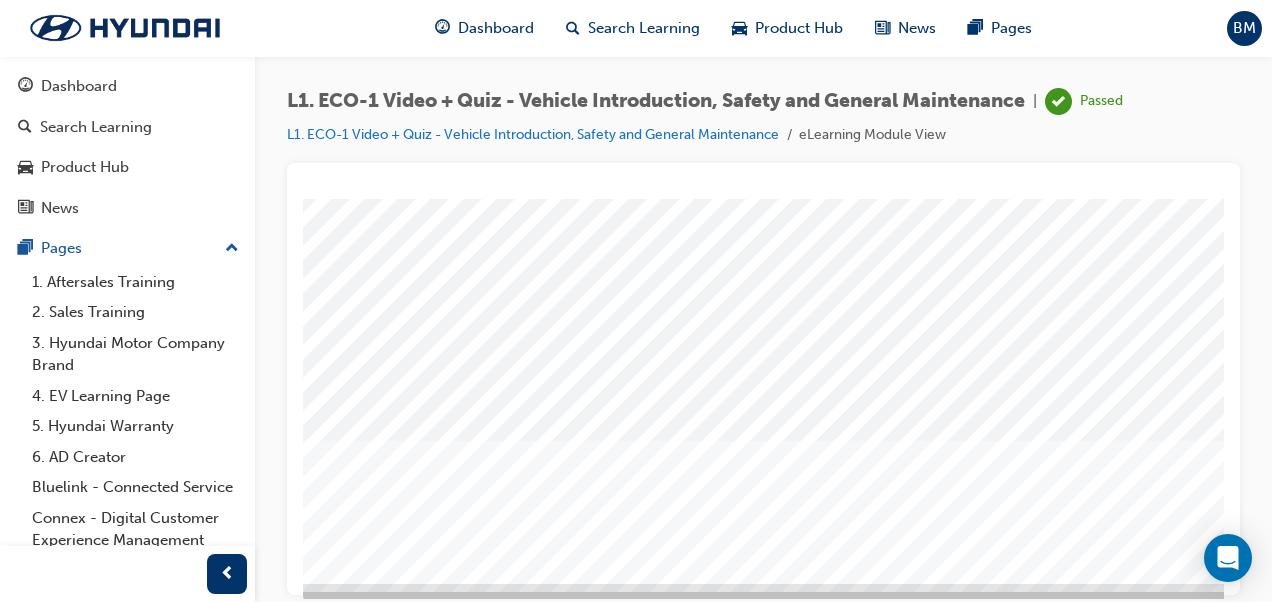 scroll, scrollTop: 365, scrollLeft: 0, axis: vertical 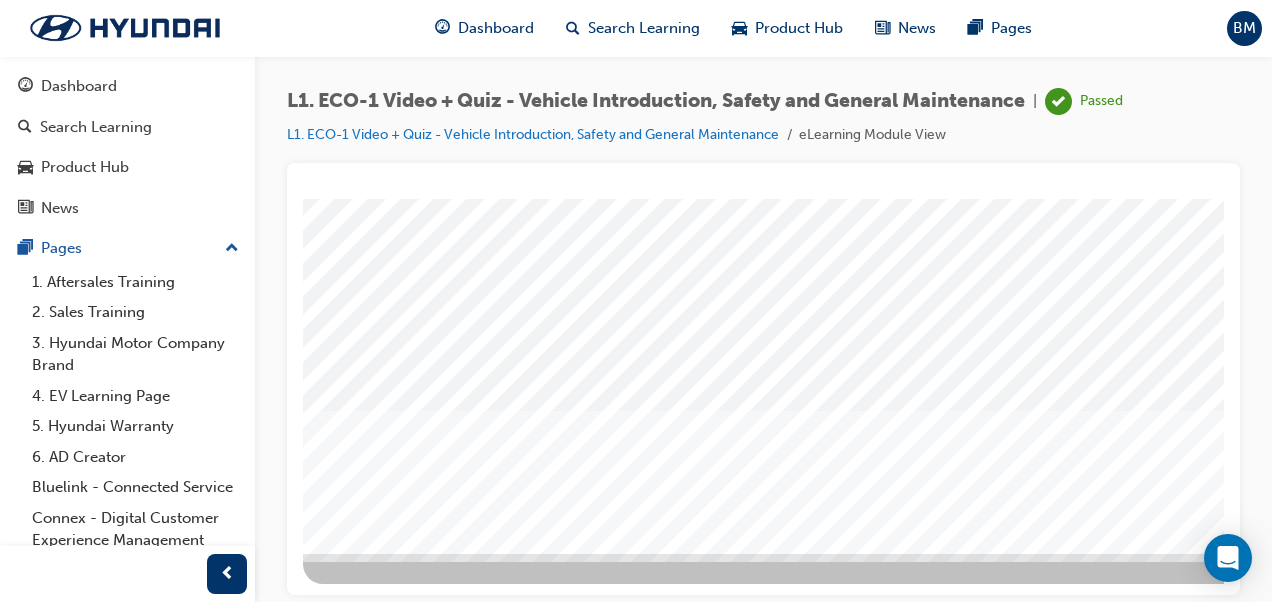 click at bounding box center [373, 1872] 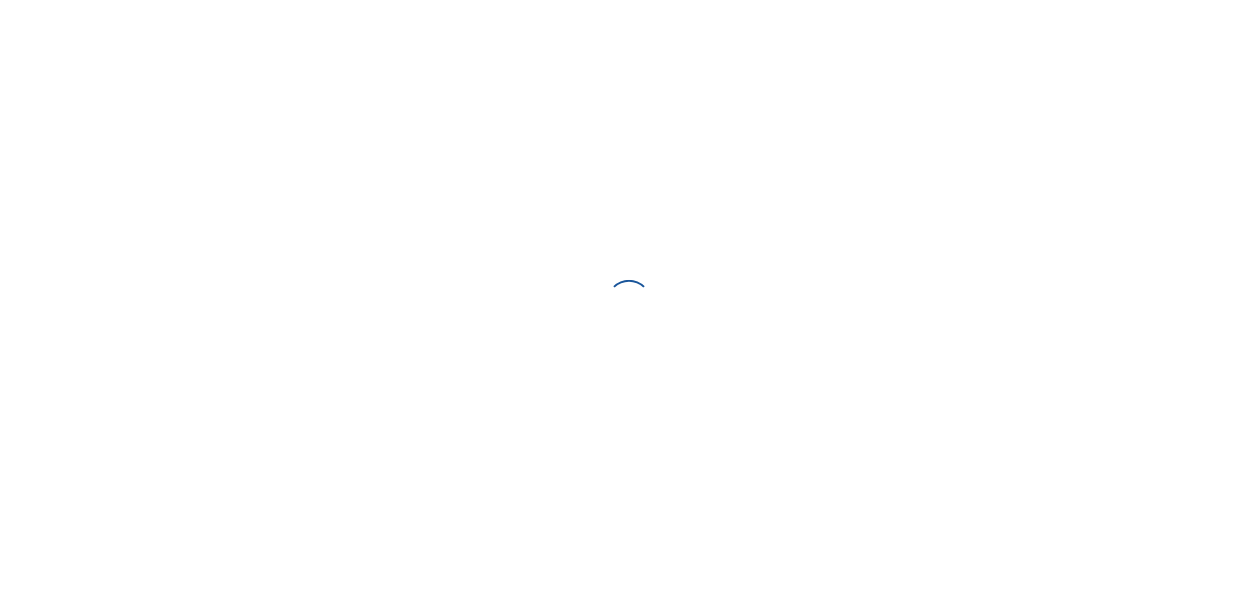 scroll, scrollTop: 0, scrollLeft: 0, axis: both 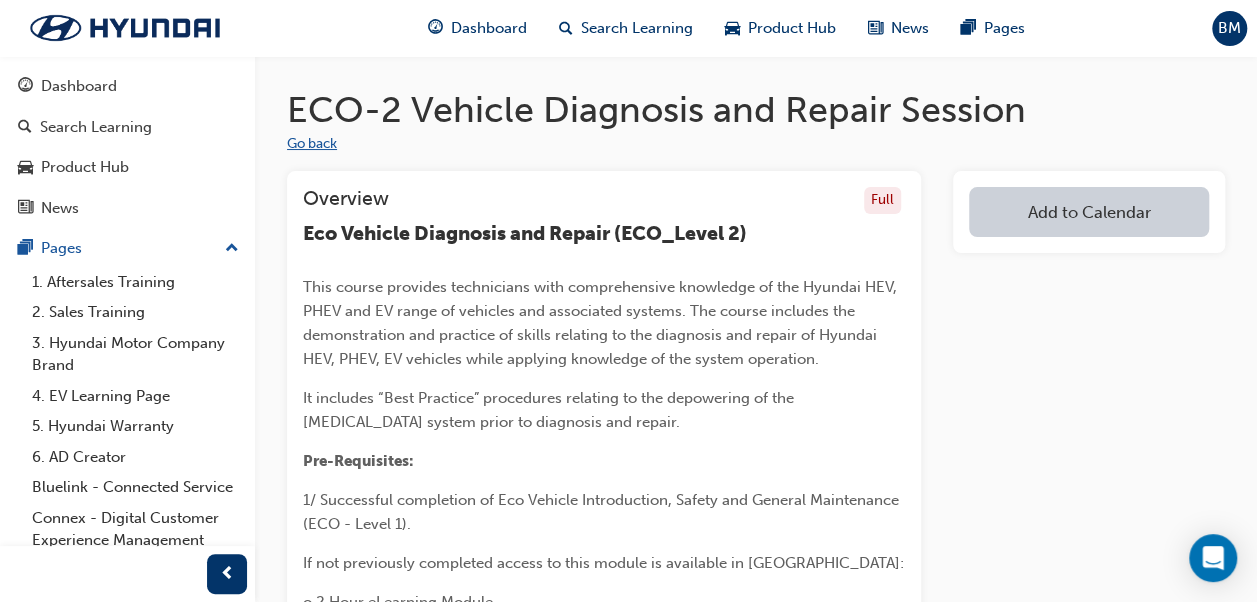 click on "Go back" at bounding box center [312, 144] 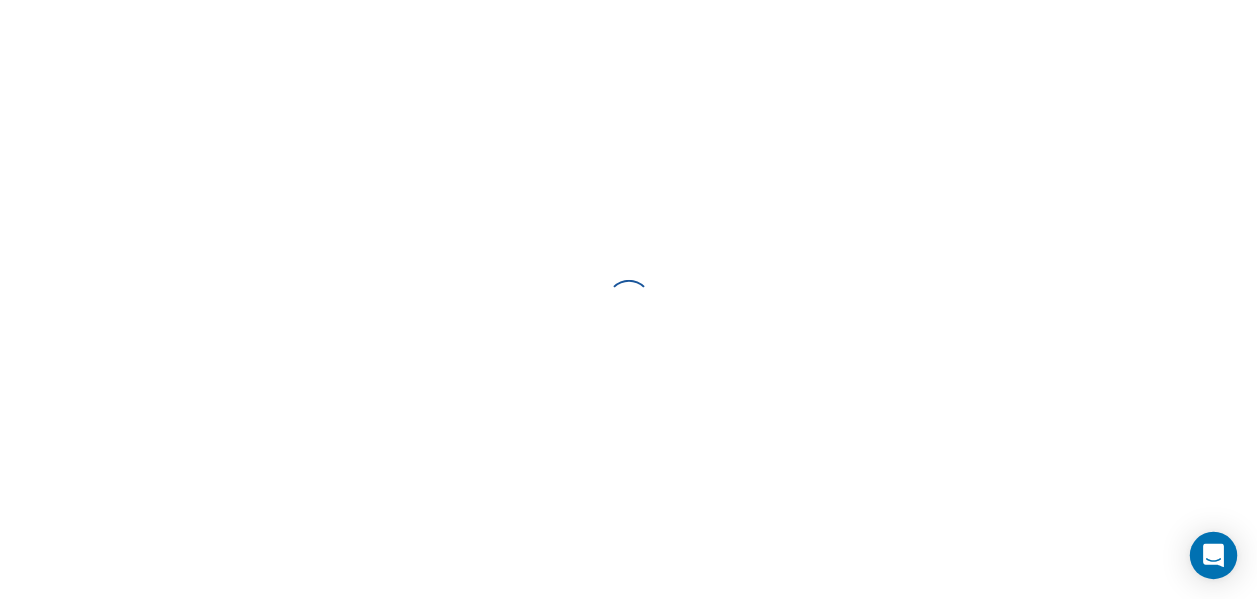 scroll, scrollTop: 0, scrollLeft: 0, axis: both 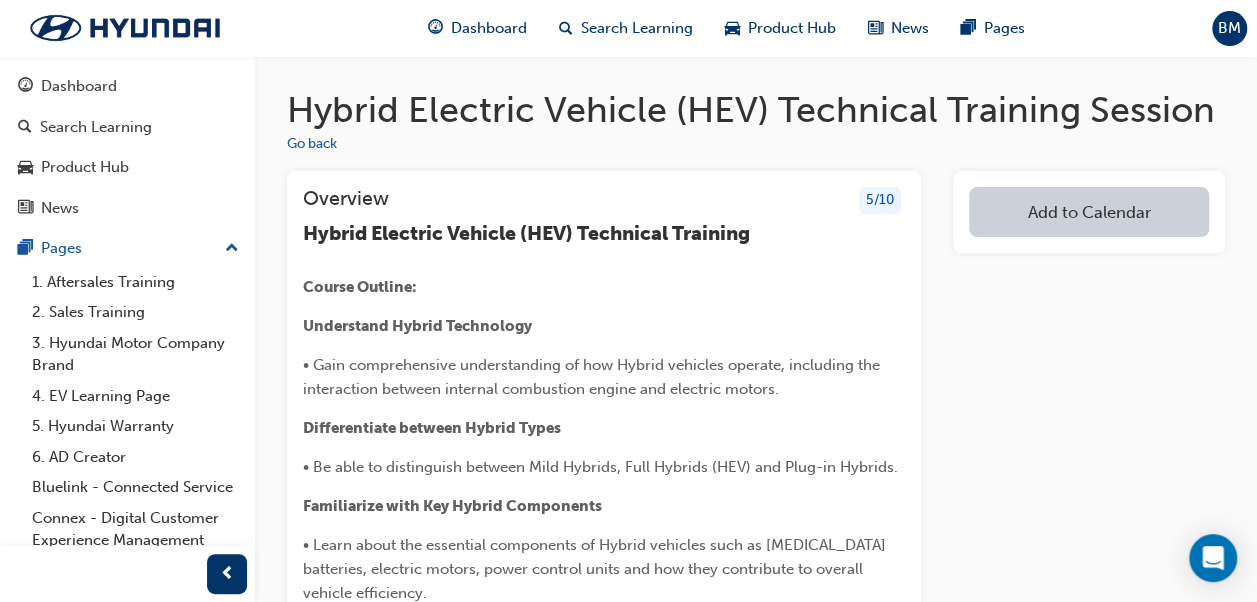 click on "Add to Calendar" at bounding box center (1089, 212) 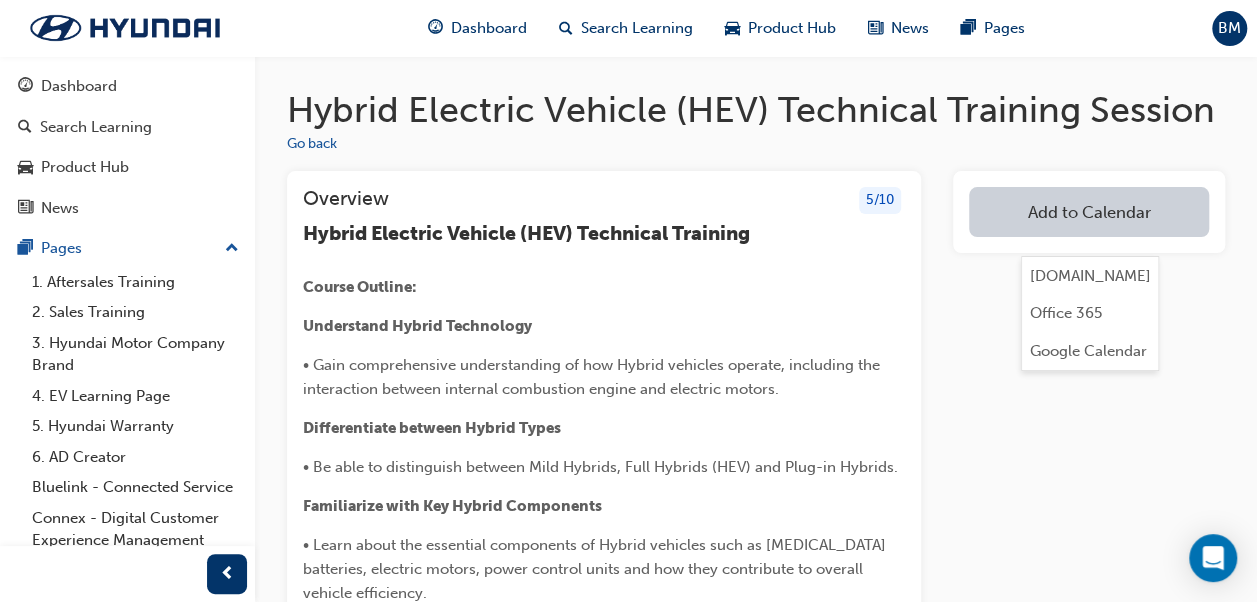 click on "Hybrid Electric Vehicle (HEV) Technical Training   Session Go back Overview 5  /  10 Hybrid Electric Vehicle (HEV) Technical Training Course Outline: Understand Hybrid Technology • Gain comprehensive understanding of how Hybrid vehicles operate, including the interaction between internal combustion engine and electric motors. Differentiate between Hybrid Types • Be able to distinguish between Mild Hybrids, Full Hybrids (HEV) and Plug-in Hybrids. Familiarize with Key Hybrid Components • Learn about the essential components of Hybrid vehicles such as high voltage batteries, electric motors, power control units and how they contribute to overall vehicle efficiency. Understand Energy Management • Understand the flow of energy in Hybrid systems including regenerative braking, battery charging and how these technologies maximize fuel efficiency. Explore Hybrid Batteries Compare Hybrid and Conventional Vehicles Familiarize with Different Hyundai Hybrid Vehicle models. Catering: Dress Code: Face to Face Live" at bounding box center [756, 1096] 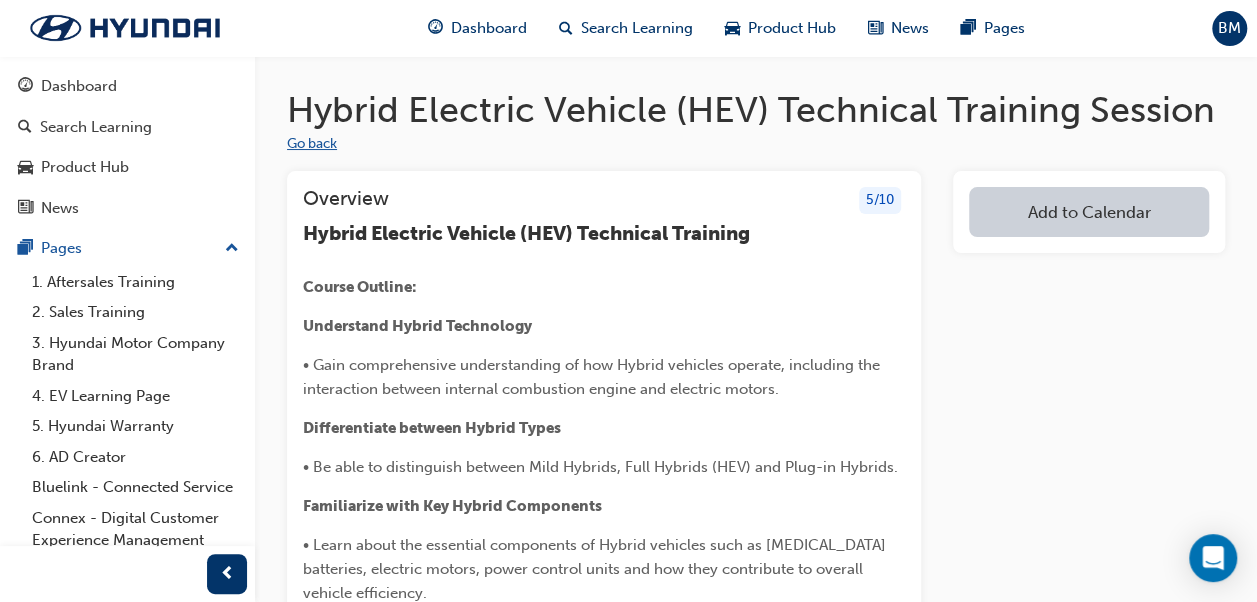 click on "Go back" at bounding box center (312, 144) 